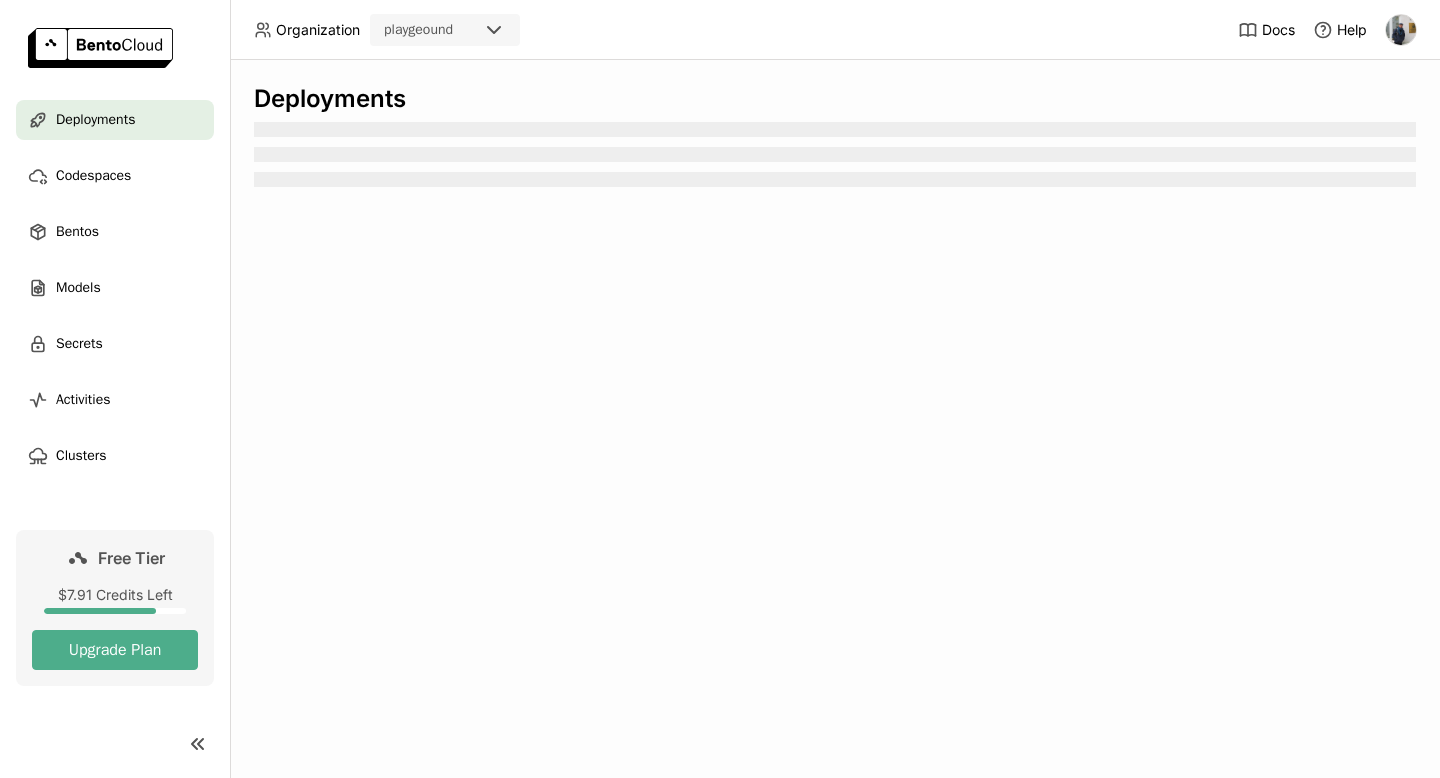 scroll, scrollTop: 0, scrollLeft: 0, axis: both 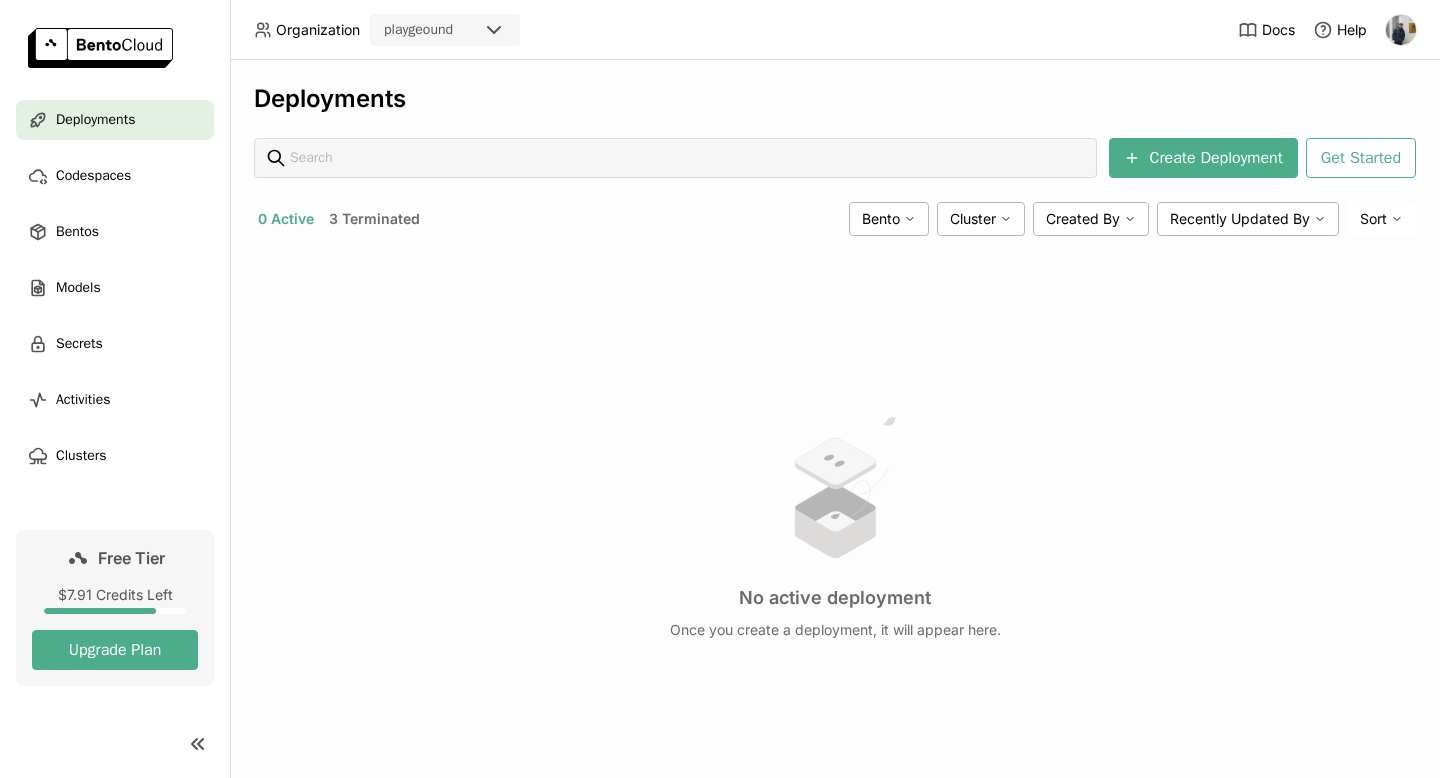 click on "Deployments Create Deployment Get Started 0   Active 3   Terminated Bento Cluster Created By Recently Updated By Sort No active deployment Once you create a deployment, it will appear here." at bounding box center [835, 456] 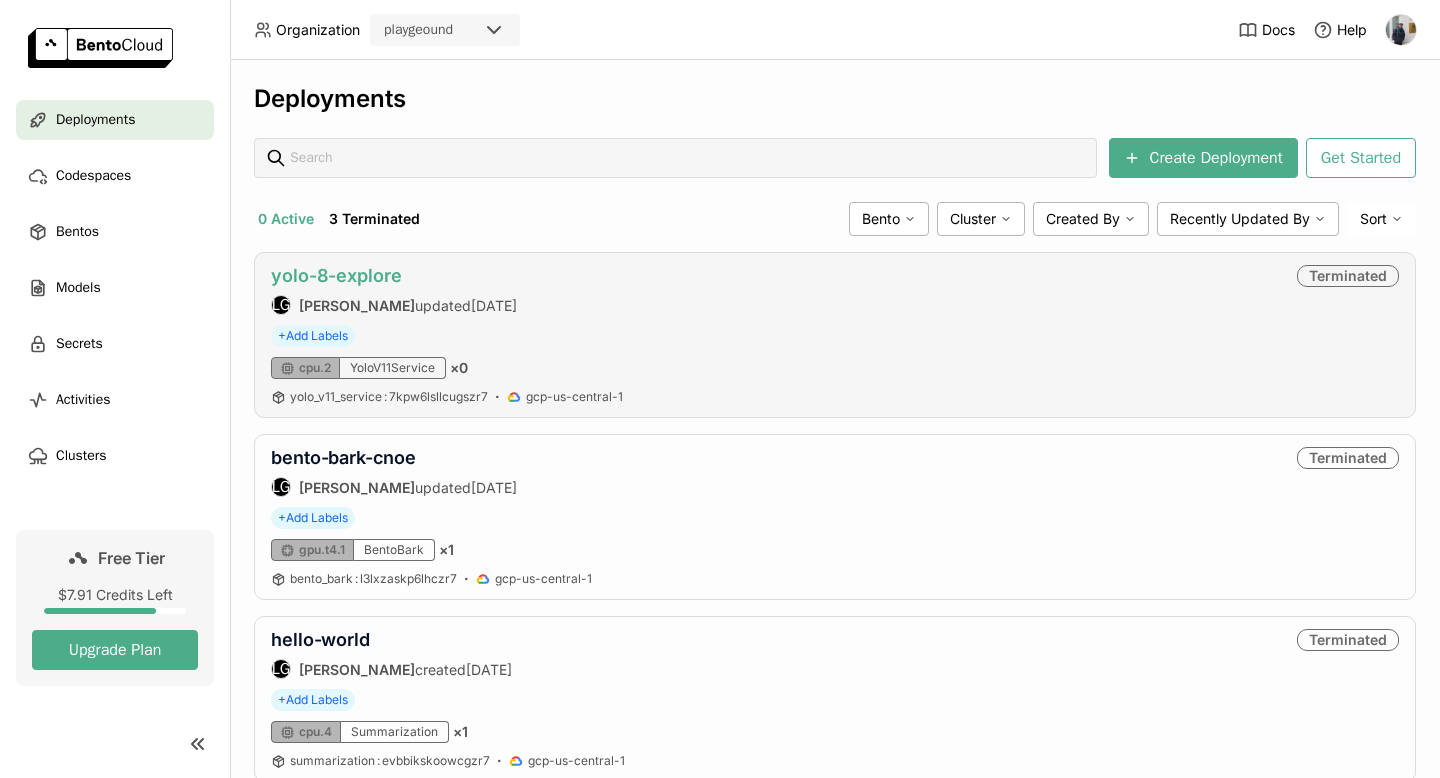 click on "yolo-8-explore" at bounding box center (336, 275) 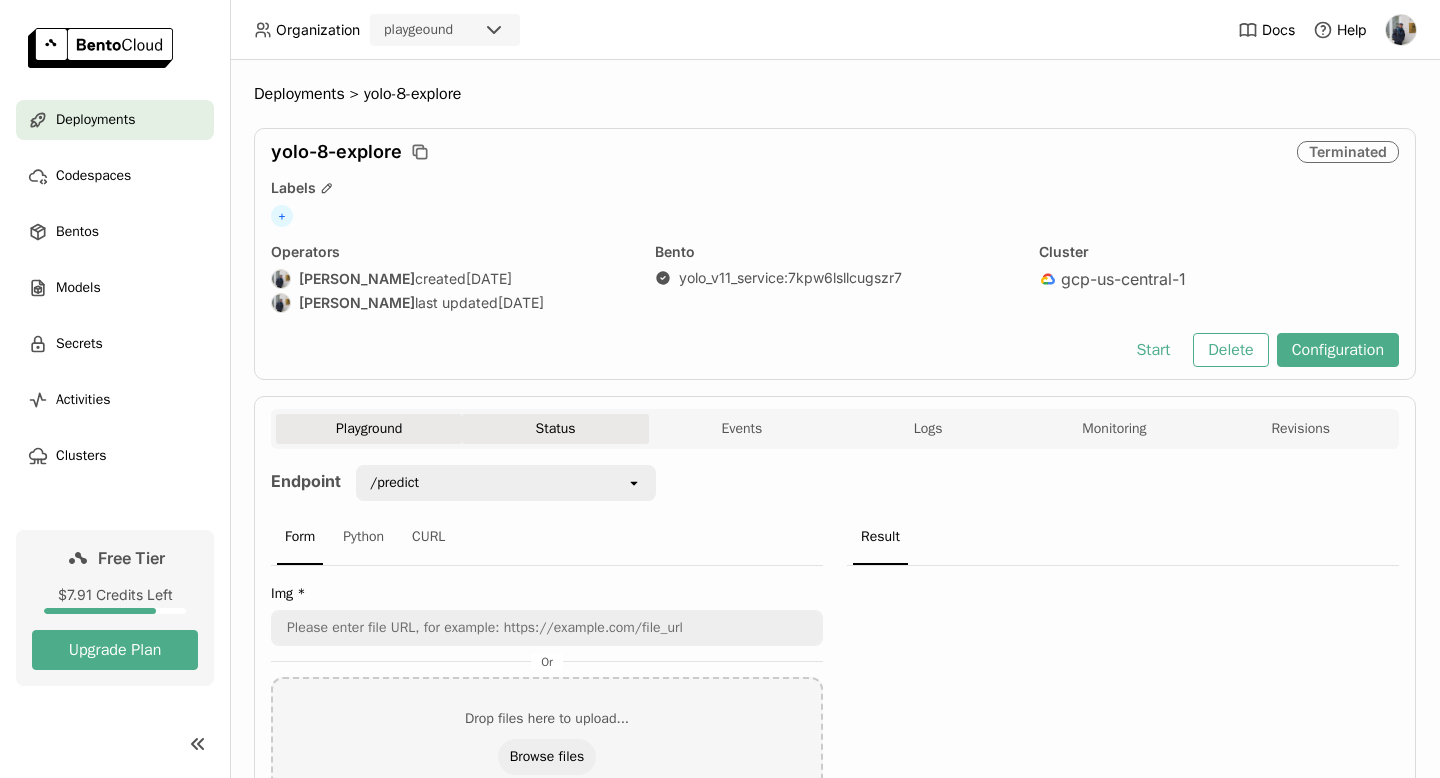 scroll, scrollTop: 0, scrollLeft: 0, axis: both 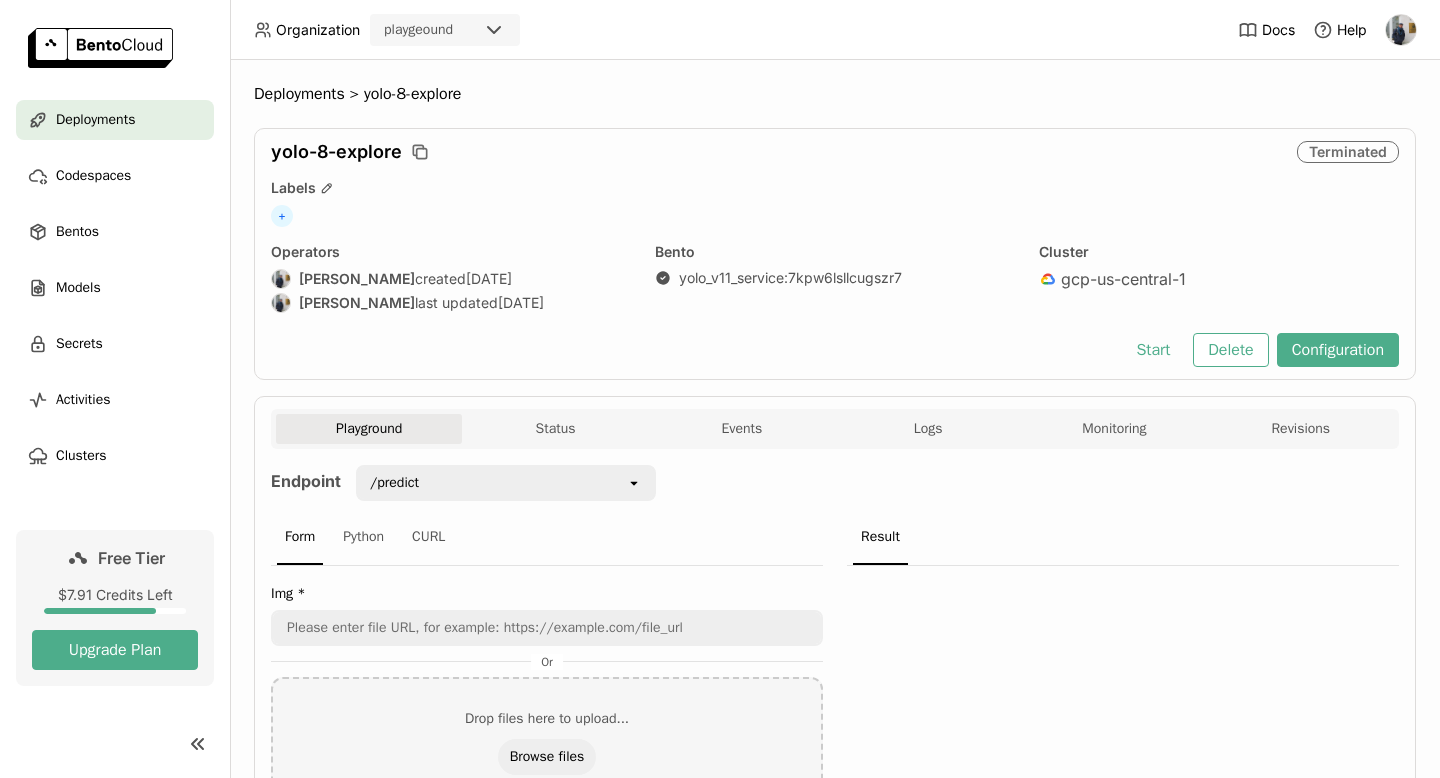 click on "Playground Status Events Logs Monitoring Revisions Endpoint /predict open Form Python CURL Img * Or Drop files here to upload... Browse files Submit Result Status Service Name Instance Type Status Launch Time Replica ID Bento YoloV11Service - Not Running - Events Time (UTC) Status Bento [DATE] 09:31:16 Terminated yolo_v11_service:7kpw6lsllcugszr7 [DATE] 09:31:14 Terminating yolo_v11_service:7kpw6lsllcugszr7 [DATE] 09:31:14 Scaling down yolo_v11_service:7kpw6lsllcugszr7 [DATE] 08:05:27 Running yolo_v11_service:7kpw6lsllcugszr7 [DATE] 08:05:04 Deploying yolo_v11_service:7kpw6lsllcugszr7 [DATE] 08:05:03 Scaling up yolo_v11_service:7kpw6lsllcugszr7 [DATE] 08:04:57 Updating yolo_v11_service:7kpw6lsllcugszr7 [DATE] 07:44:55 Terminated yolo_v11_service:7kpw6lsllcugszr7 [DATE] 07:44:51 Terminating yolo_v11_service:7kpw6lsllcugszr7 [DATE] 07:44:51 Scaling down yolo_v11_service:7kpw6lsllcugszr7 Total :  64 Prev 1 open of 7 Next source:all   source:all Clear value Live All System" at bounding box center [835, 649] 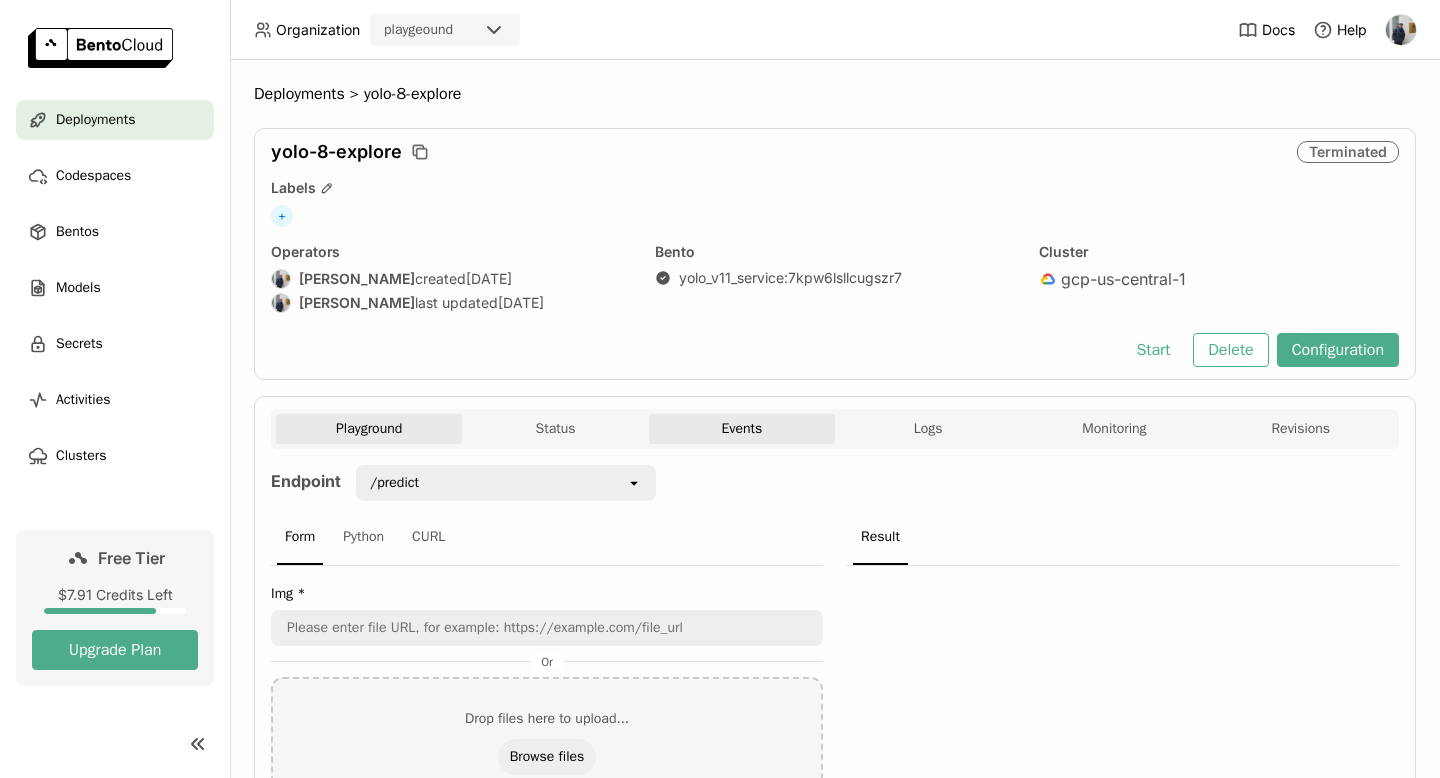 click on "Events" at bounding box center [742, 429] 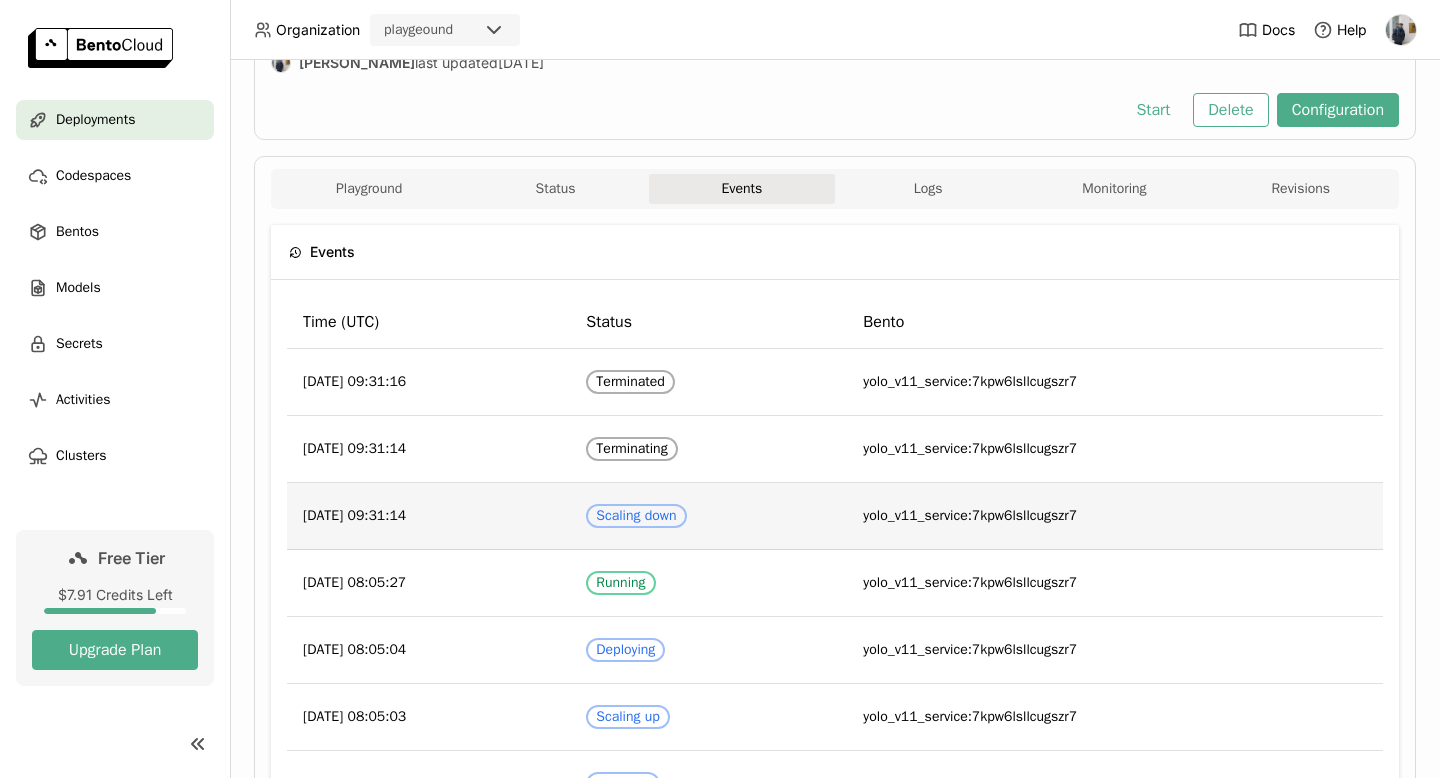 scroll, scrollTop: 628, scrollLeft: 0, axis: vertical 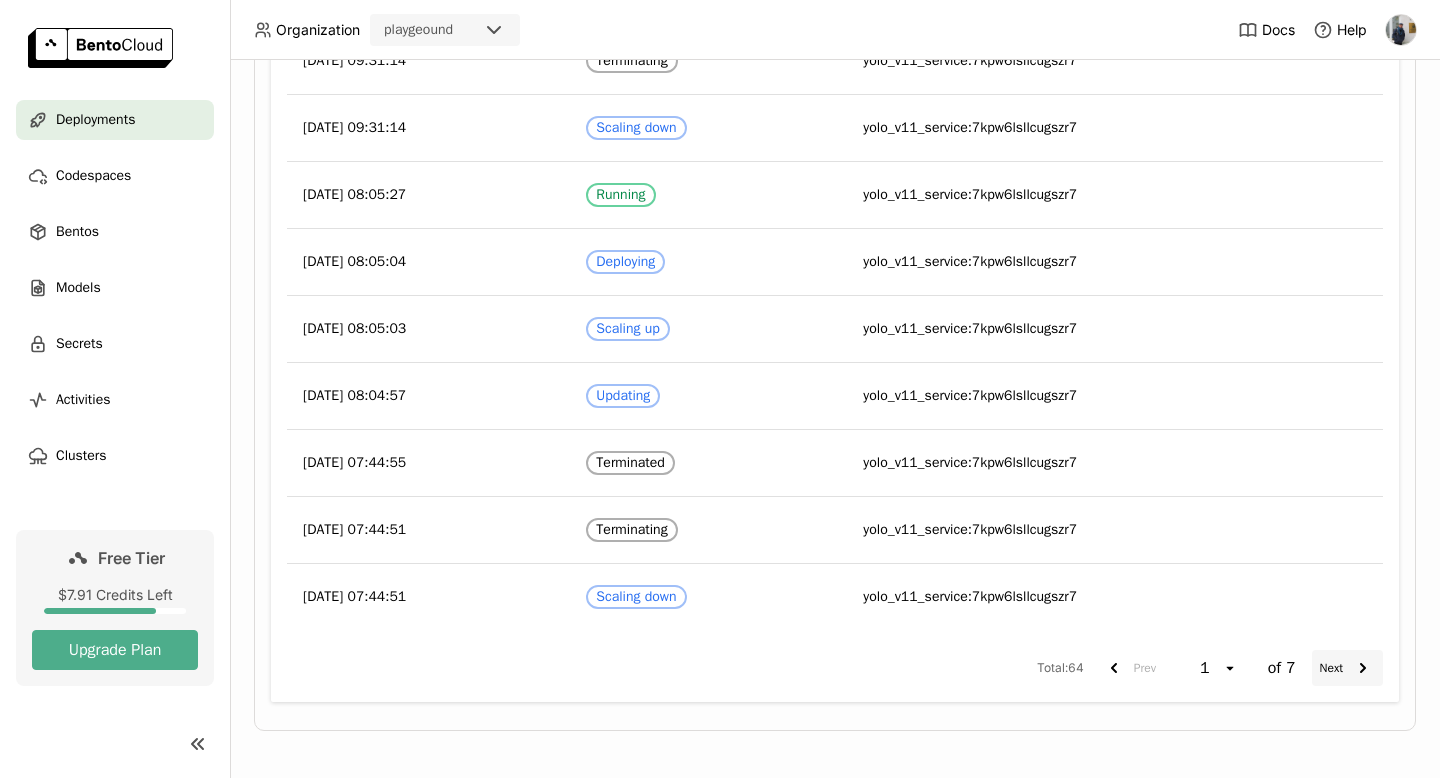 click on "Next" at bounding box center [1347, 668] 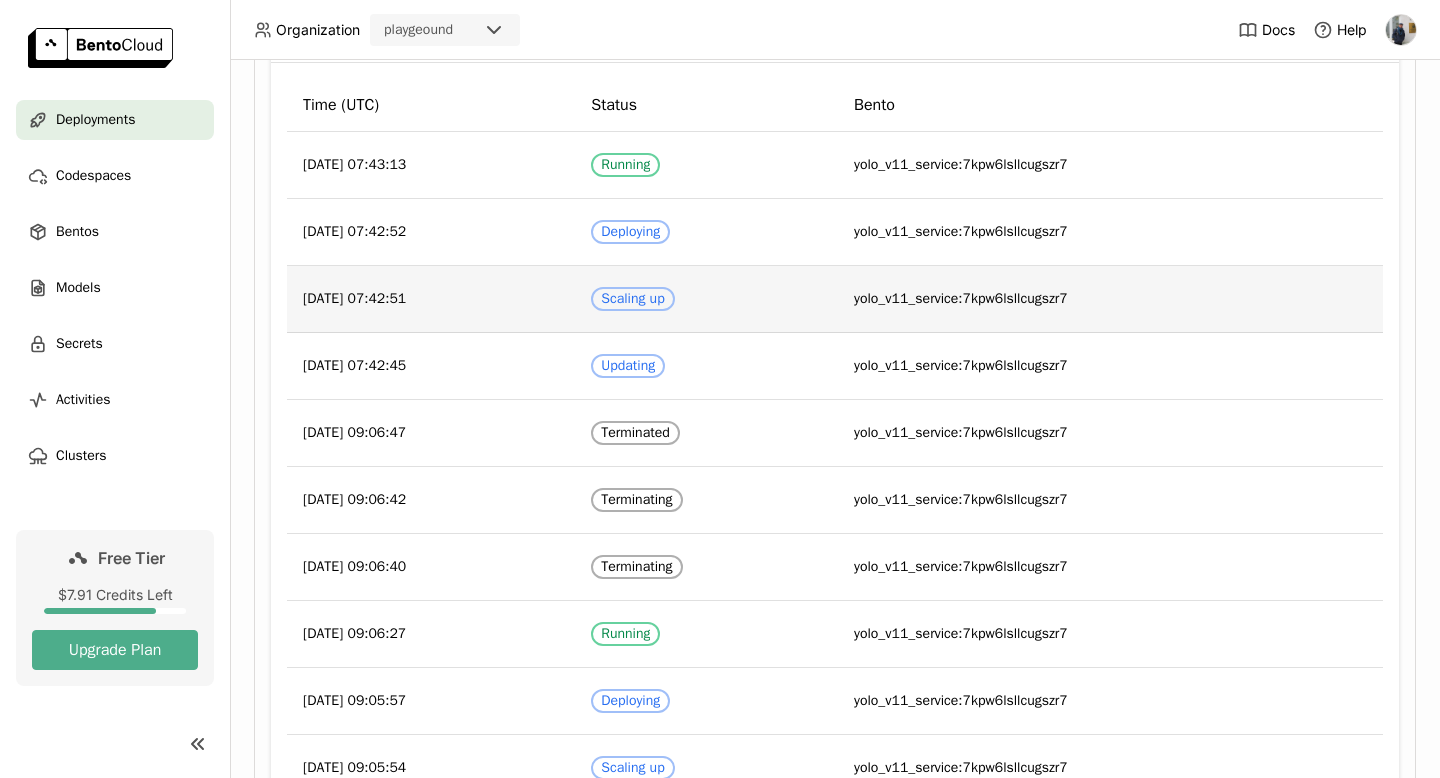 scroll, scrollTop: 440, scrollLeft: 0, axis: vertical 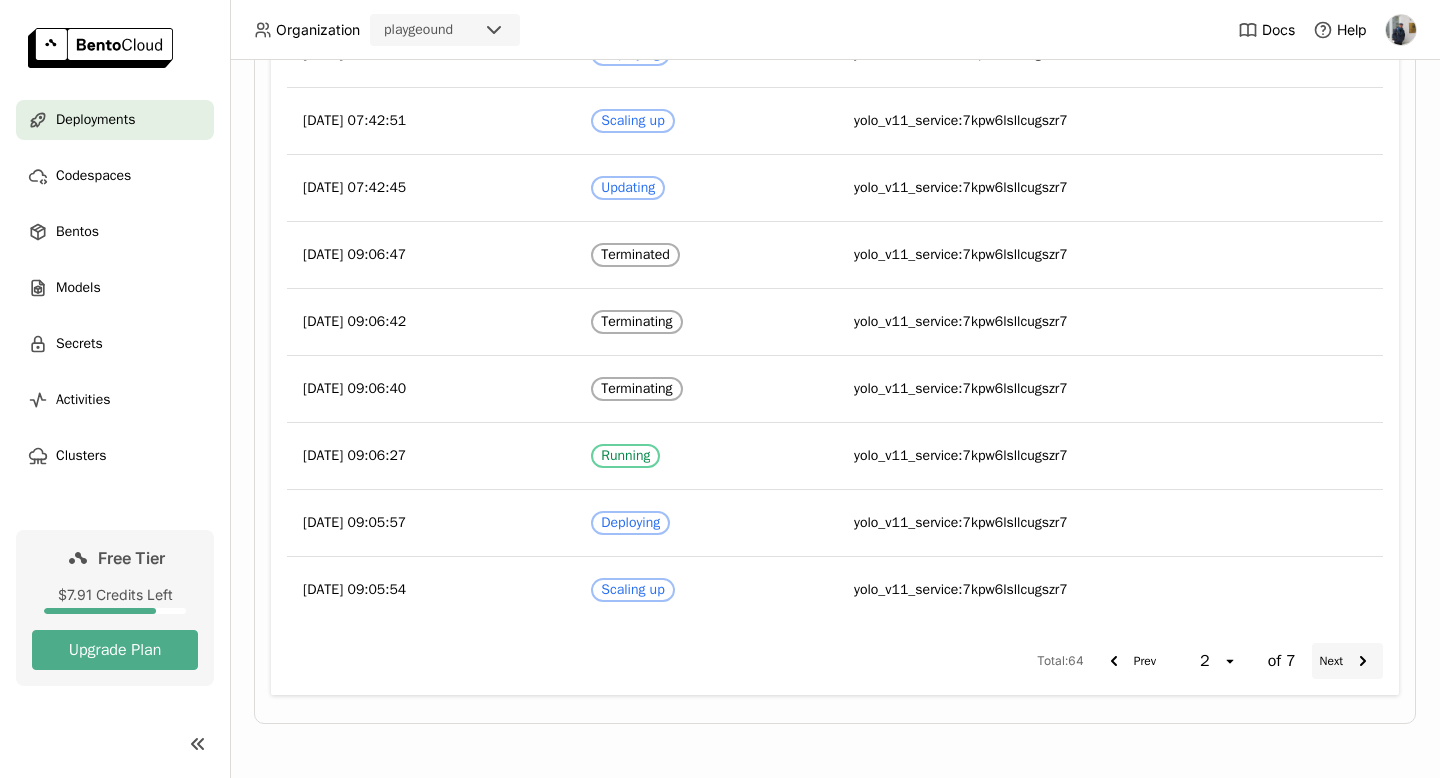 click on "Next" at bounding box center (1347, 661) 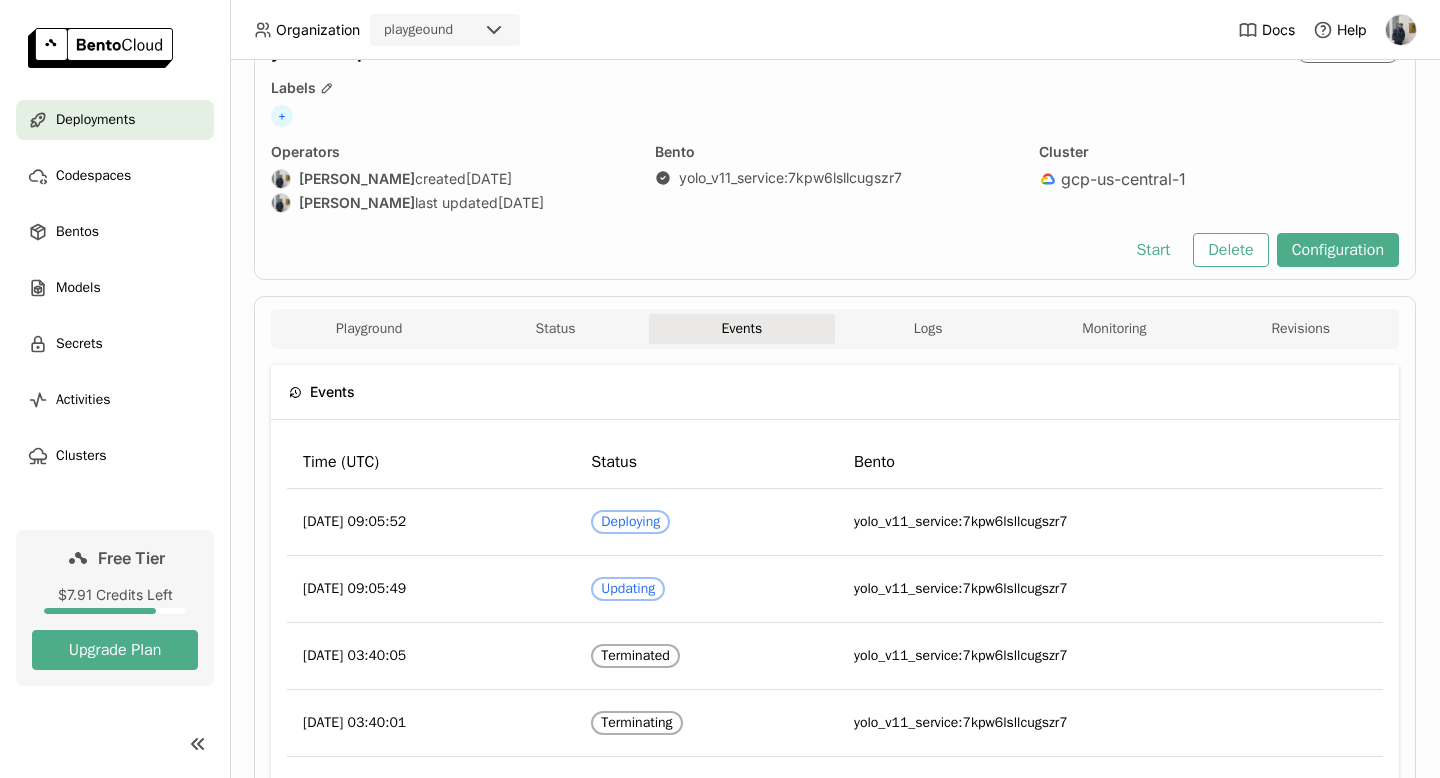scroll, scrollTop: 635, scrollLeft: 0, axis: vertical 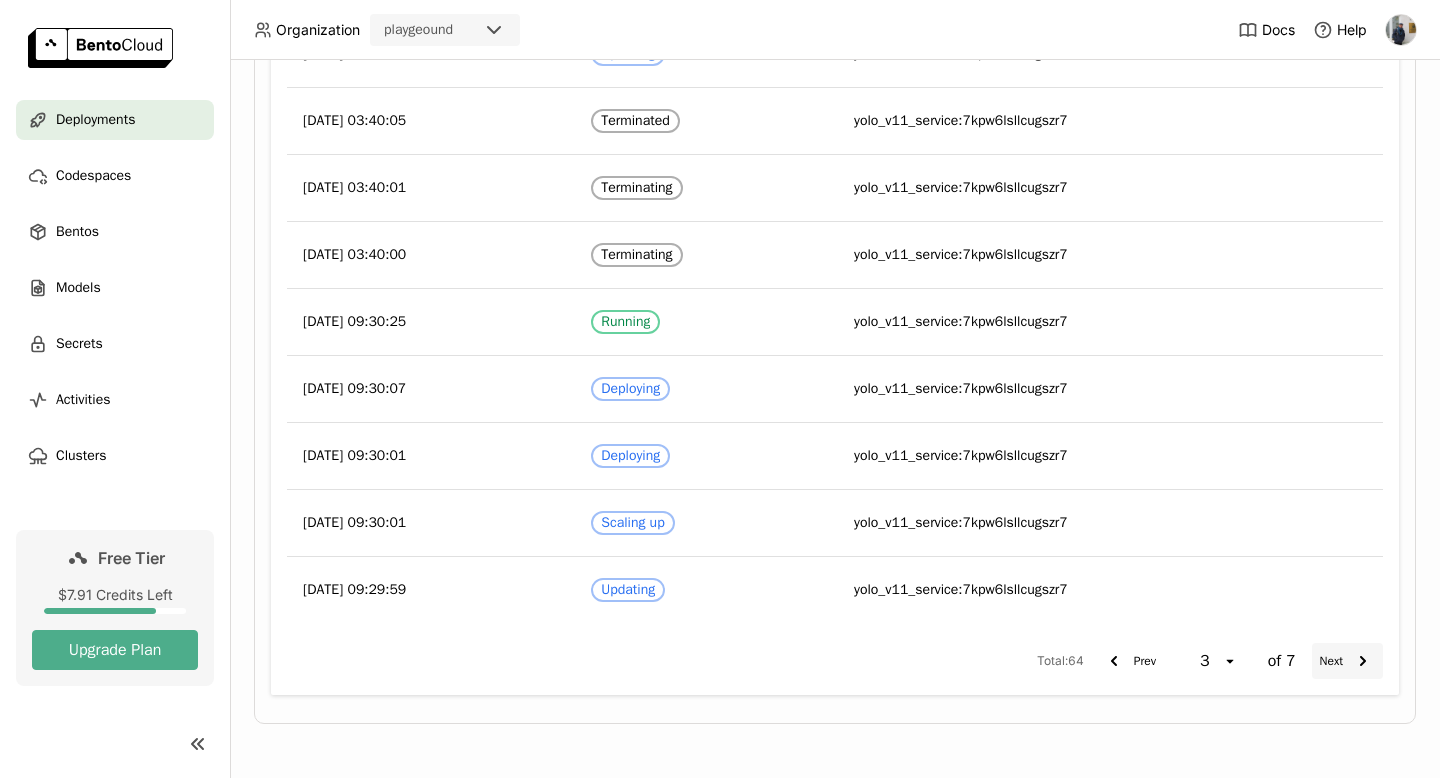 click on "Next" at bounding box center (1347, 661) 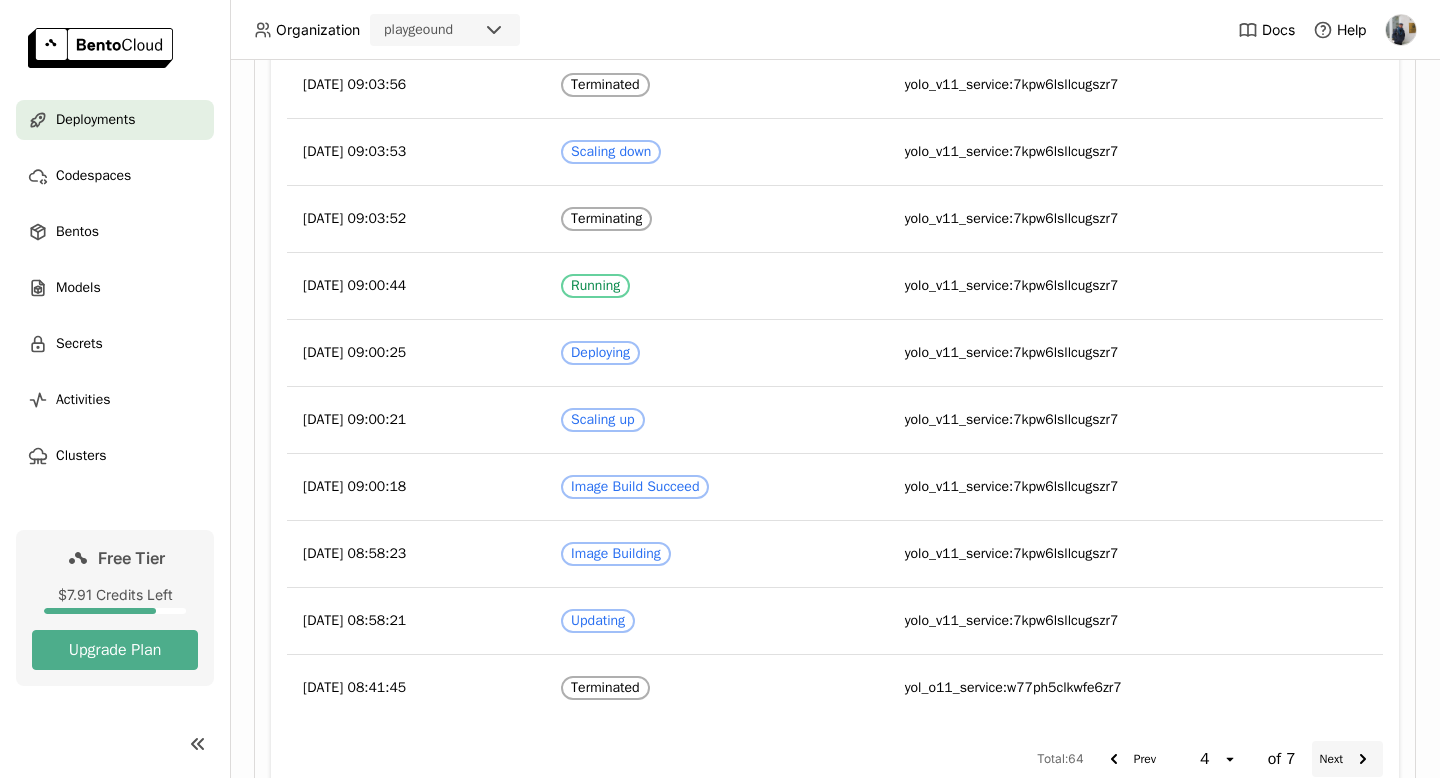 scroll, scrollTop: 562, scrollLeft: 0, axis: vertical 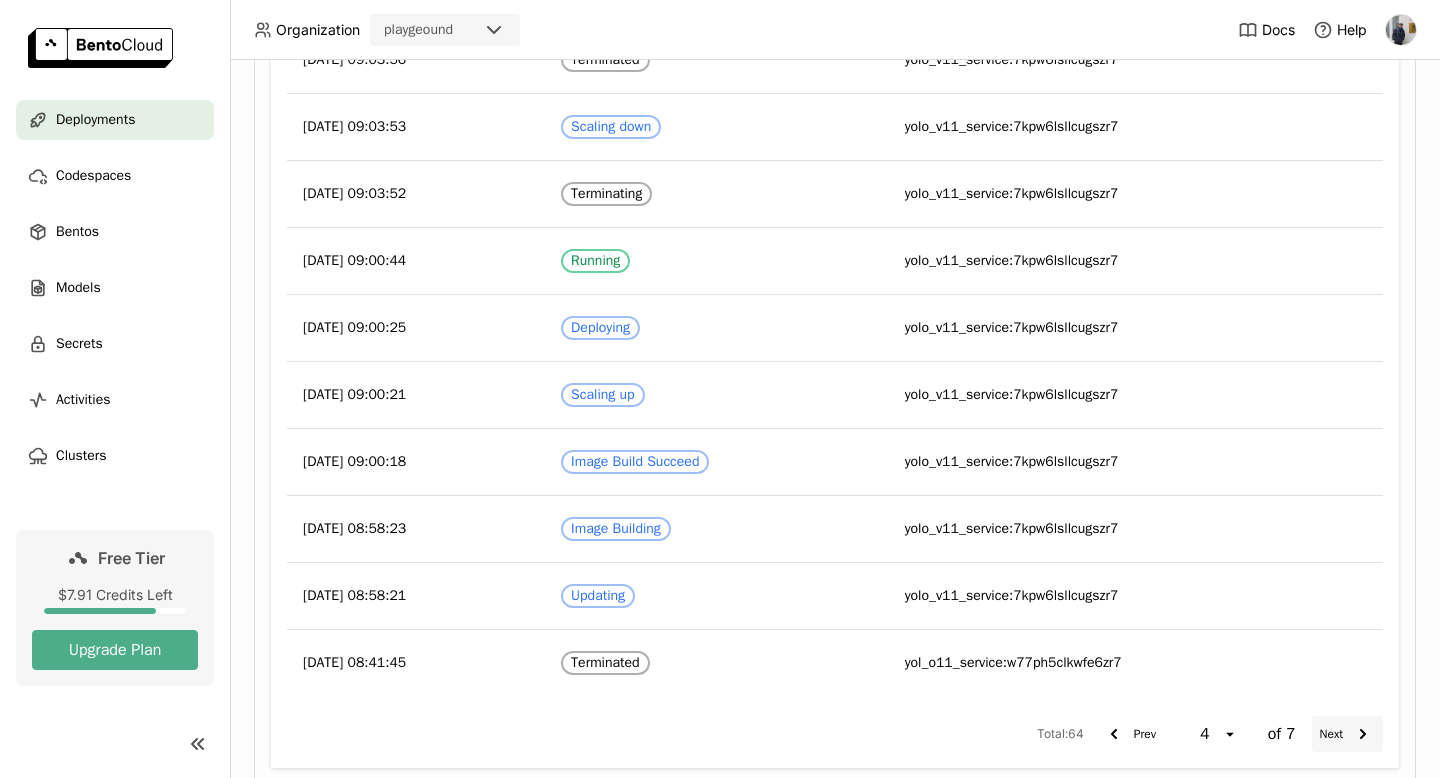 click on "Next" at bounding box center (1347, 734) 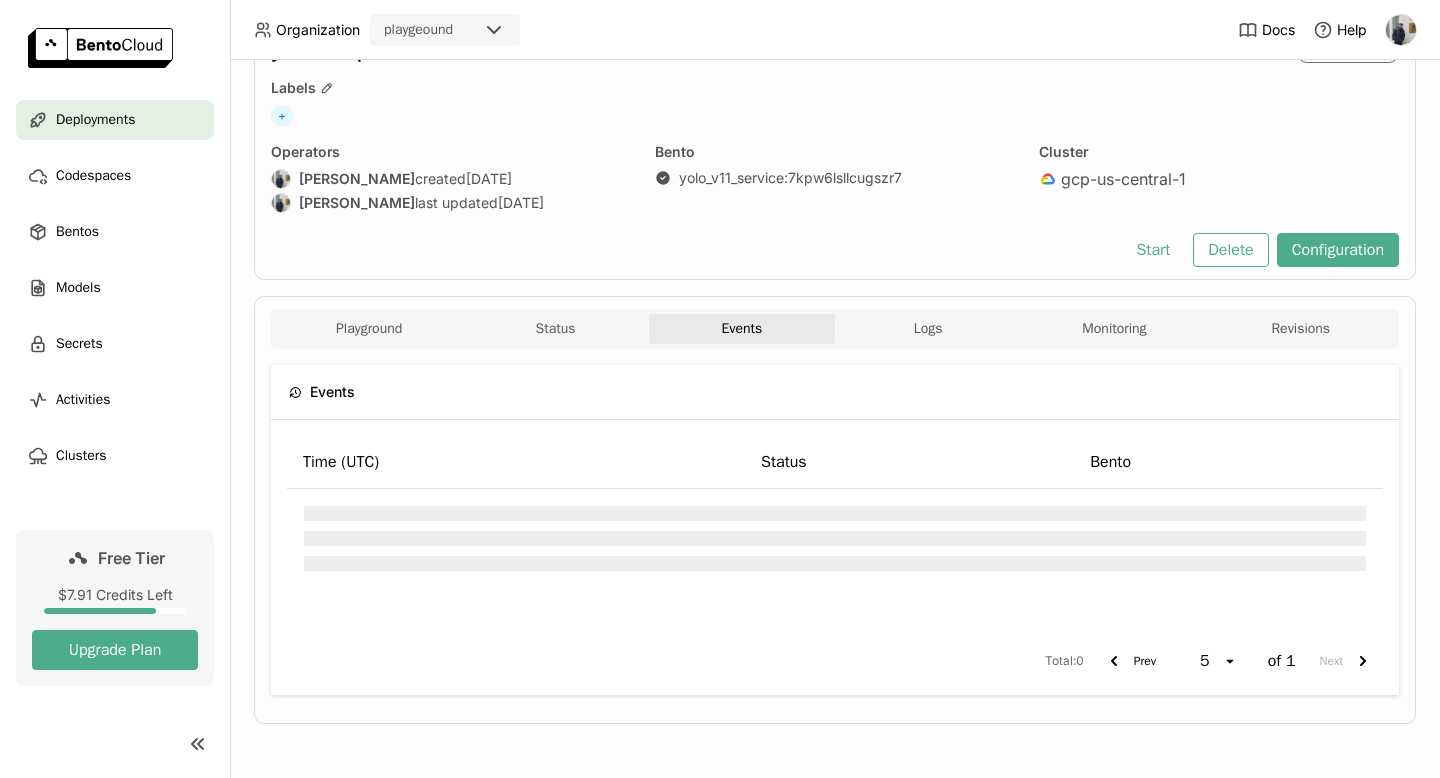 scroll, scrollTop: 100, scrollLeft: 0, axis: vertical 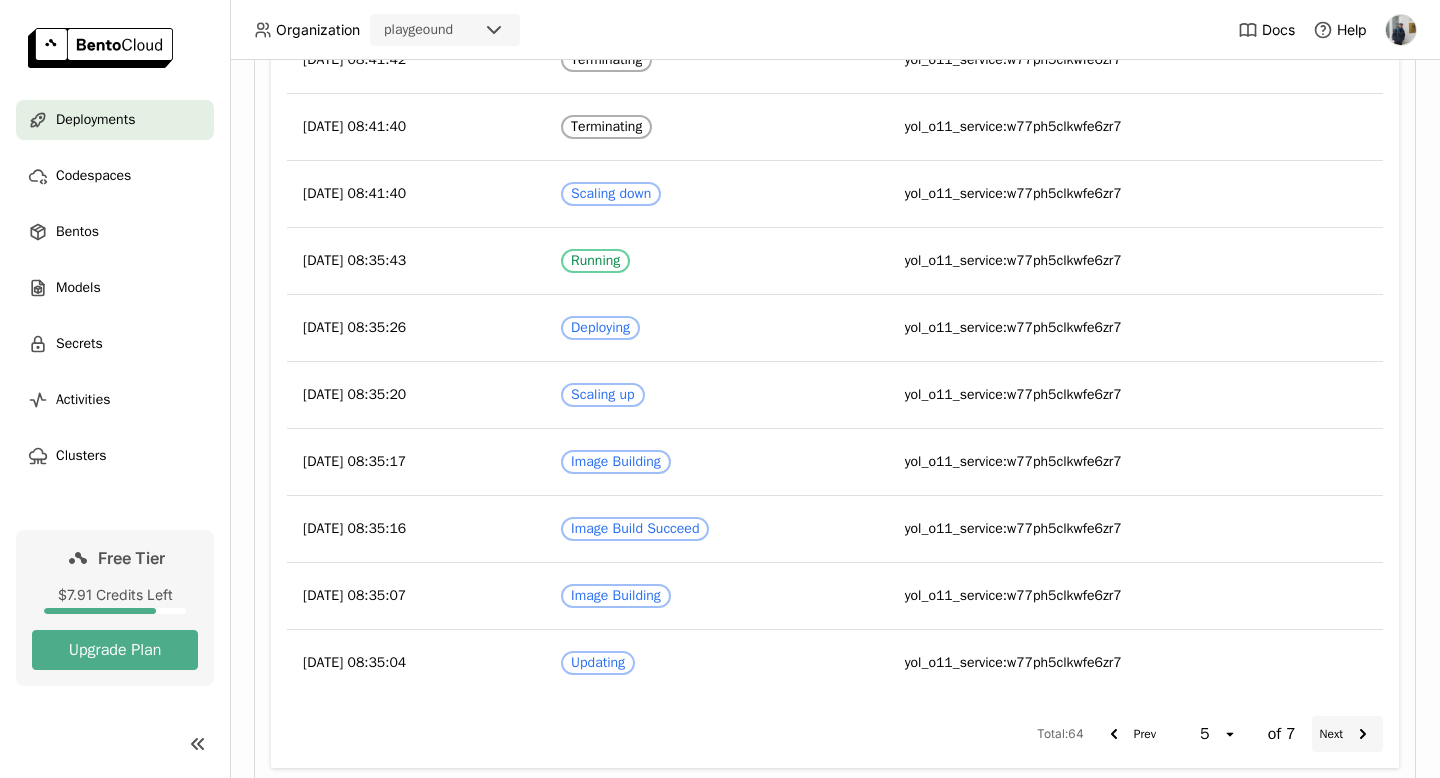 click on "Next" at bounding box center [1347, 734] 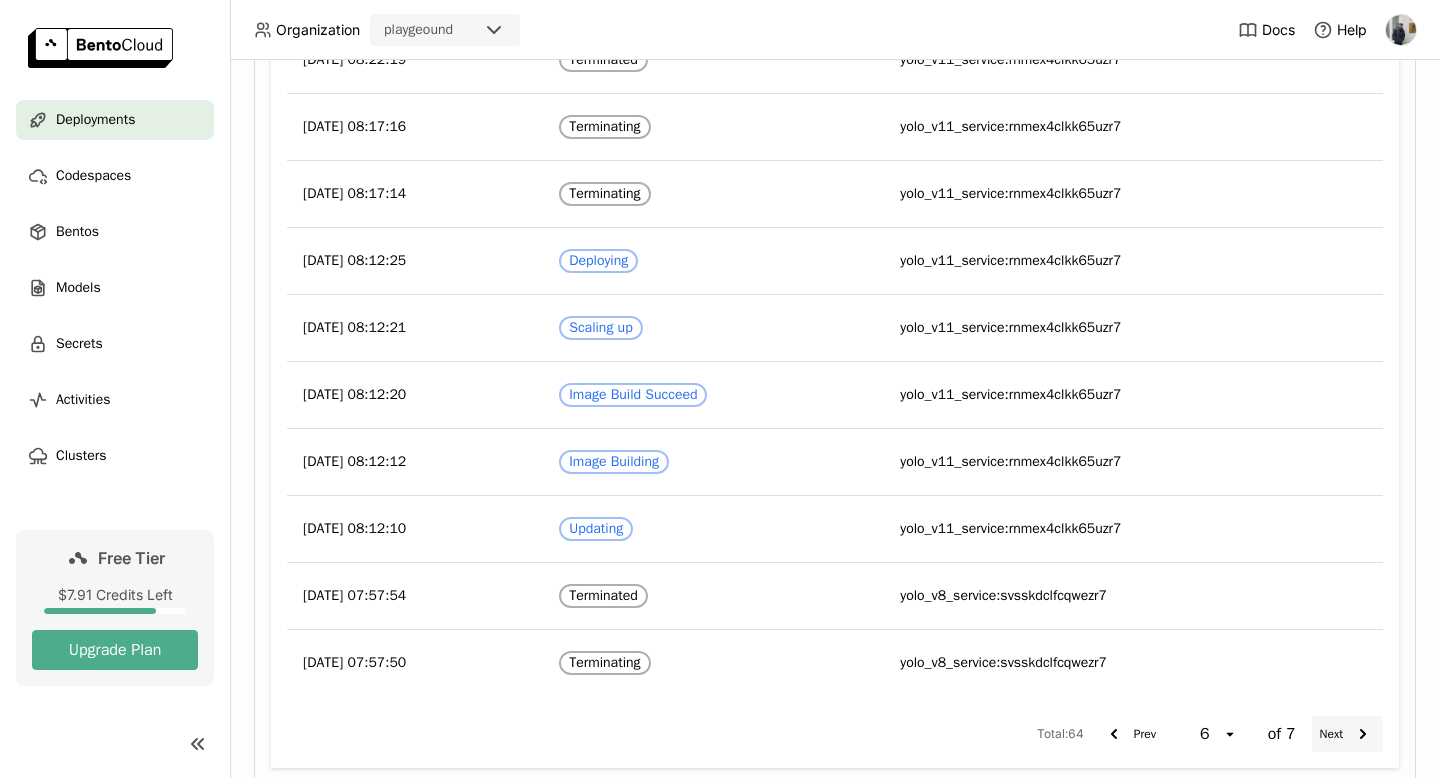 click on "Next" at bounding box center (1347, 734) 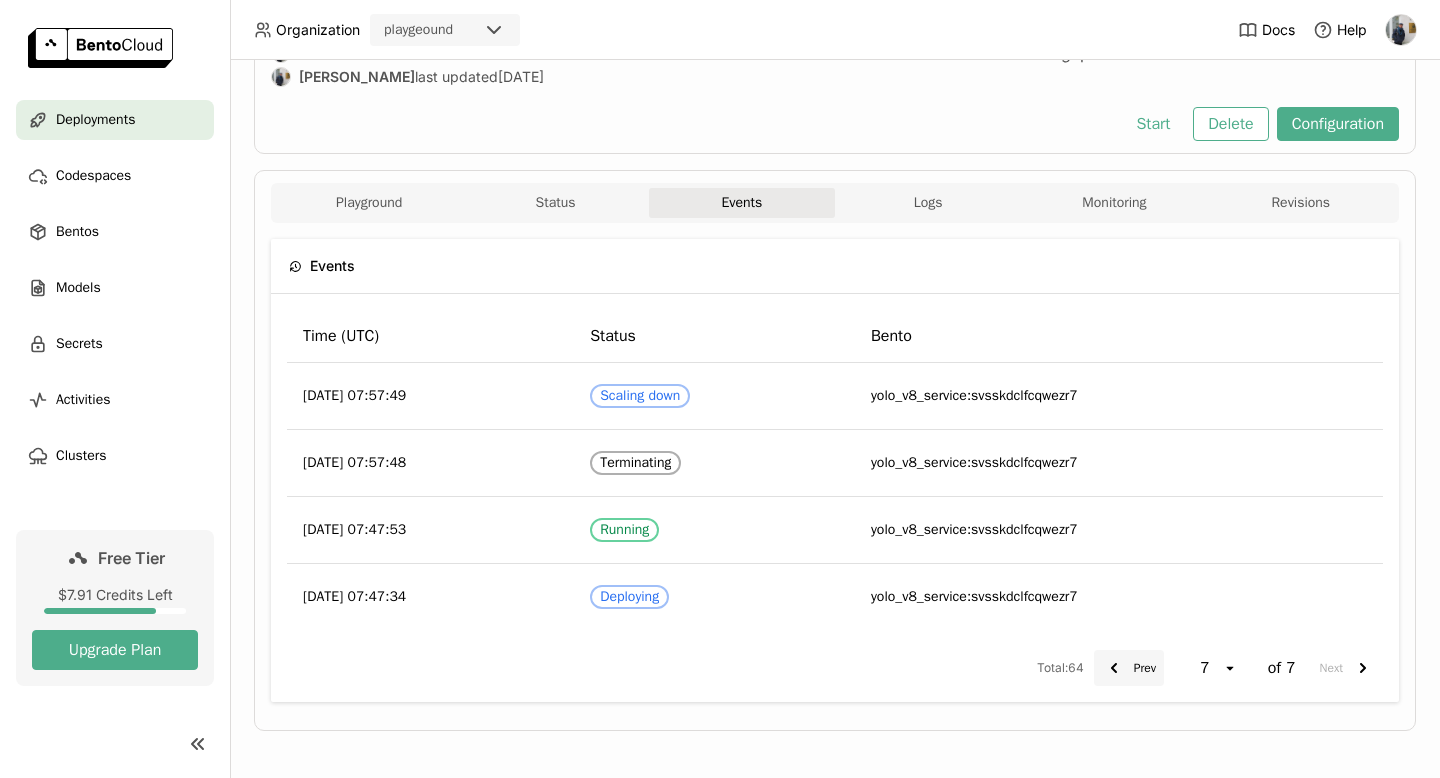 scroll, scrollTop: 228, scrollLeft: 0, axis: vertical 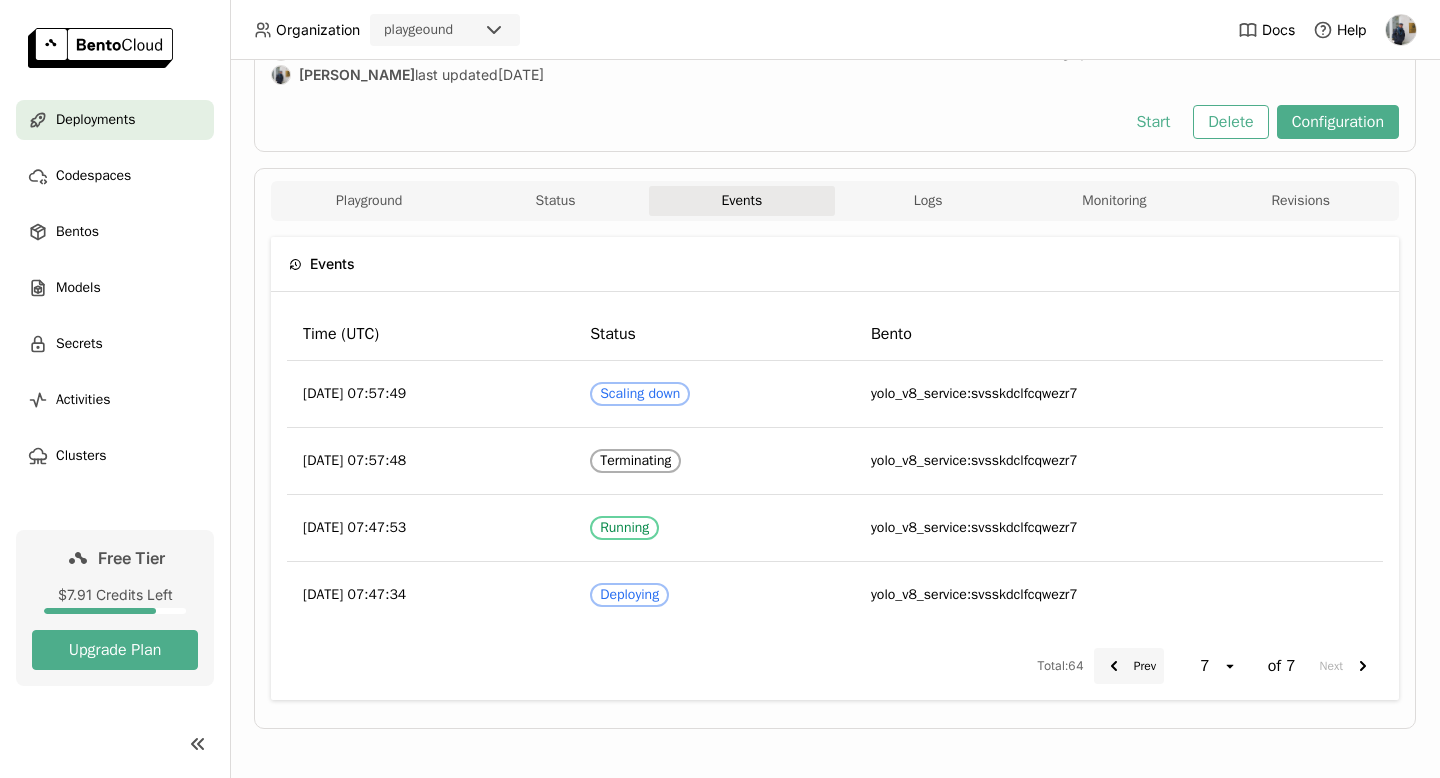 click on "Prev" at bounding box center [1129, 666] 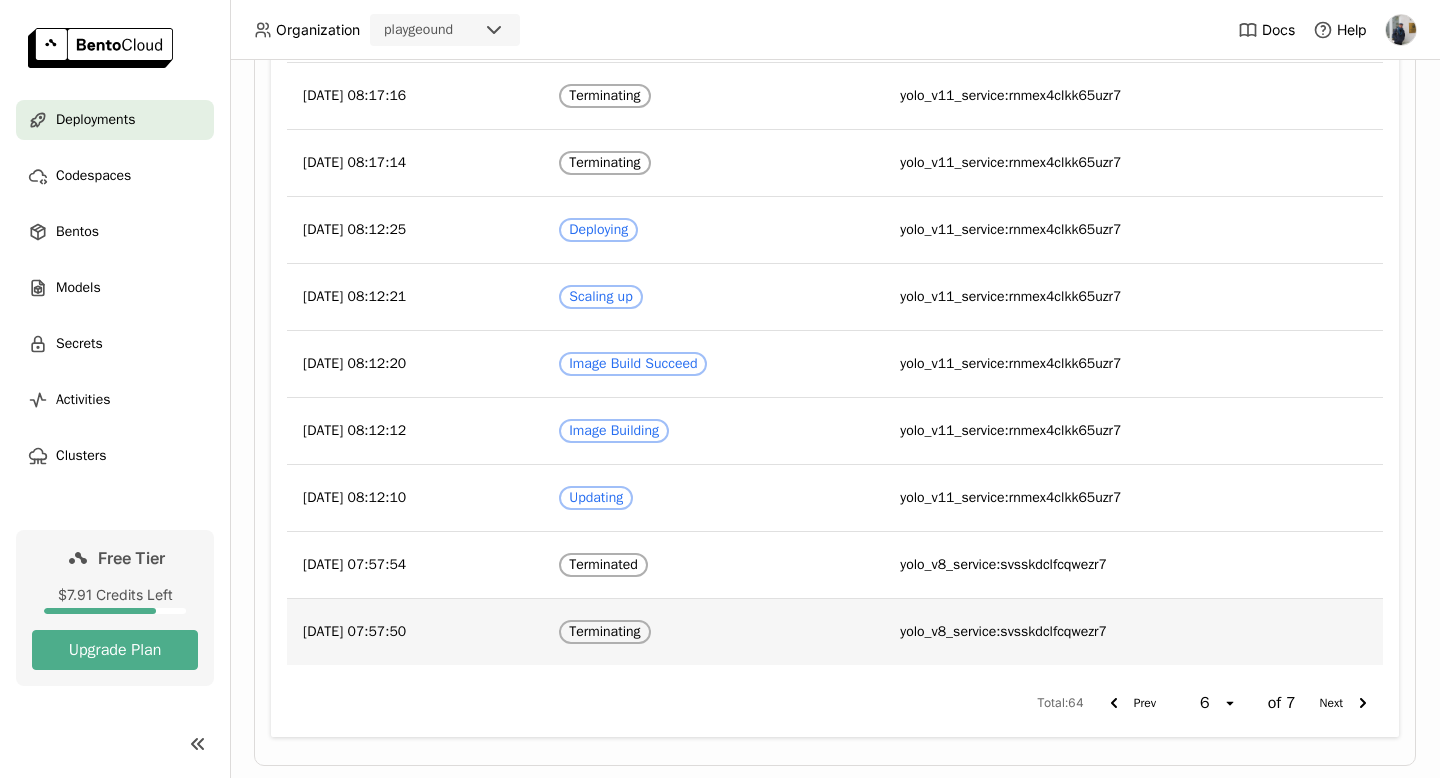 scroll, scrollTop: 580, scrollLeft: 0, axis: vertical 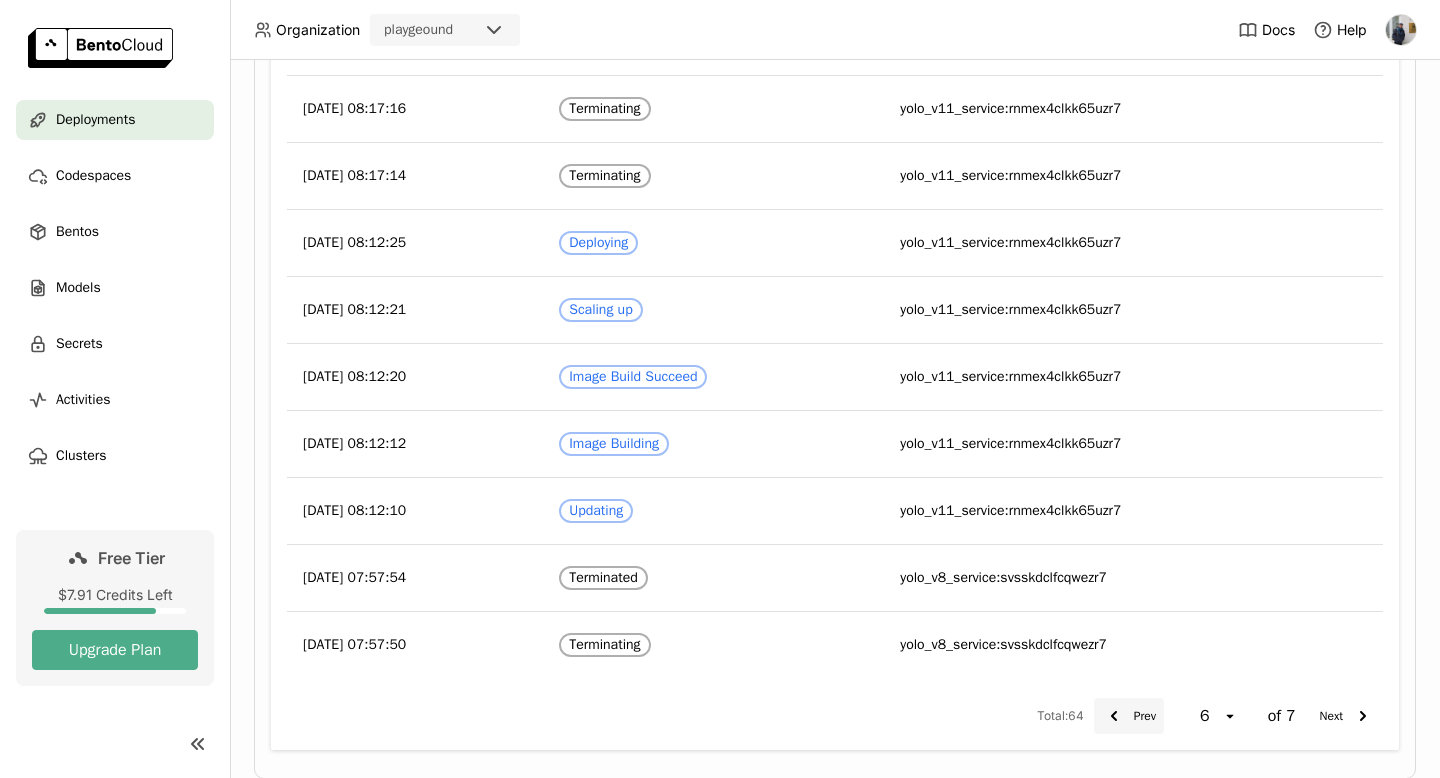 click on "Prev" at bounding box center (1129, 716) 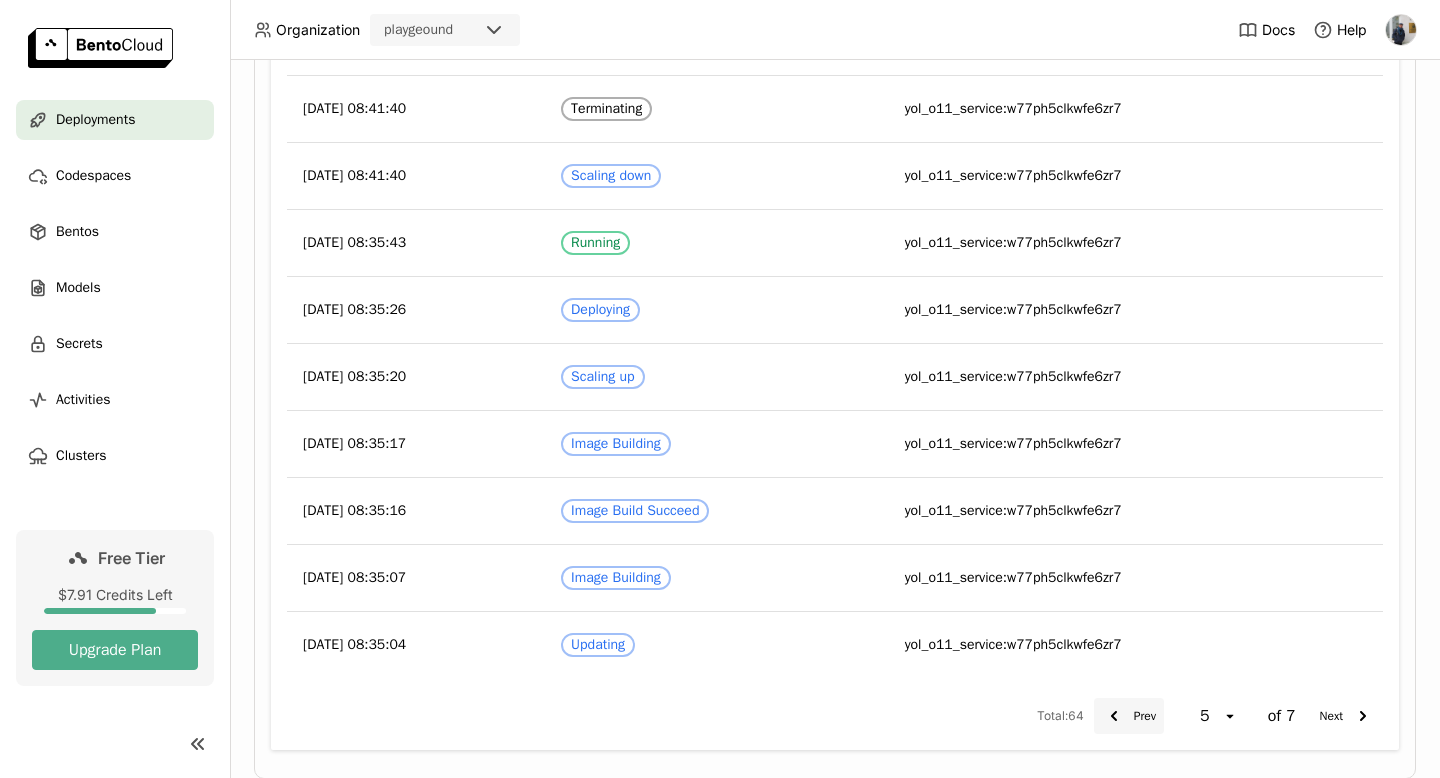click on "Prev" at bounding box center (1129, 716) 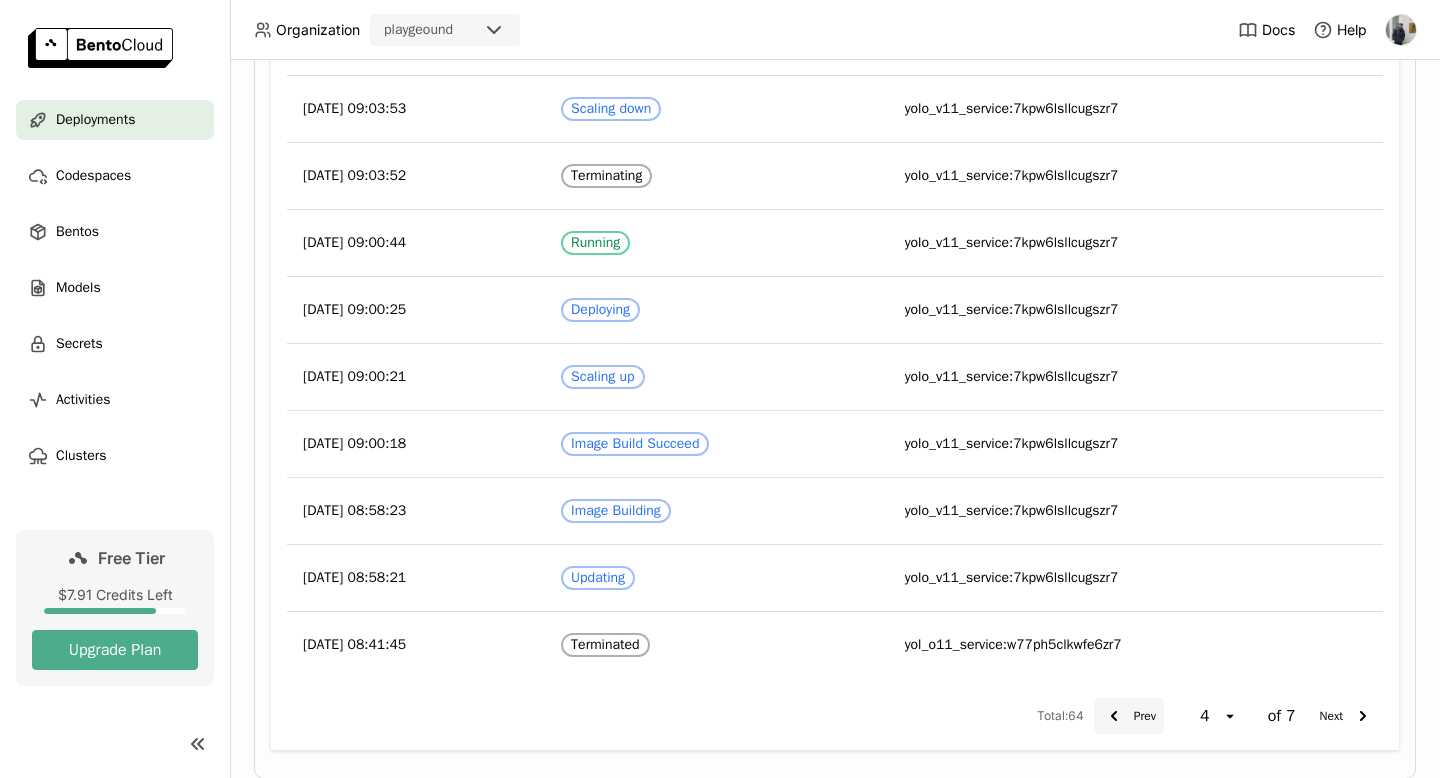 click on "Prev" at bounding box center (1129, 716) 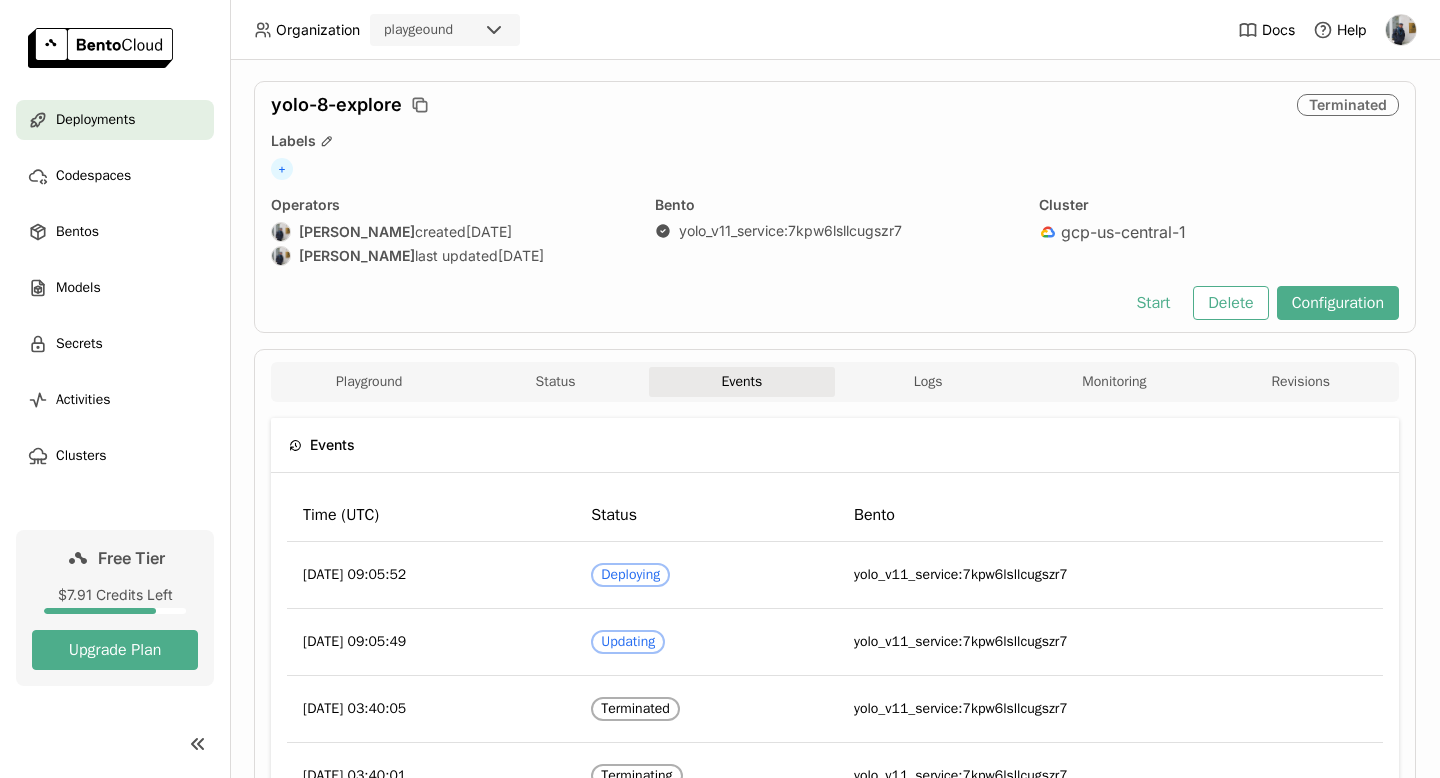 scroll, scrollTop: 0, scrollLeft: 0, axis: both 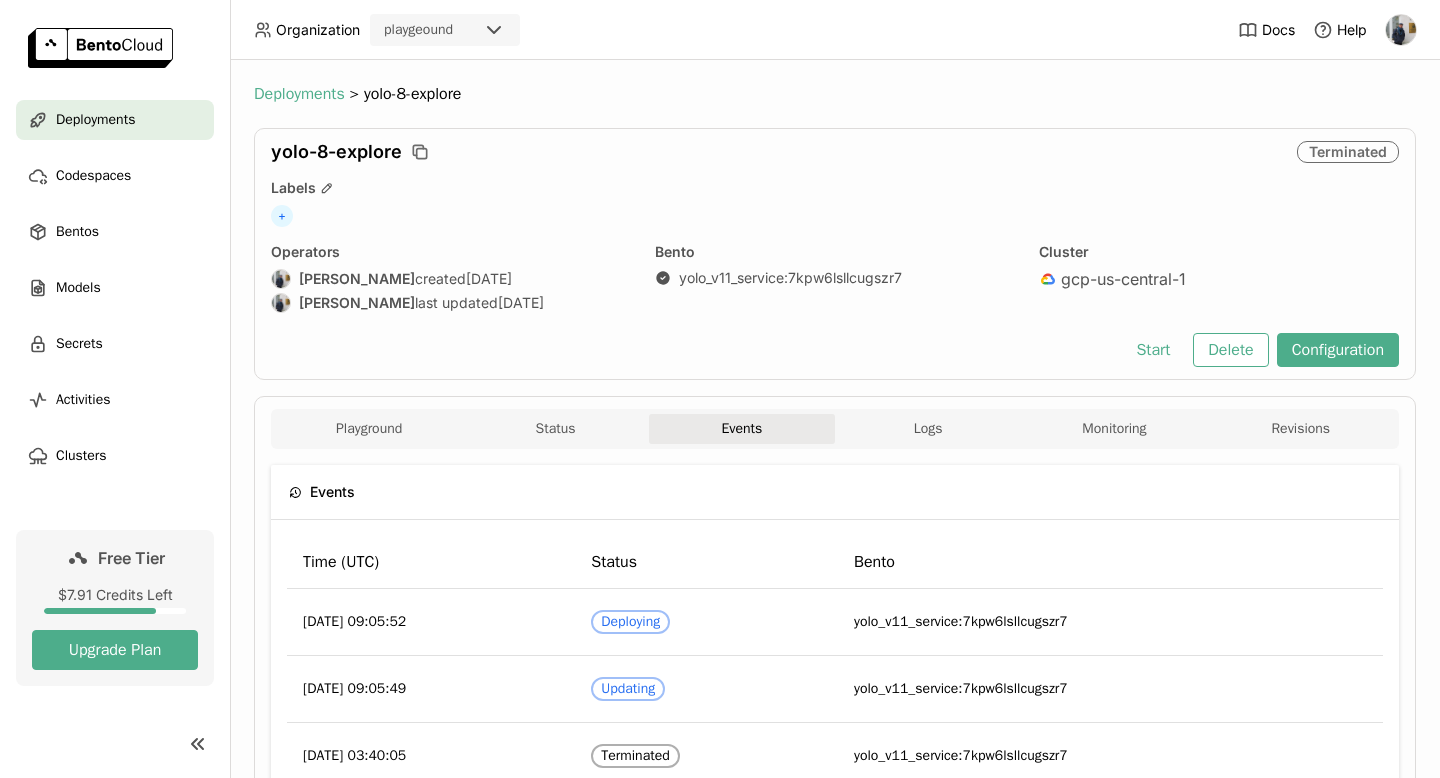 click on "Deployments" at bounding box center [299, 94] 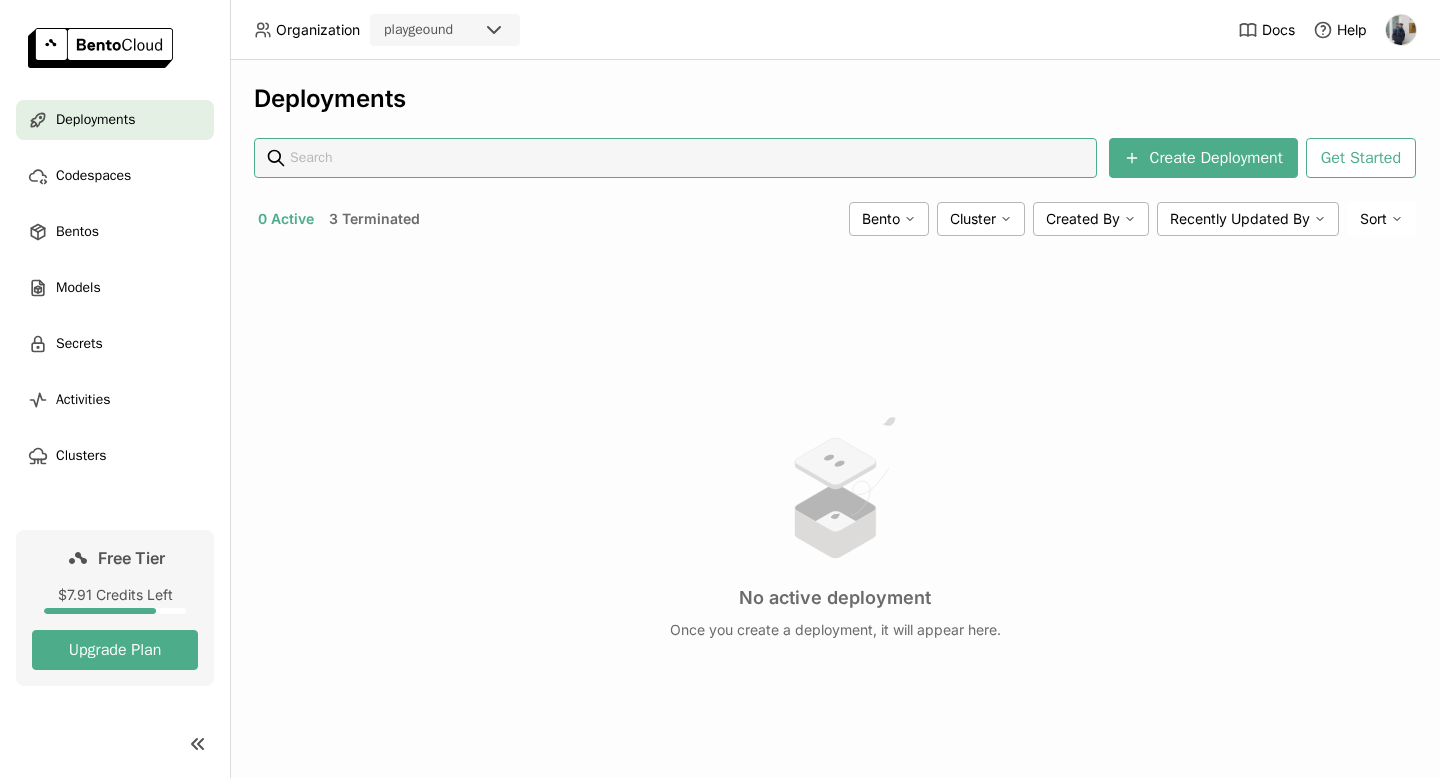click on "3   Terminated" at bounding box center [374, 219] 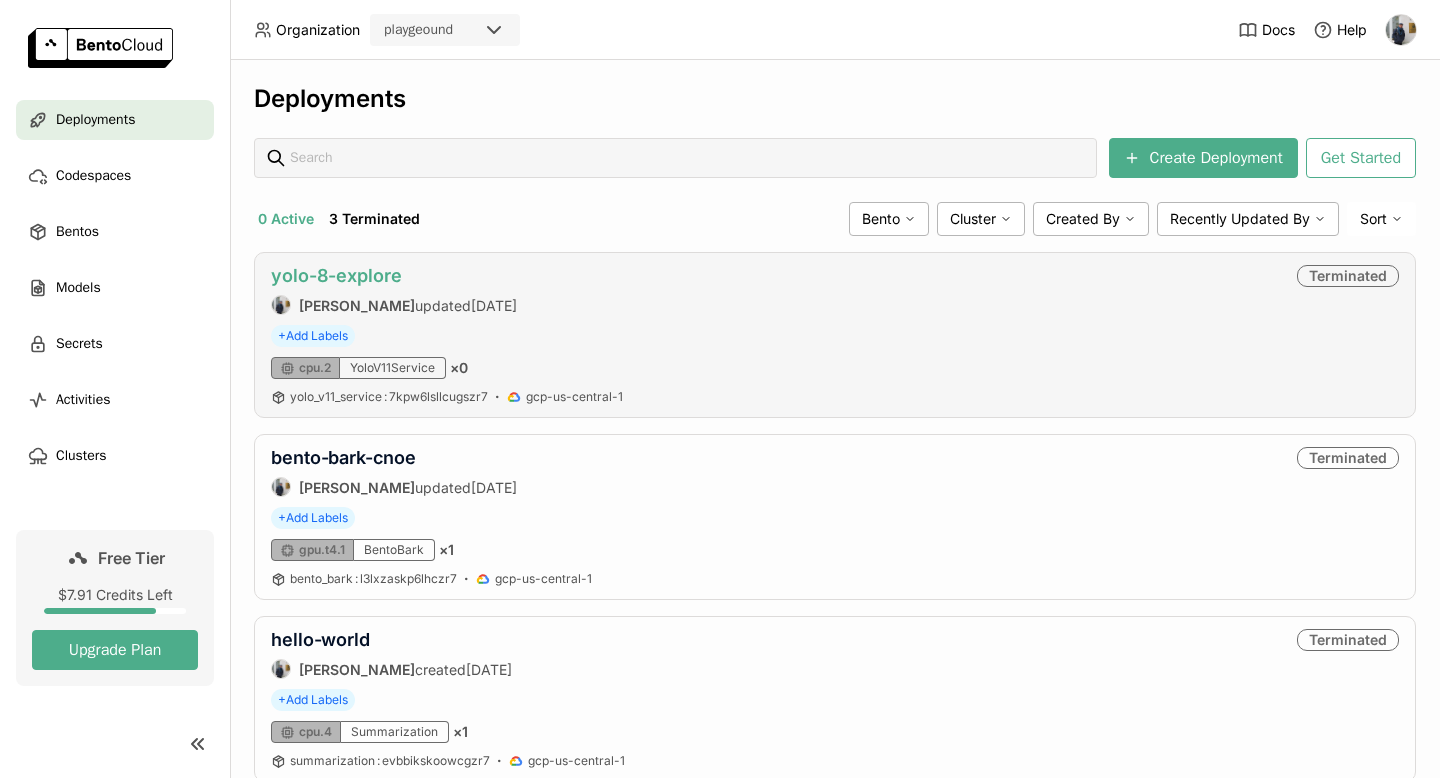 click on "yolo-8-explore" at bounding box center (336, 275) 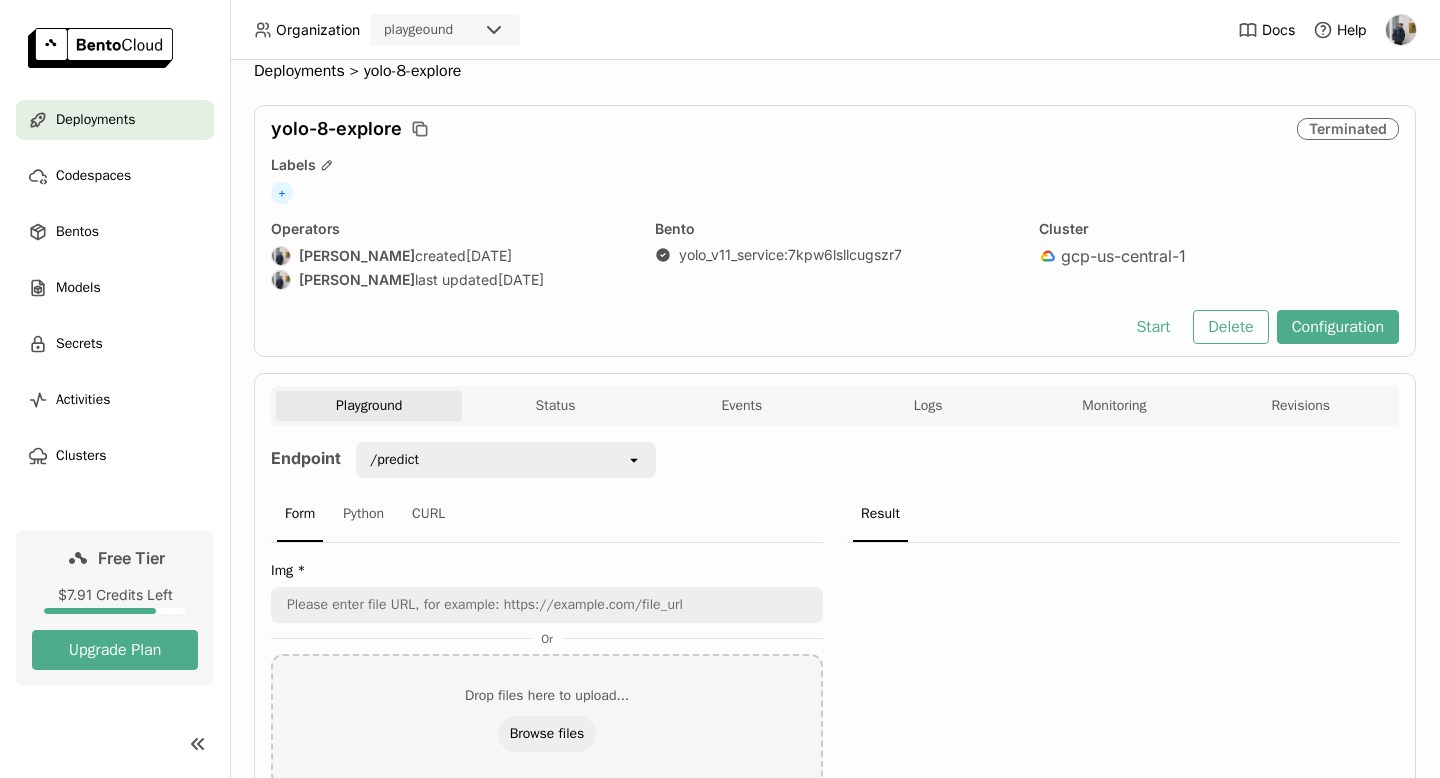 scroll, scrollTop: 5, scrollLeft: 0, axis: vertical 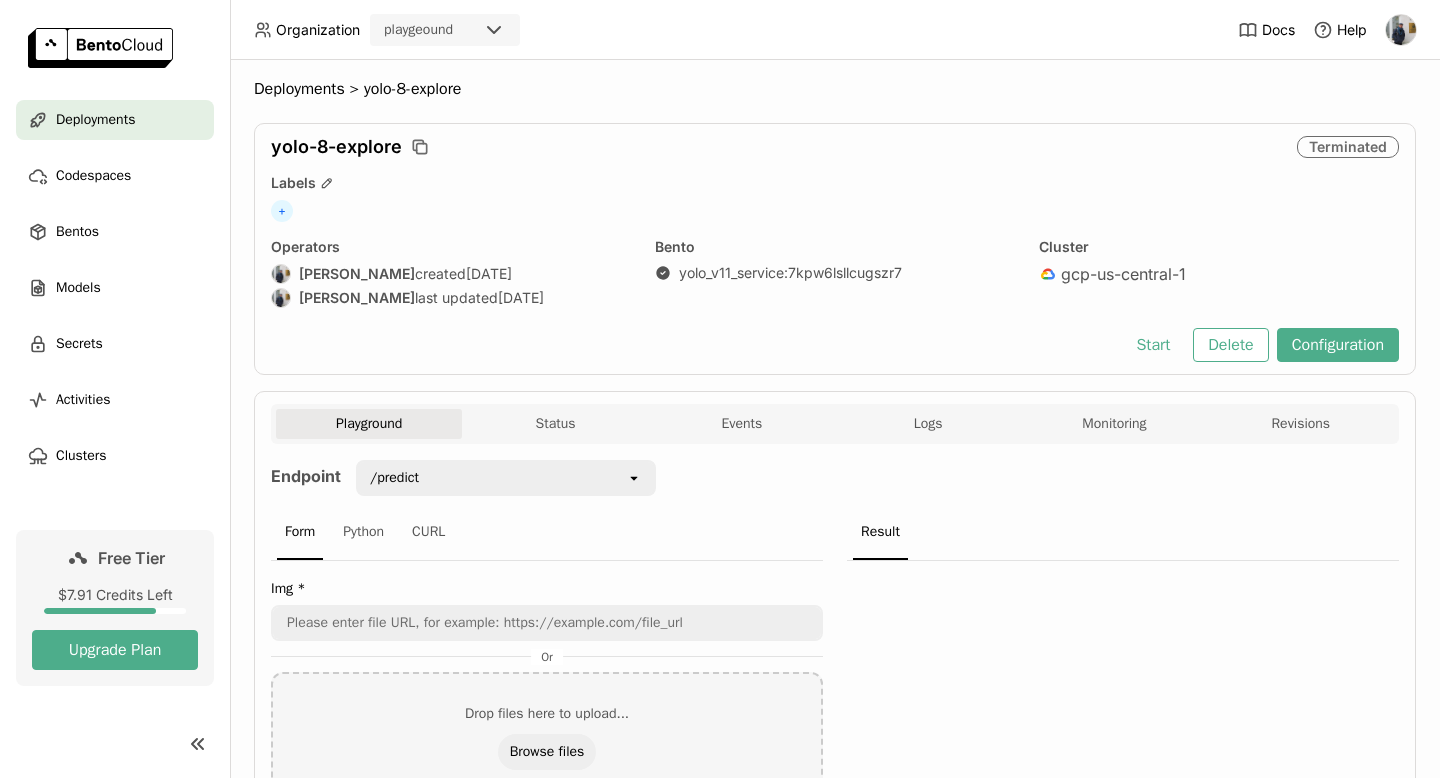click on "yolo-8-explore Terminated Labels + Operators [PERSON_NAME]  created  [DATE] [PERSON_NAME]  last updated  [DATE] Bento yolo_v11_service : 7kpw6lsllcugszr7 Cluster gcp-us-central-1 Start Delete Configuration" at bounding box center [835, 249] 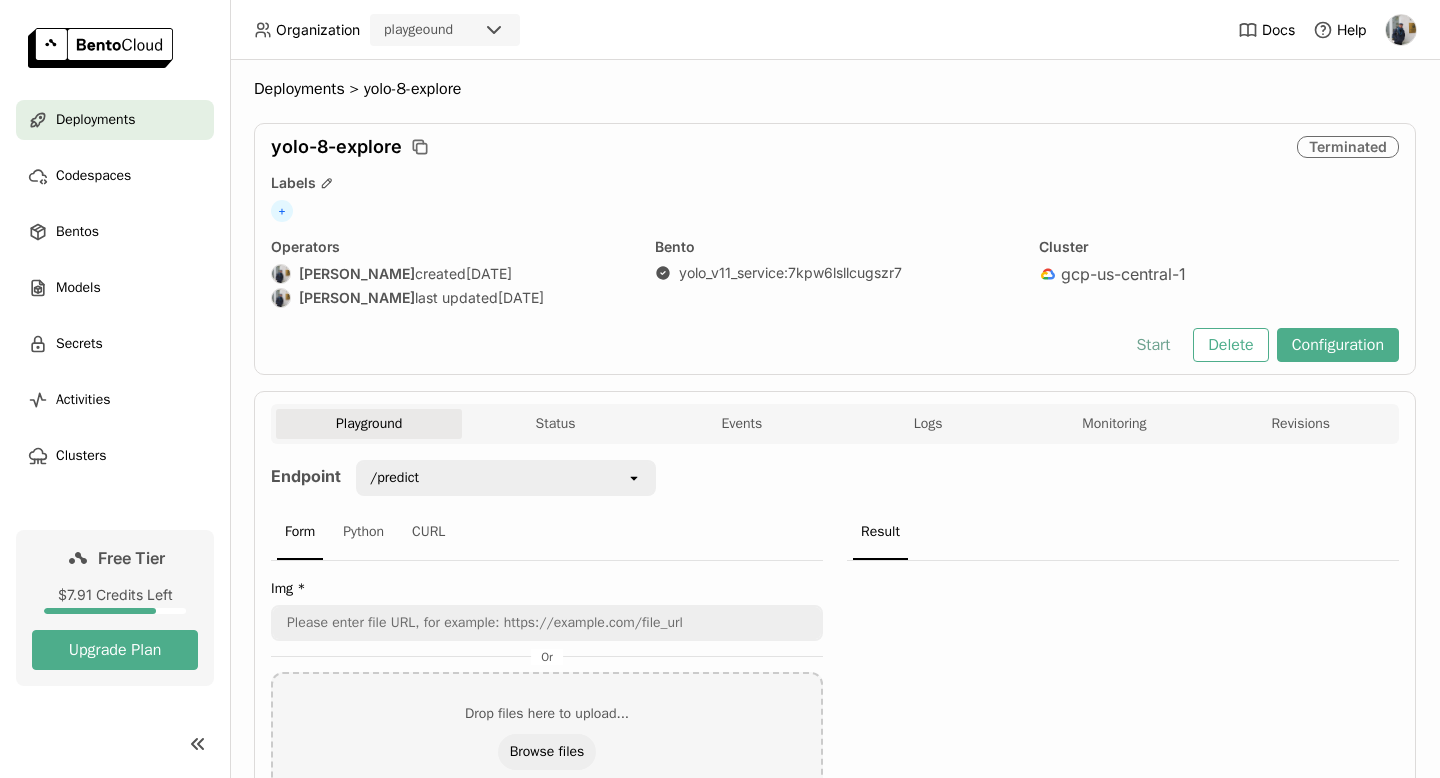 click on "Start" at bounding box center (1153, 345) 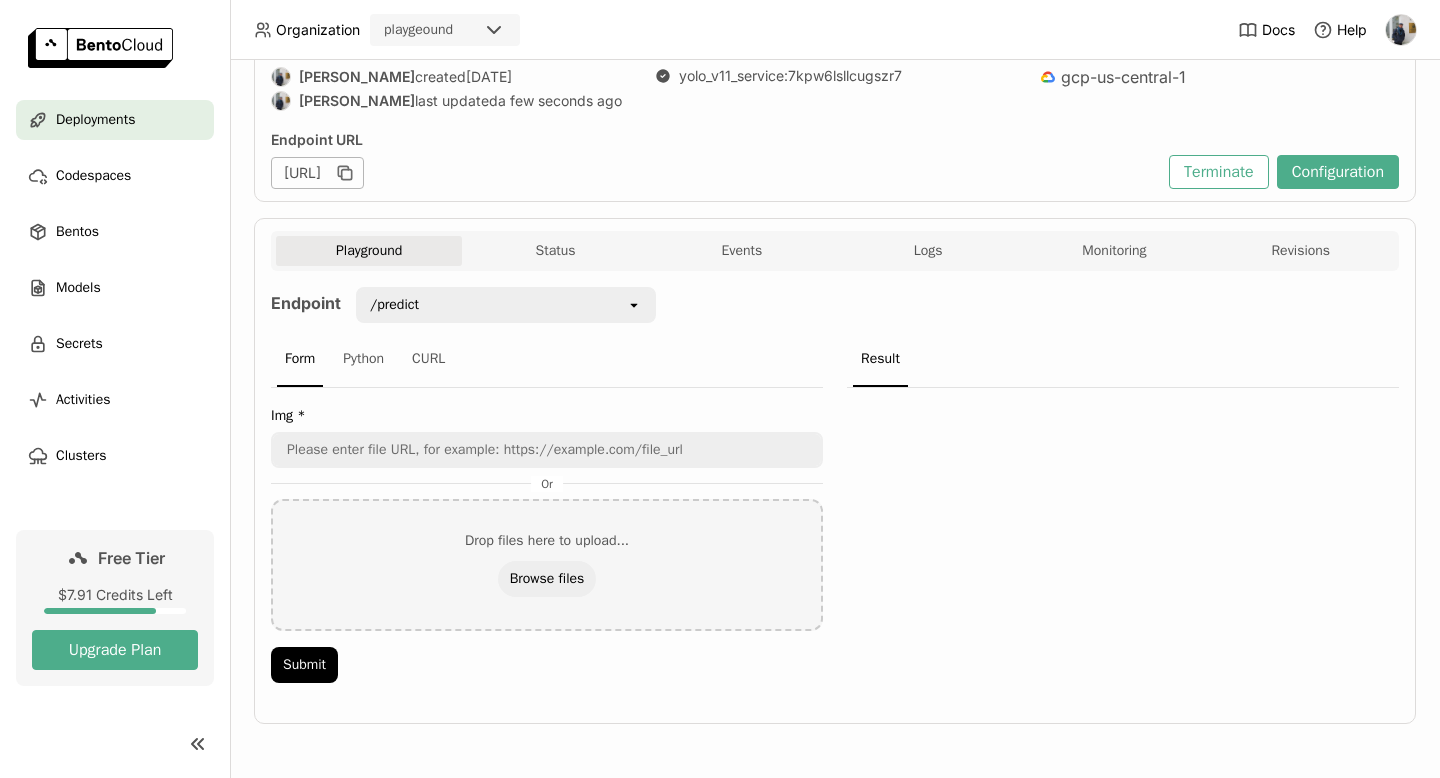 scroll, scrollTop: 0, scrollLeft: 0, axis: both 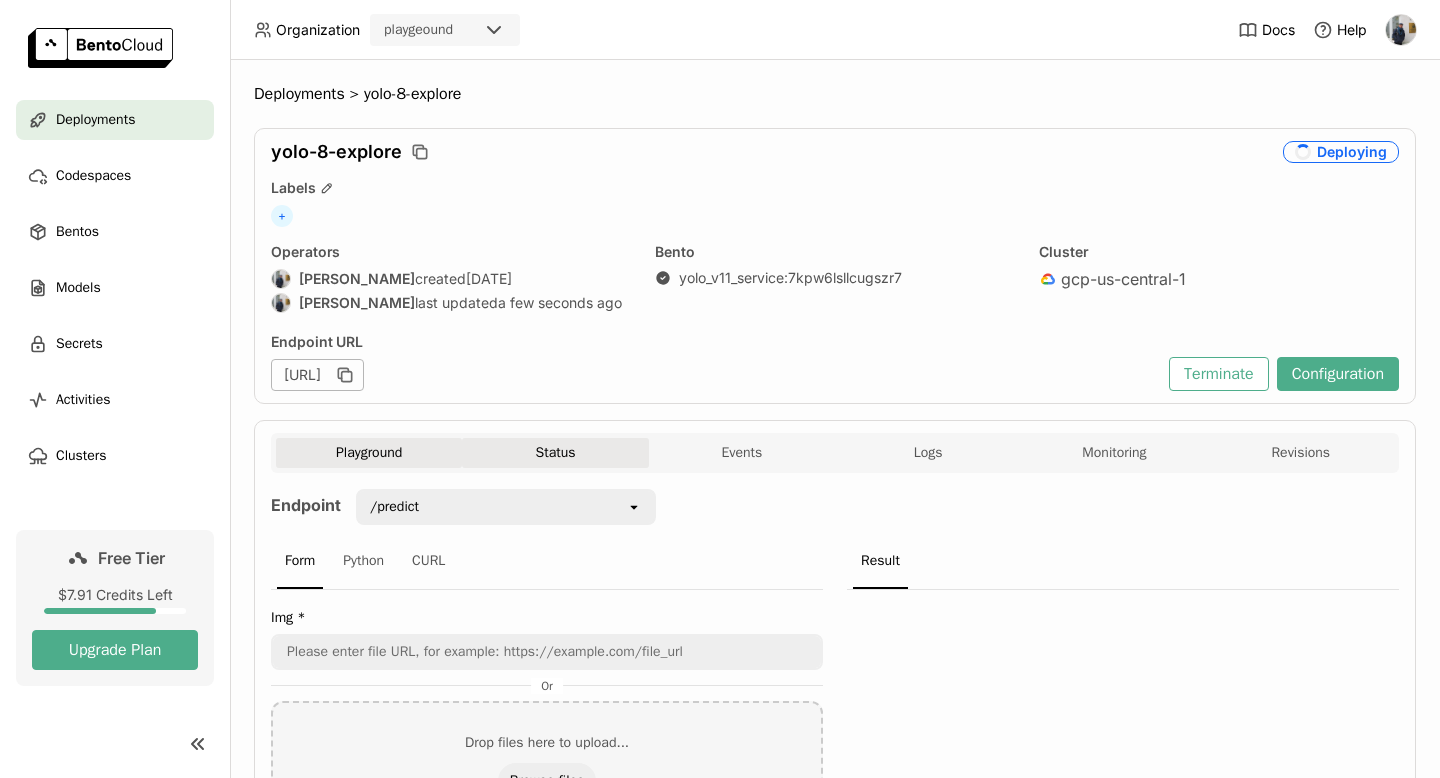 click on "Status" at bounding box center (555, 453) 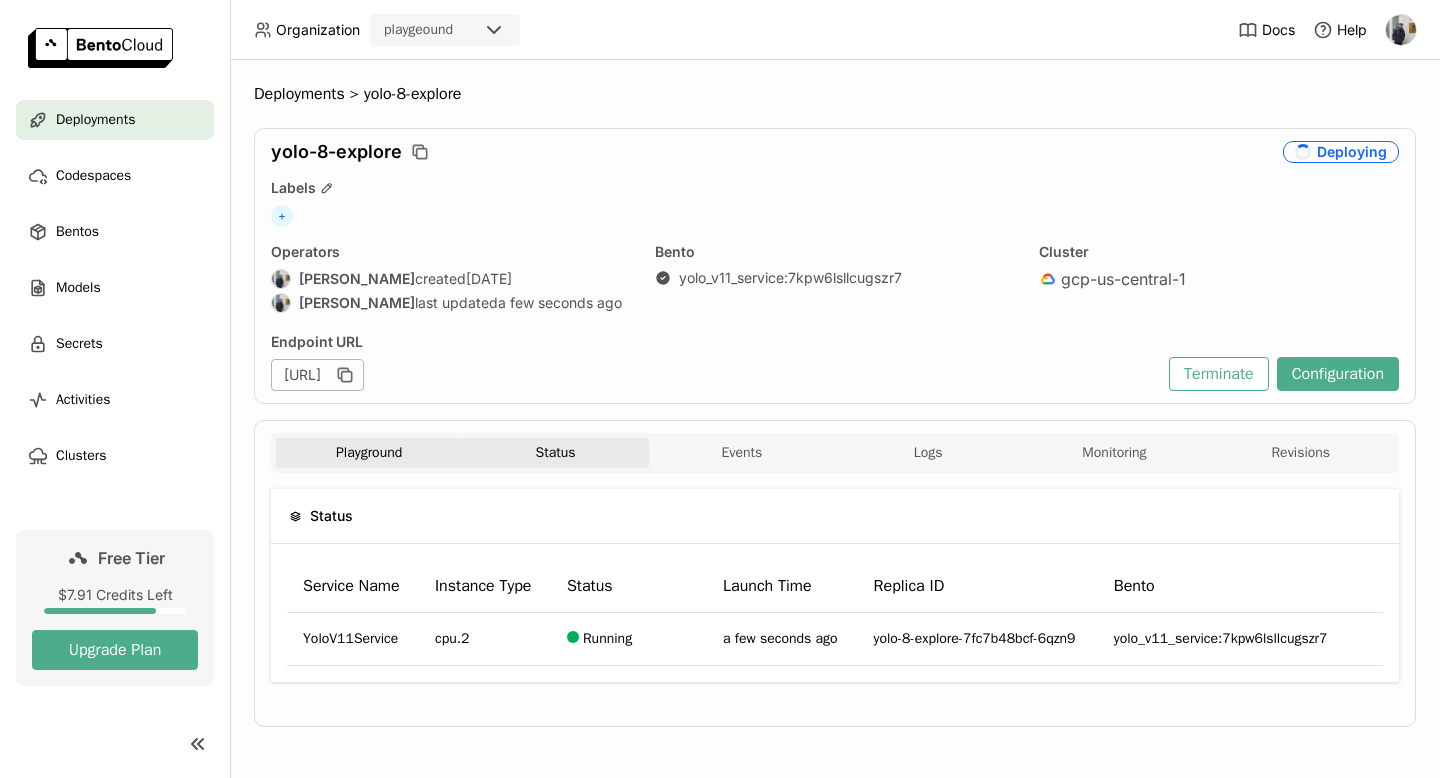 click on "Playground" at bounding box center (369, 453) 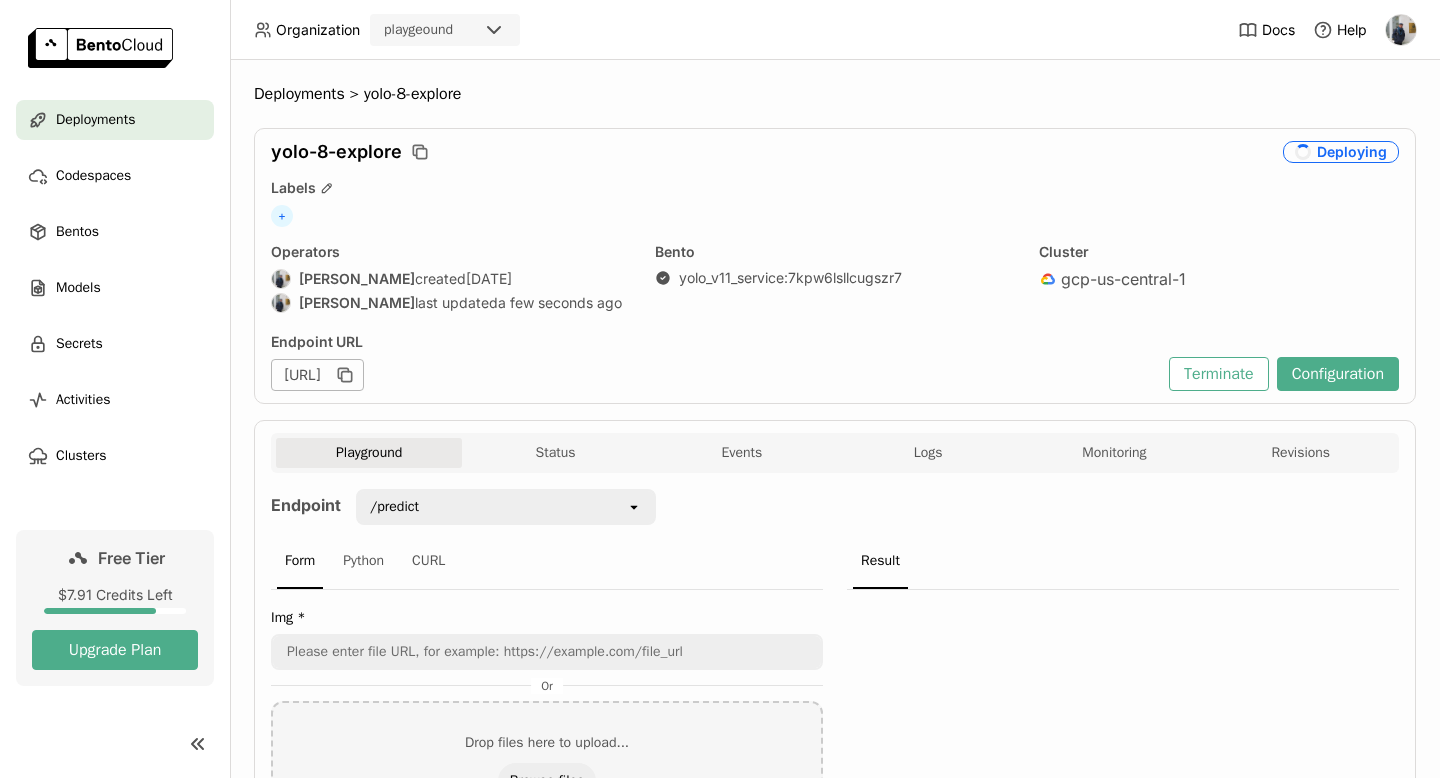 scroll, scrollTop: 202, scrollLeft: 0, axis: vertical 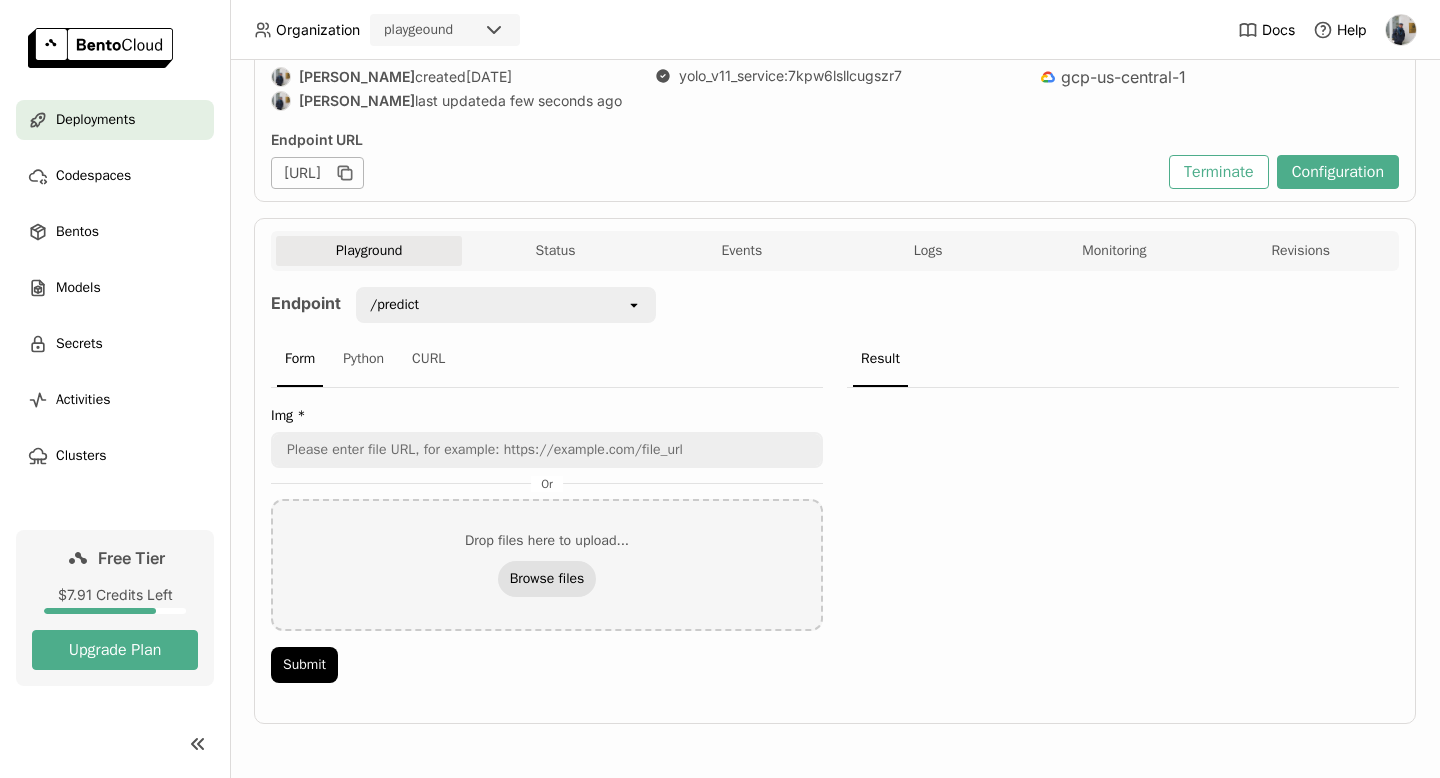 click on "Browse files" at bounding box center (547, 579) 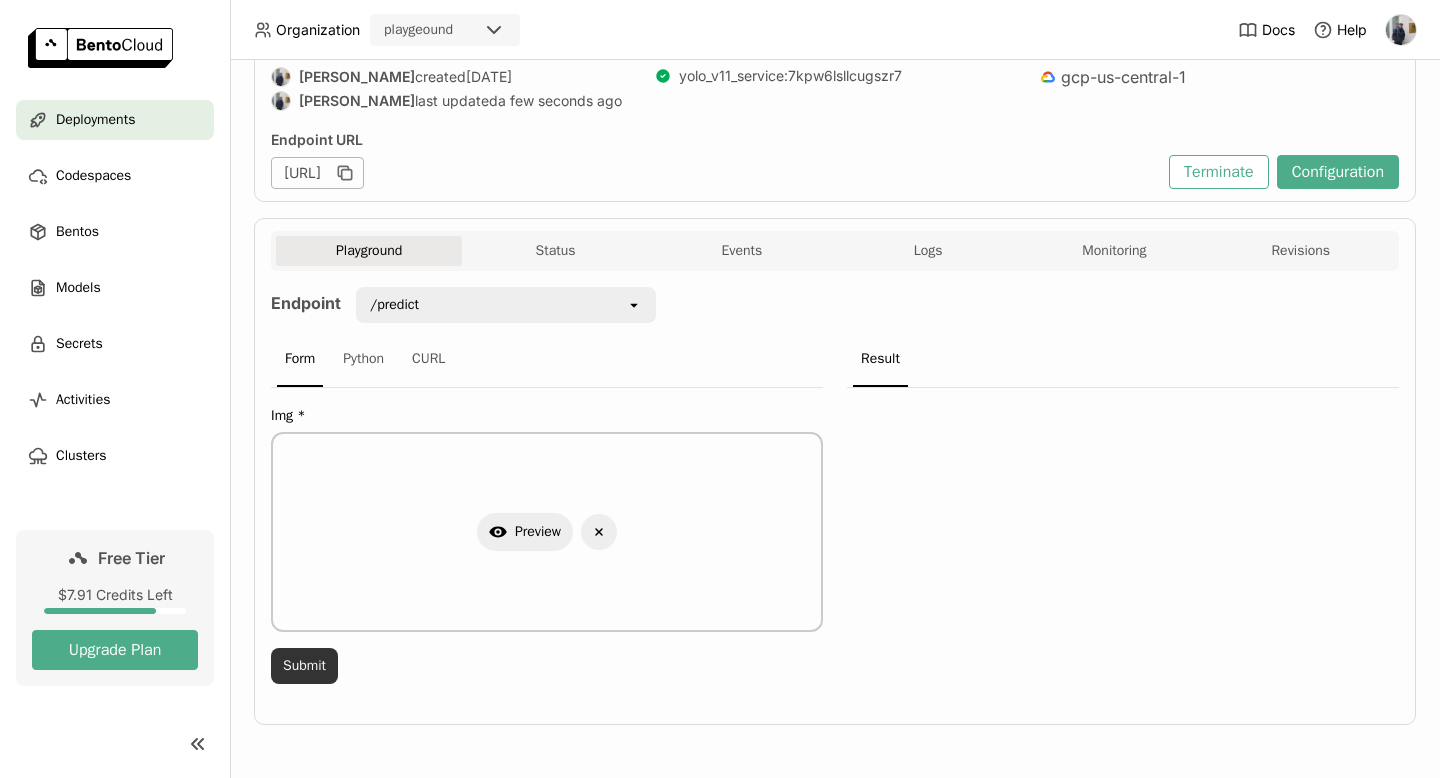 click on "Submit" at bounding box center (304, 666) 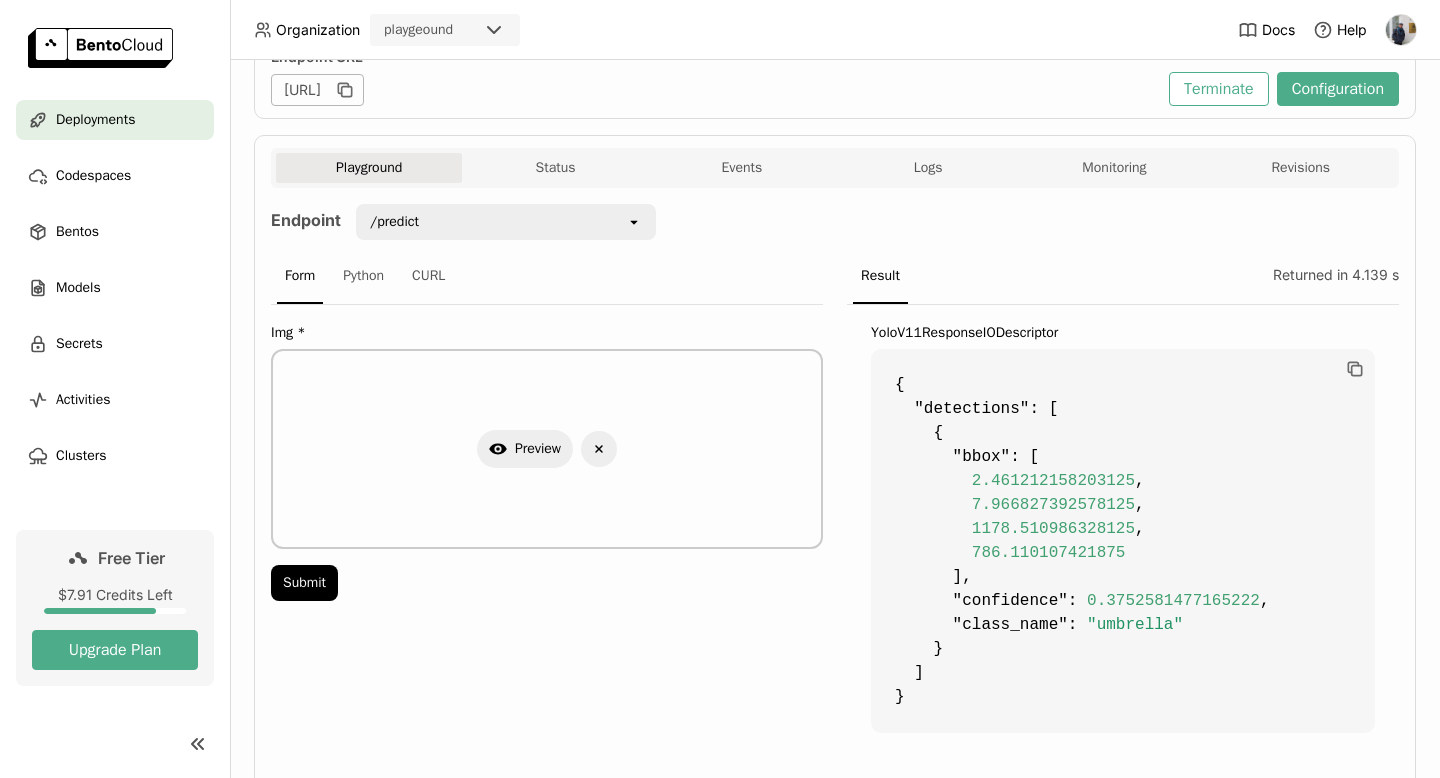 scroll, scrollTop: 314, scrollLeft: 0, axis: vertical 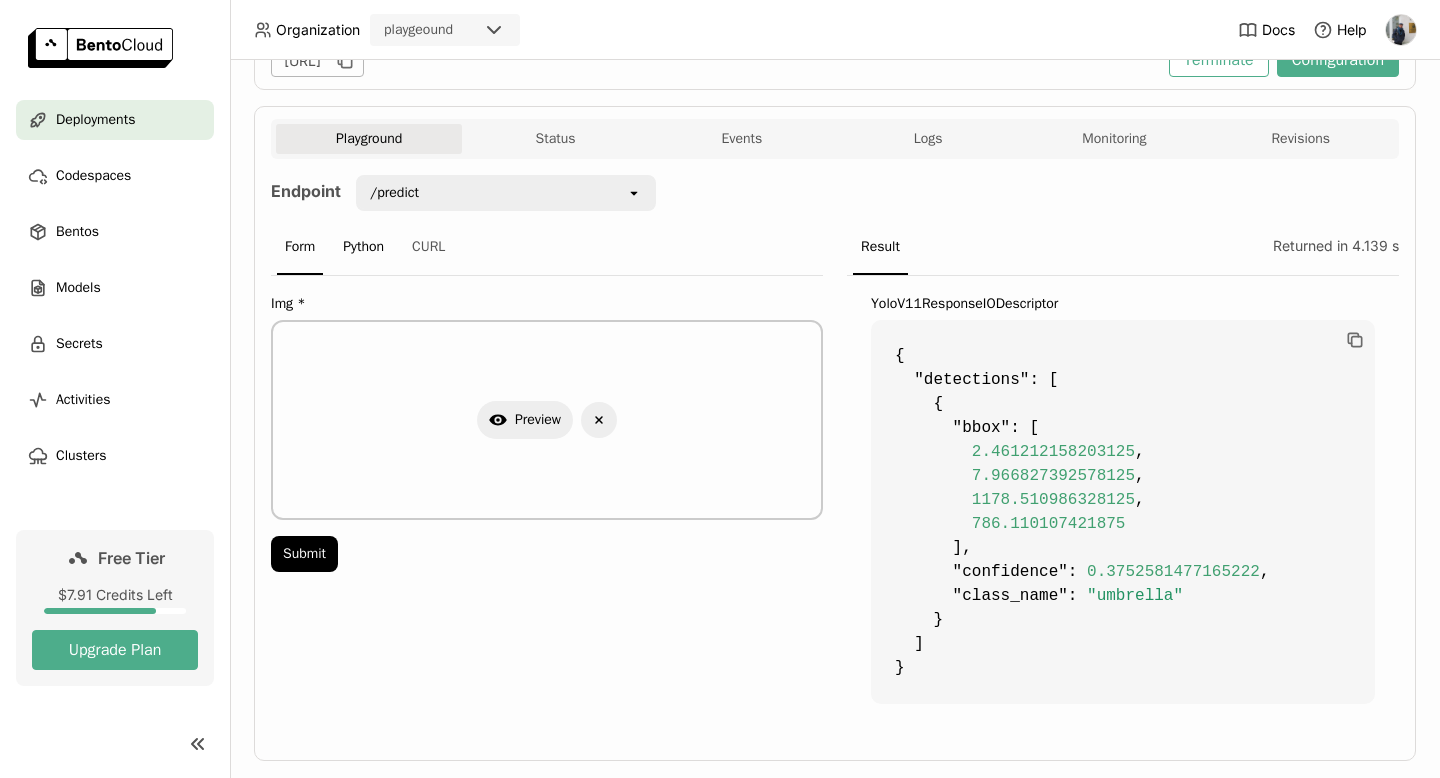 click on "Python" at bounding box center [363, 248] 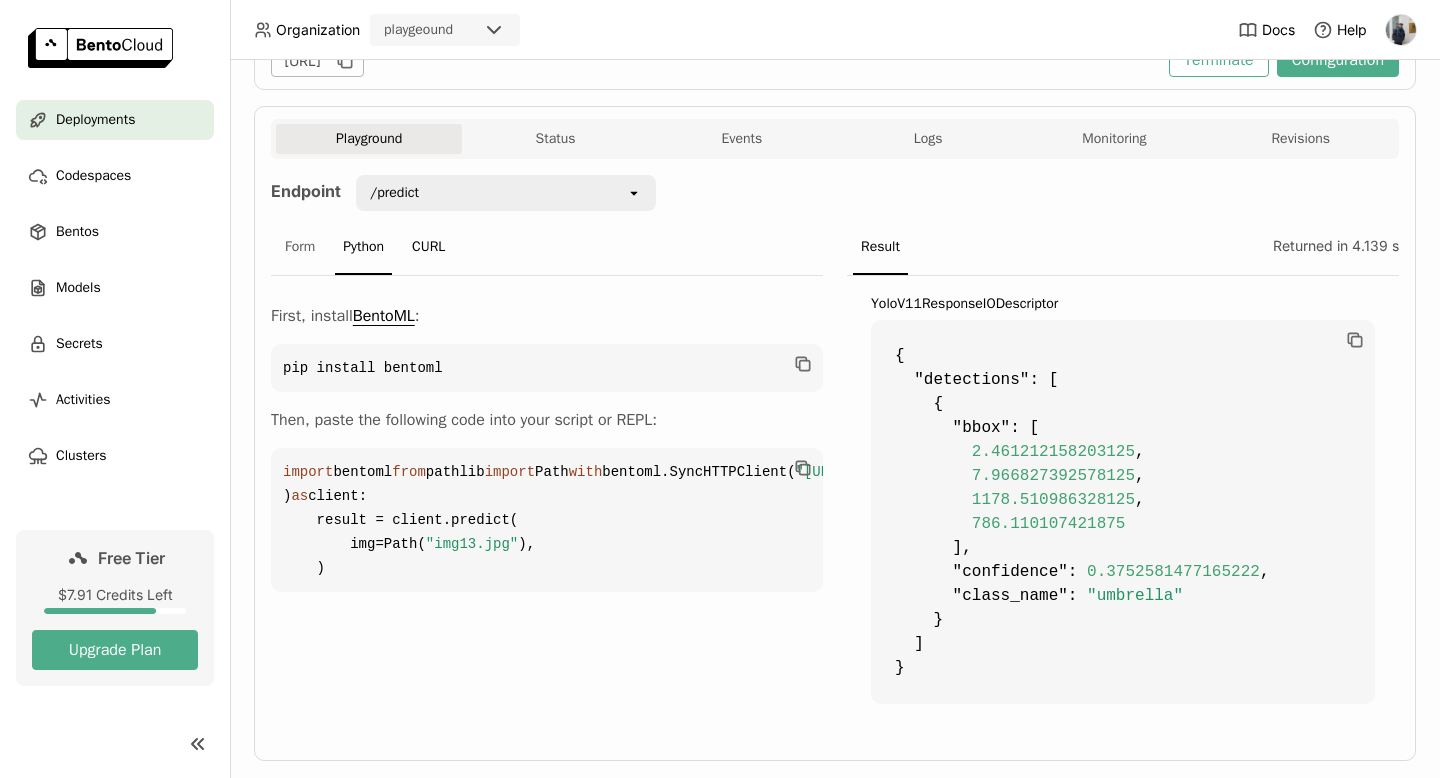 click on "CURL" at bounding box center [428, 248] 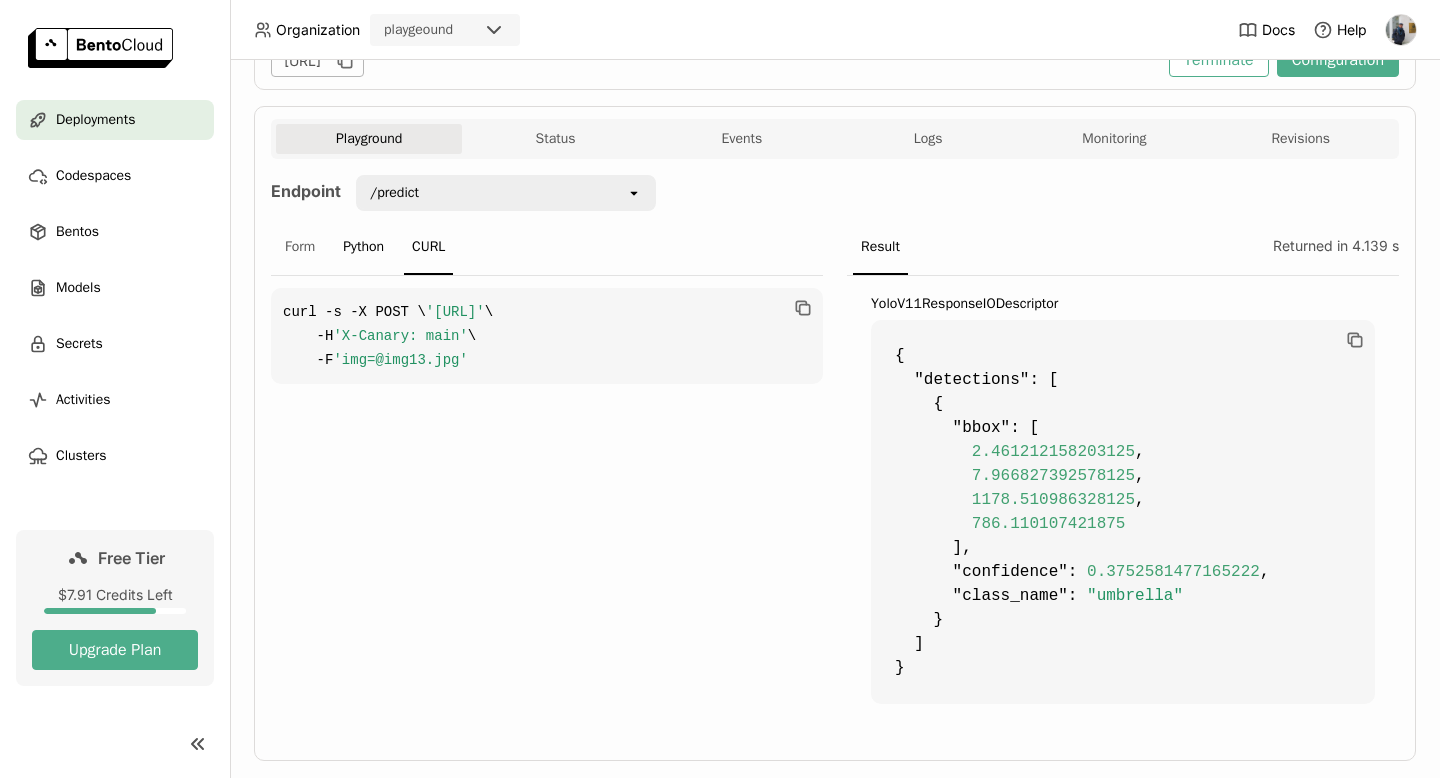click on "Python" at bounding box center (363, 248) 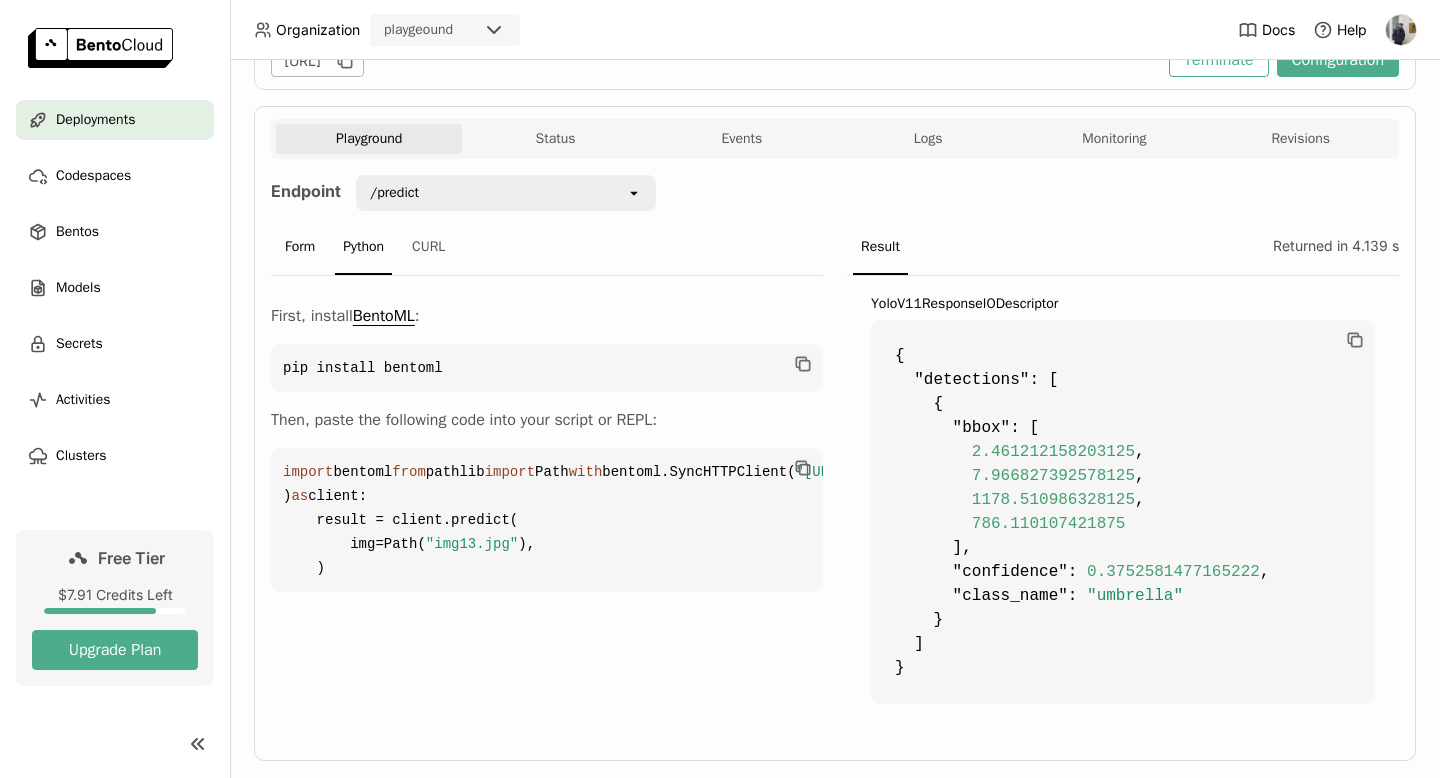click on "Form" at bounding box center [300, 248] 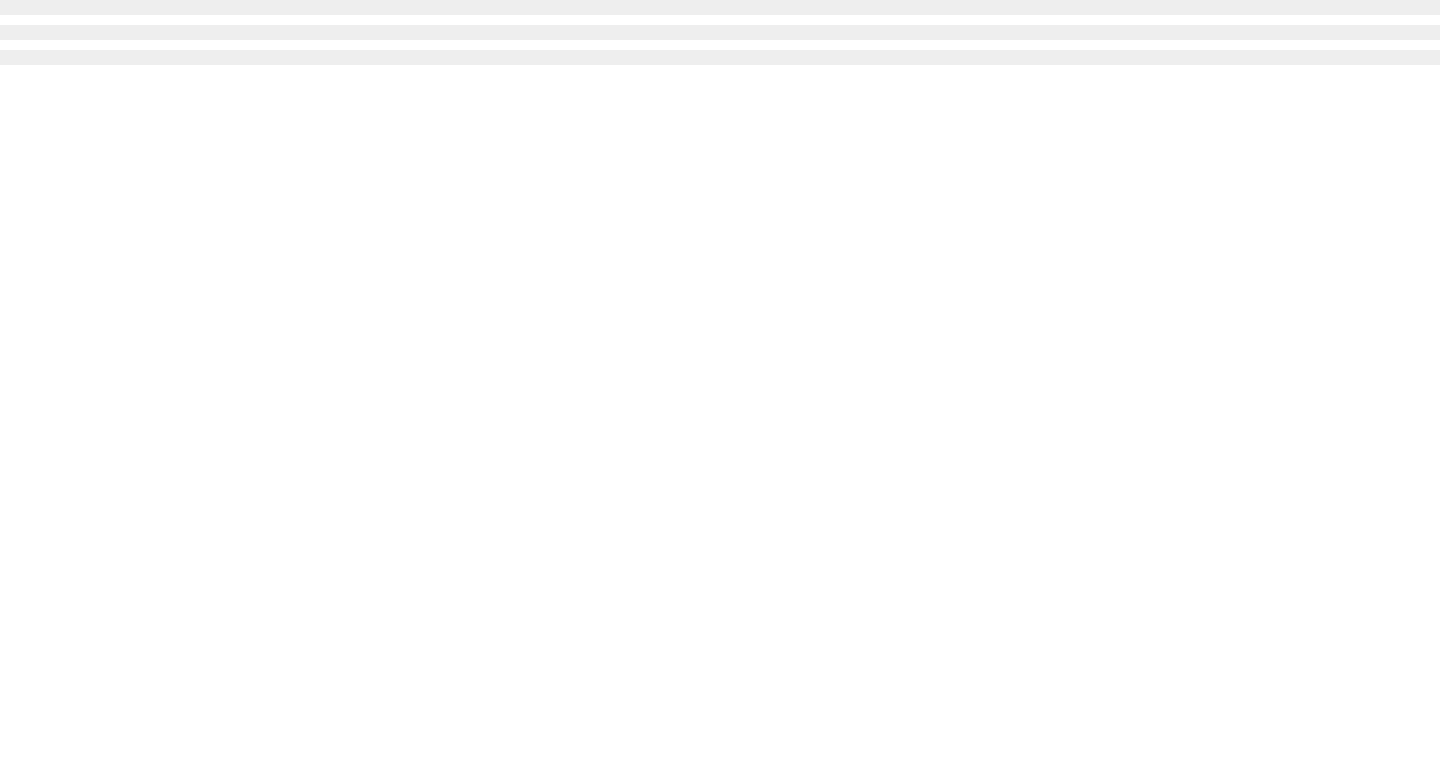 scroll, scrollTop: 0, scrollLeft: 0, axis: both 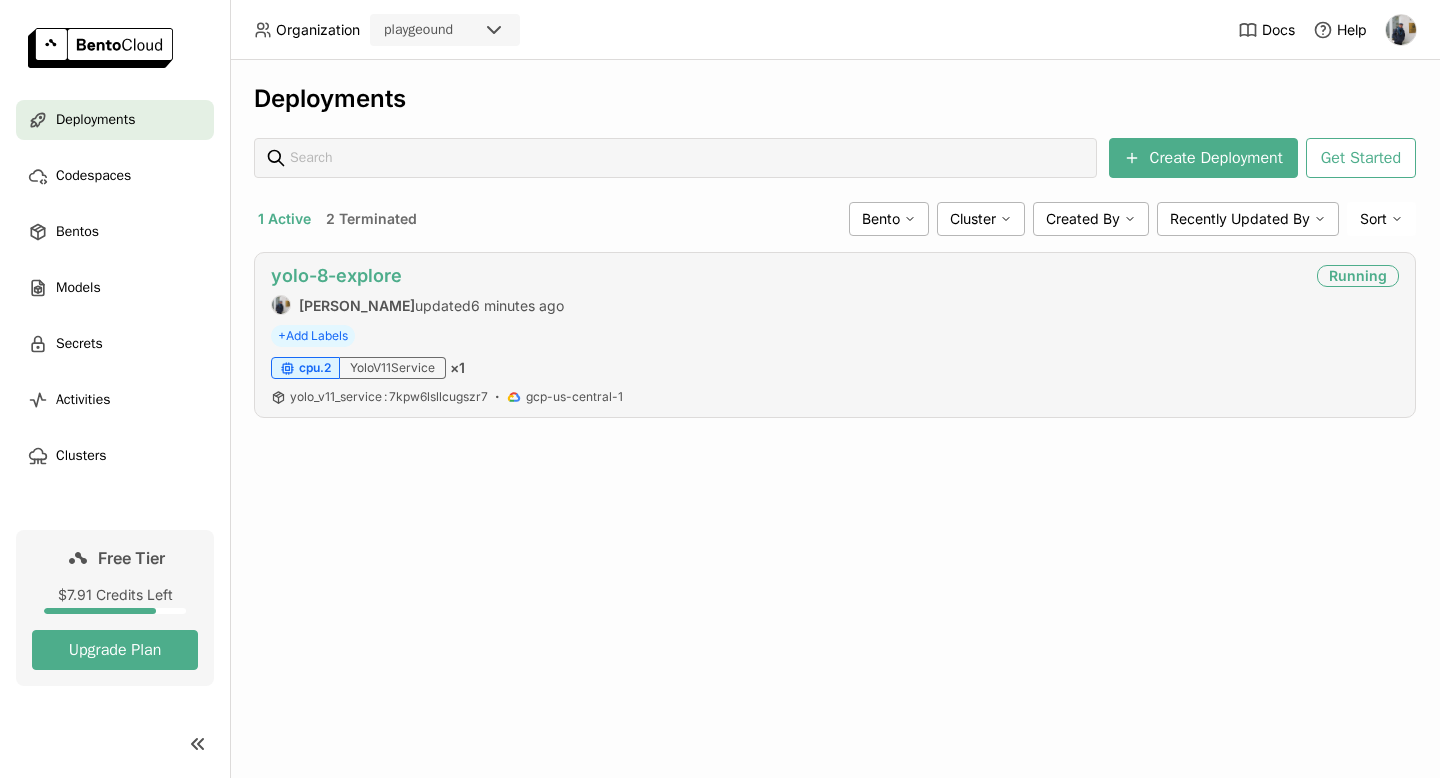click on "yolo-8-explore" at bounding box center (336, 275) 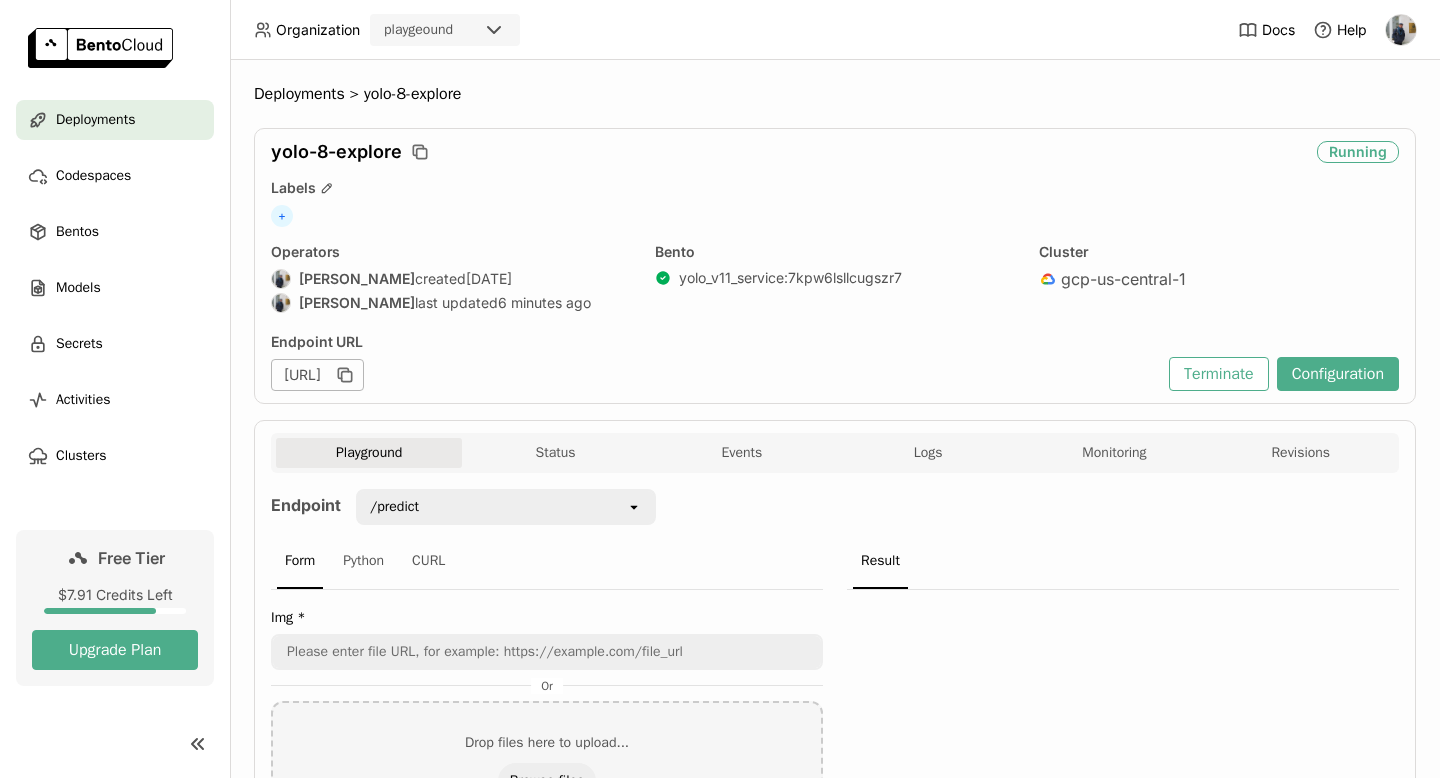 click on "Playground Status Events Logs Monitoring Revisions" at bounding box center (835, 455) 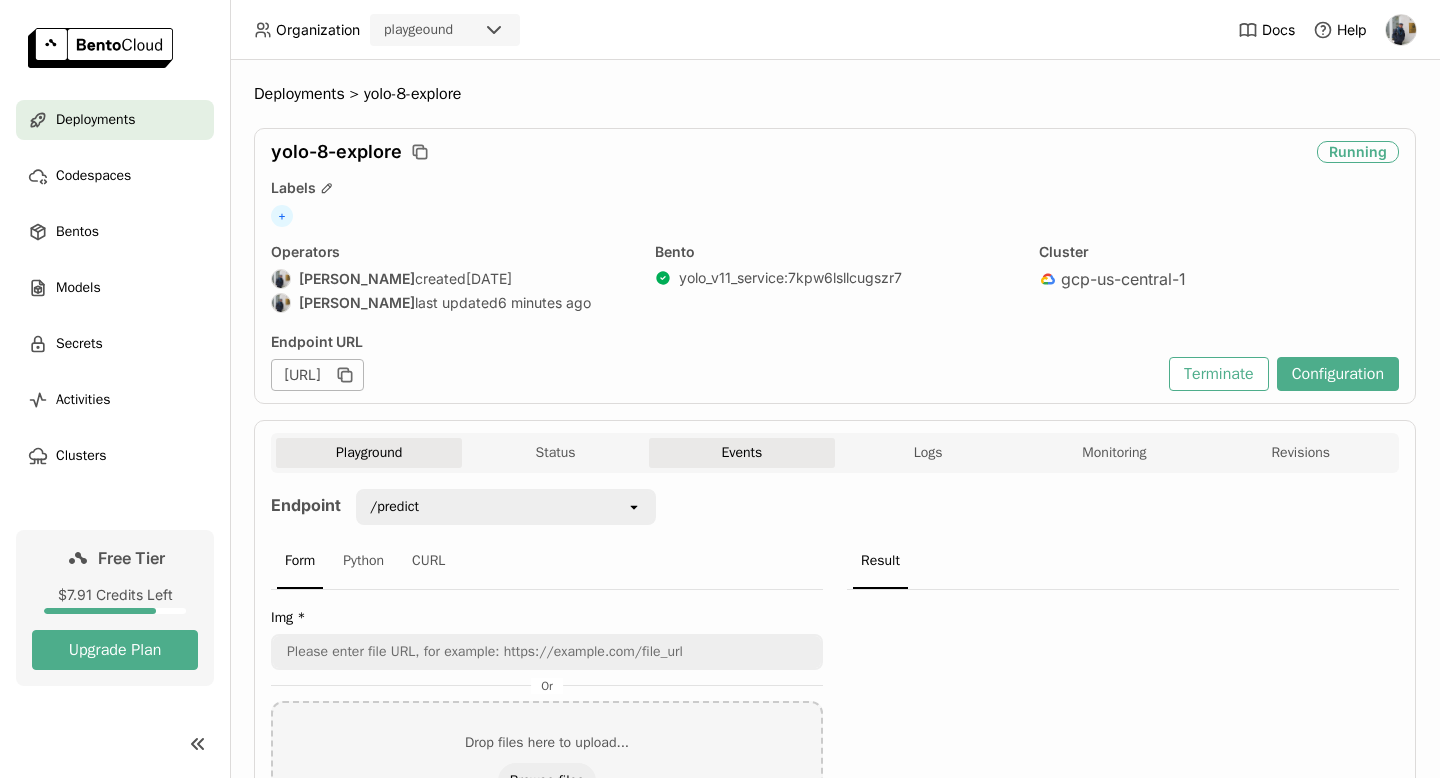 scroll, scrollTop: 0, scrollLeft: 0, axis: both 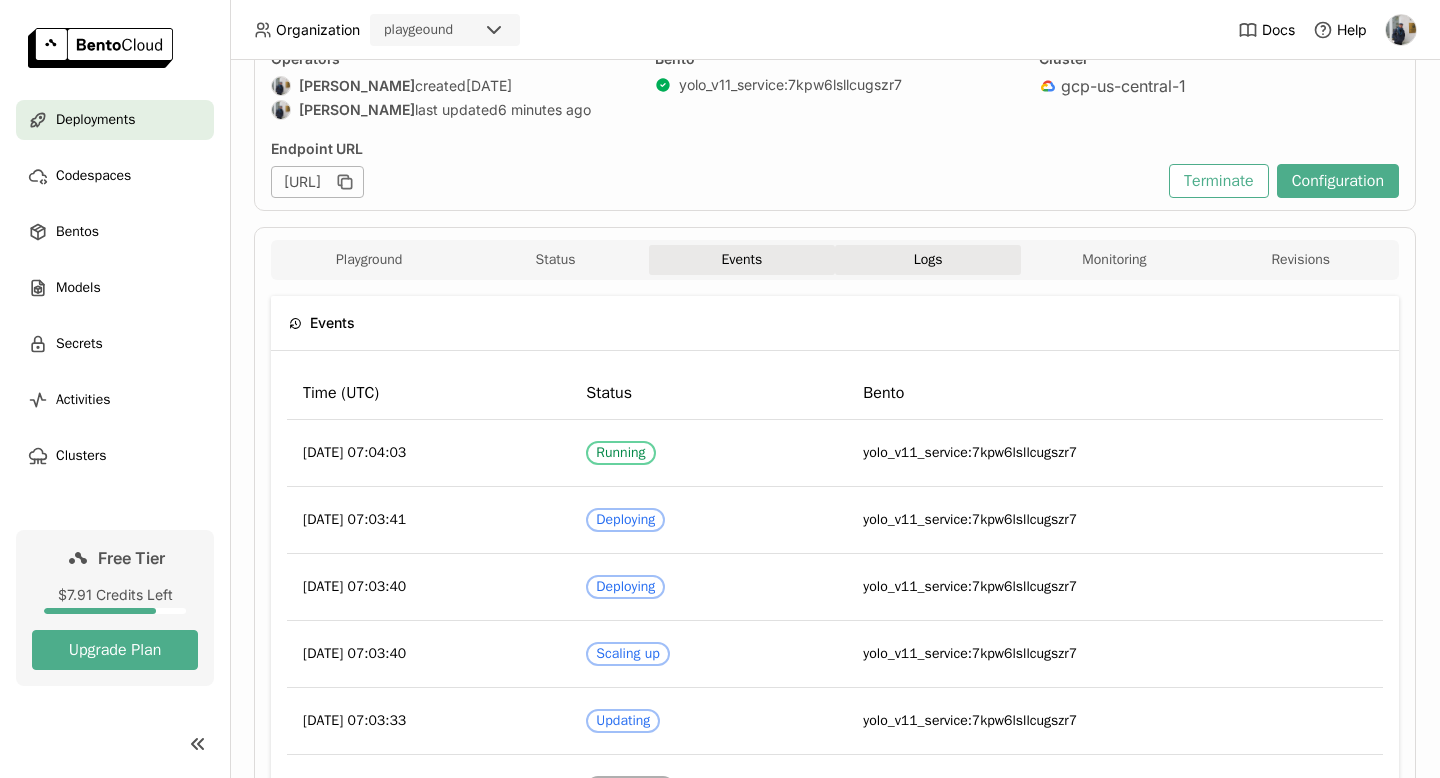 click on "Logs" at bounding box center (928, 260) 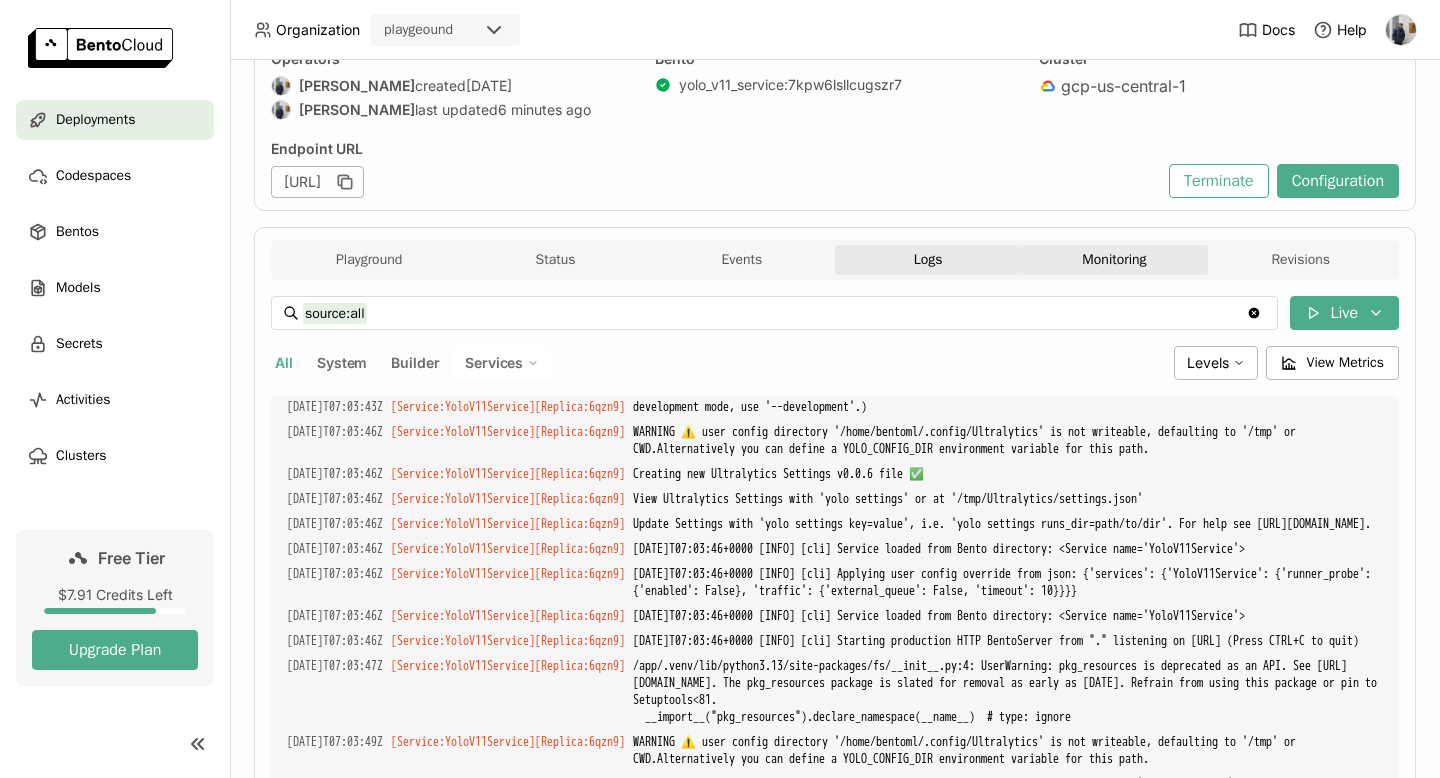 scroll, scrollTop: 1763, scrollLeft: 0, axis: vertical 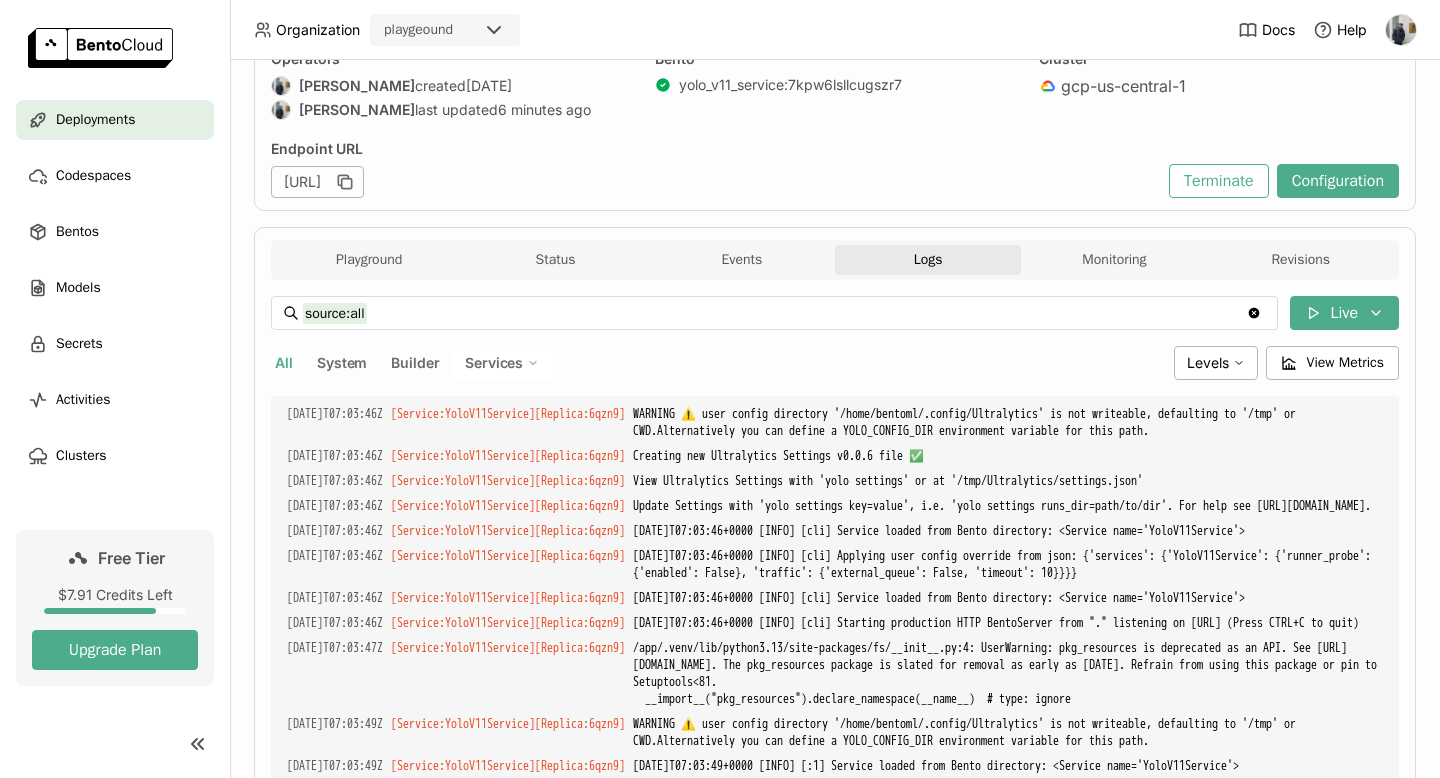 click on "Playground Status Events Logs Monitoring Revisions" at bounding box center [835, 262] 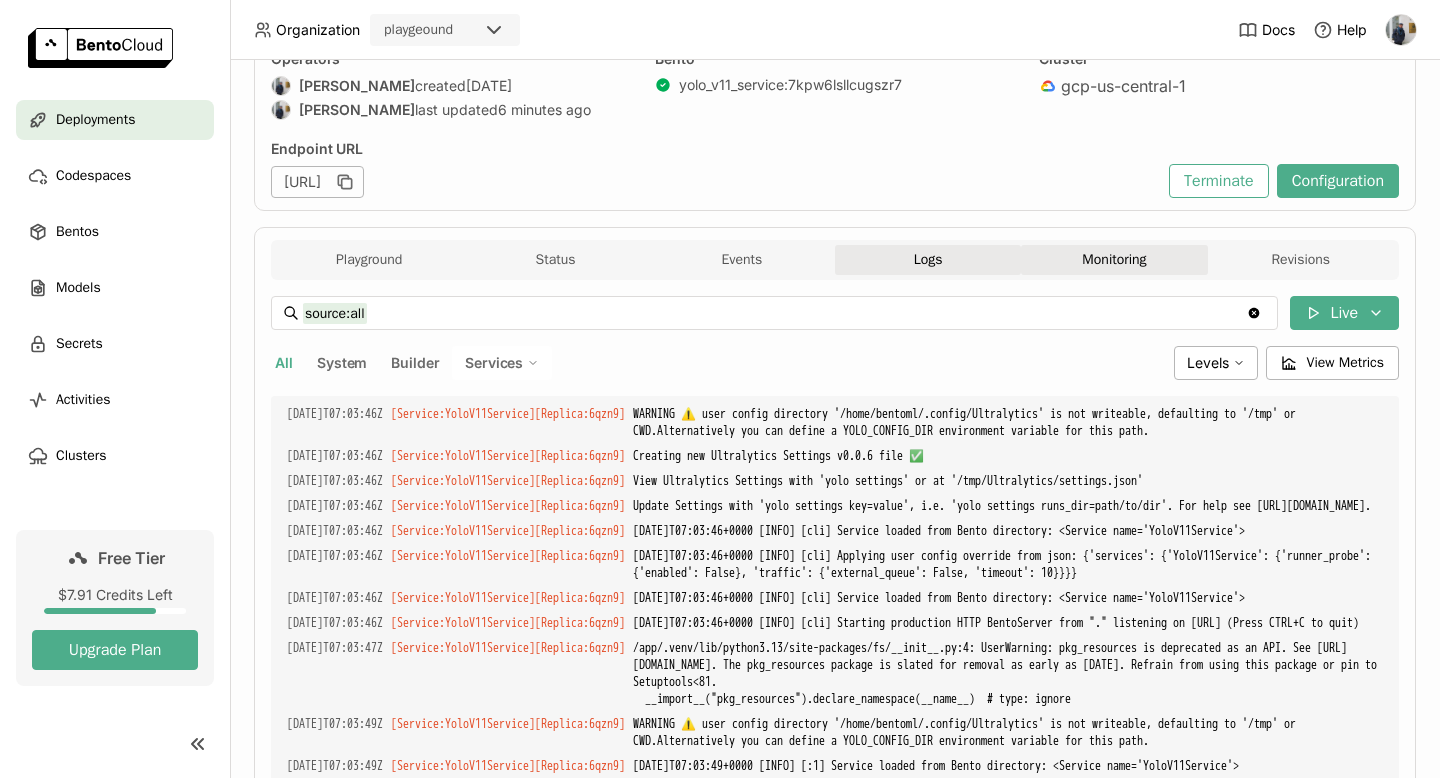 click on "Monitoring" at bounding box center (1114, 260) 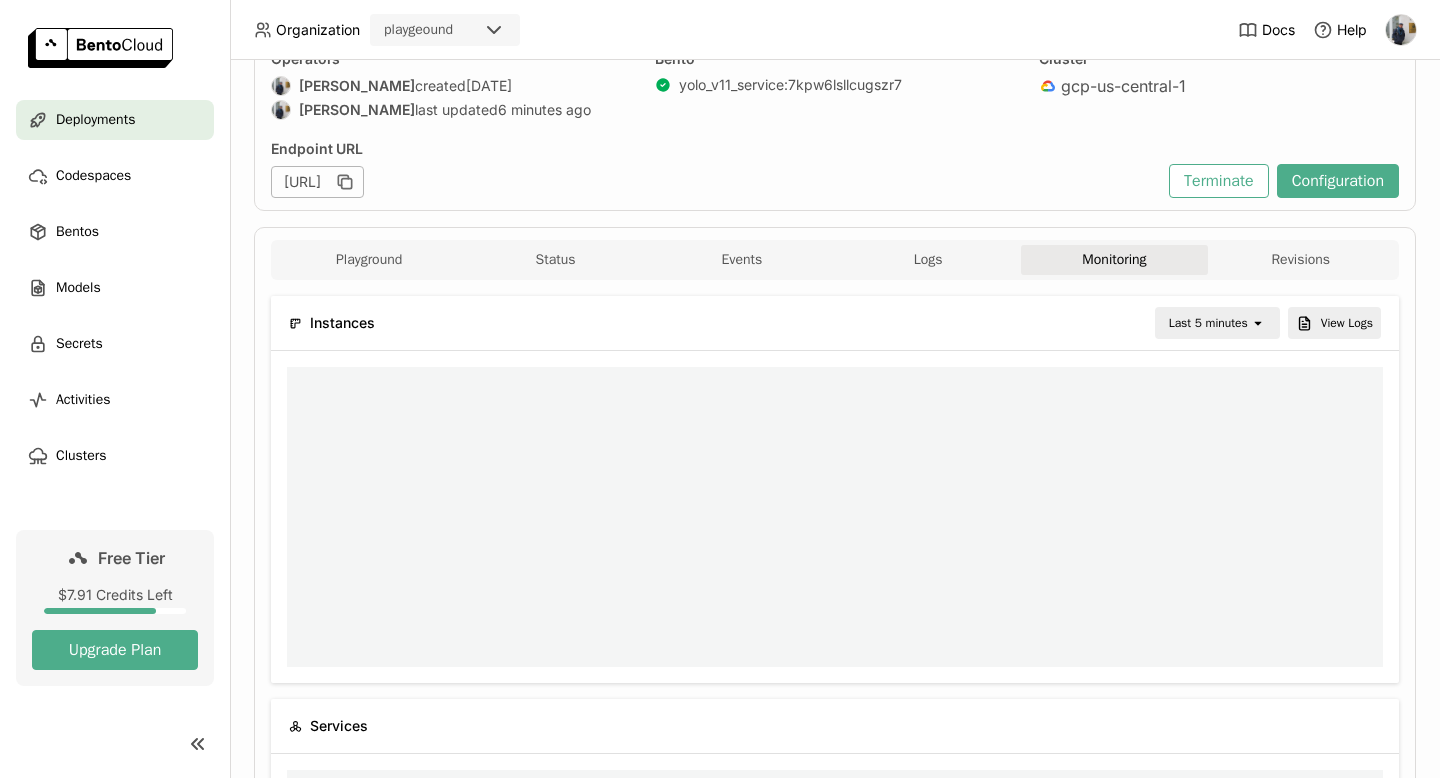 scroll, scrollTop: 300, scrollLeft: 1096, axis: both 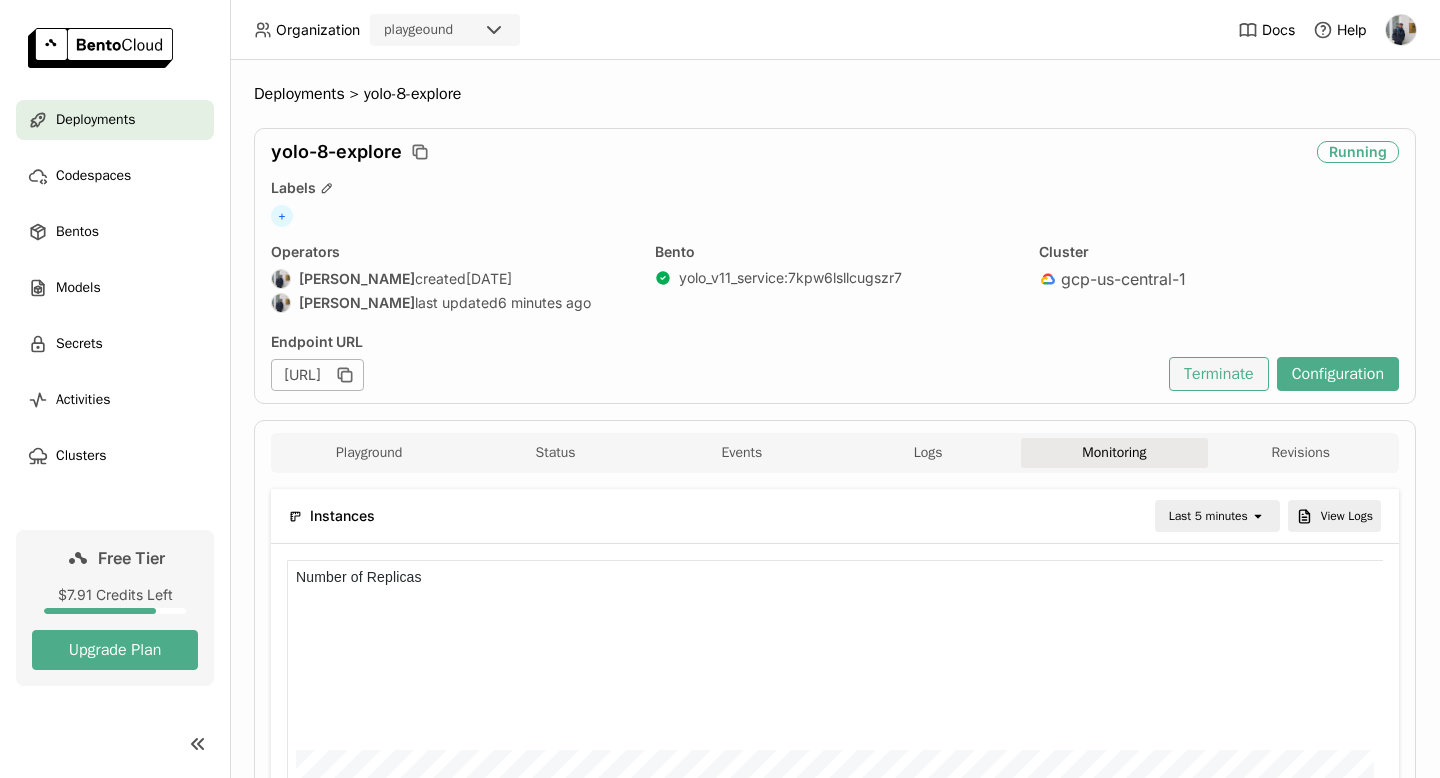 click on "Terminate" at bounding box center [1219, 374] 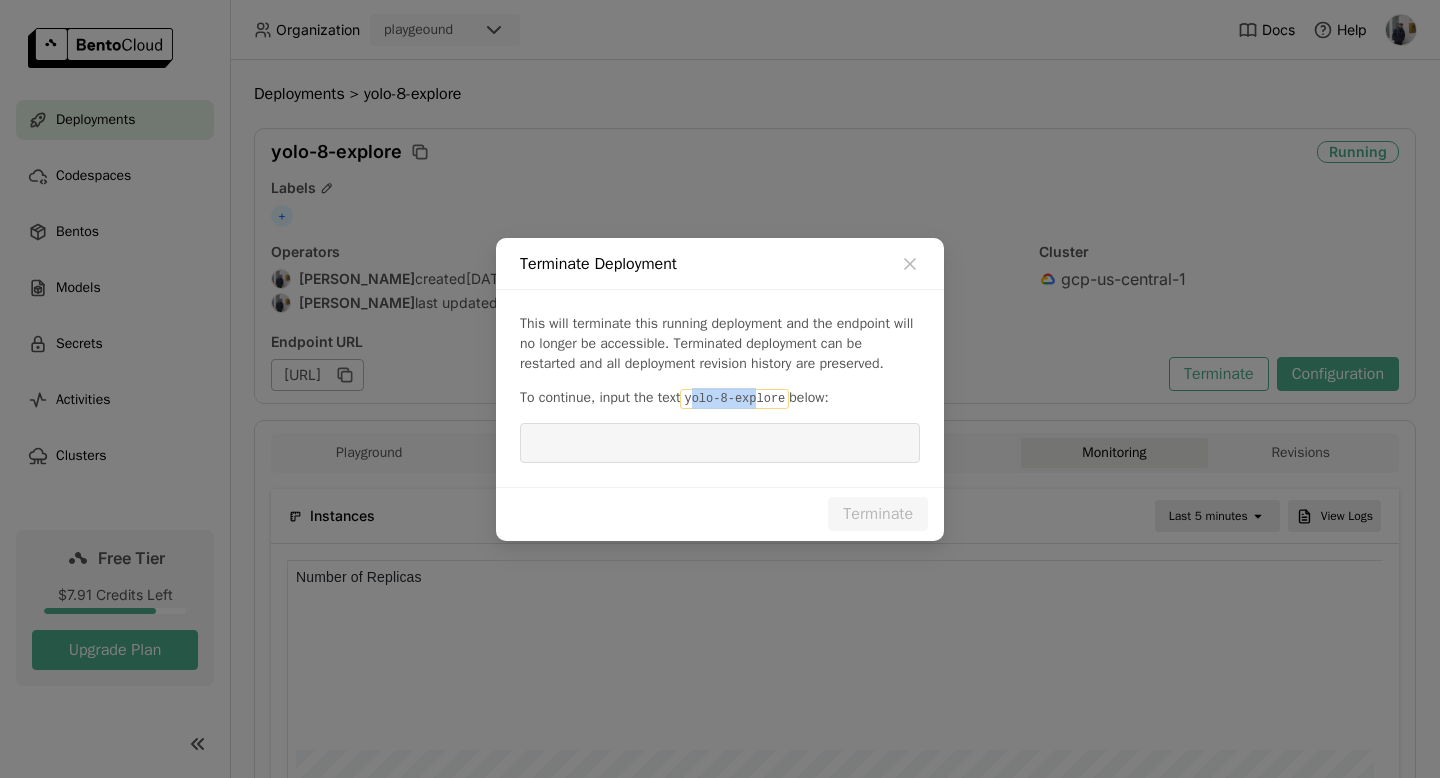 drag, startPoint x: 702, startPoint y: 394, endPoint x: 777, endPoint y: 393, distance: 75.00667 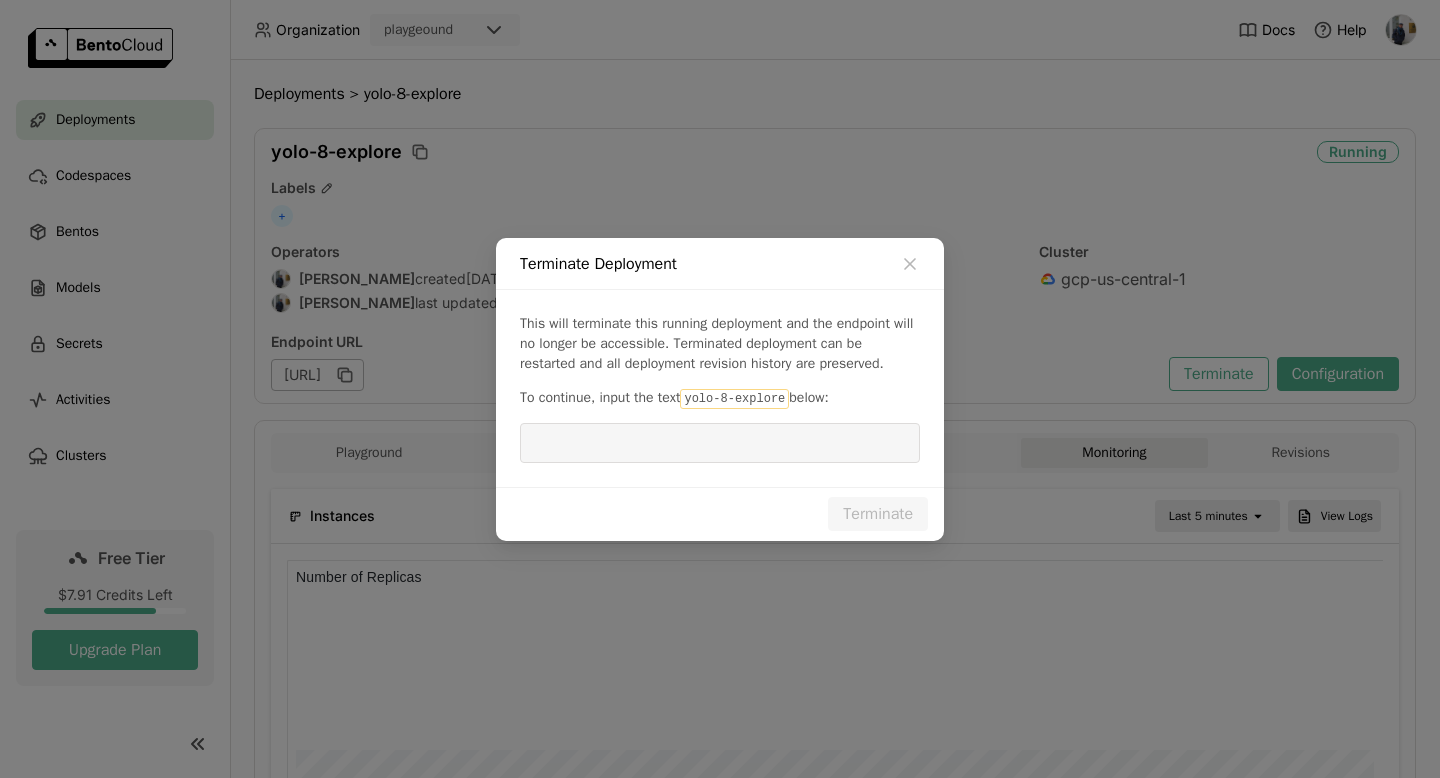 drag, startPoint x: 700, startPoint y: 400, endPoint x: 797, endPoint y: 401, distance: 97.00516 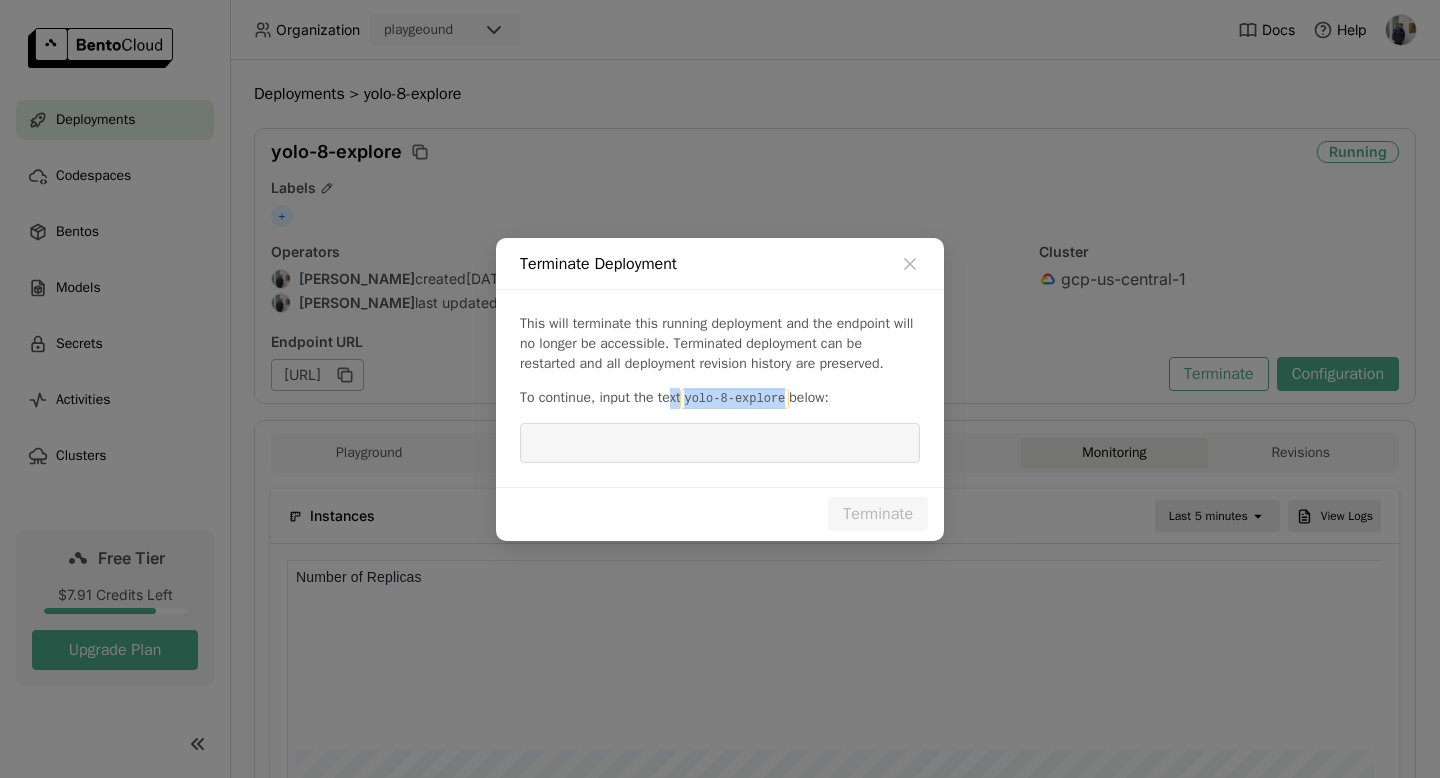drag, startPoint x: 797, startPoint y: 401, endPoint x: 679, endPoint y: 397, distance: 118.06778 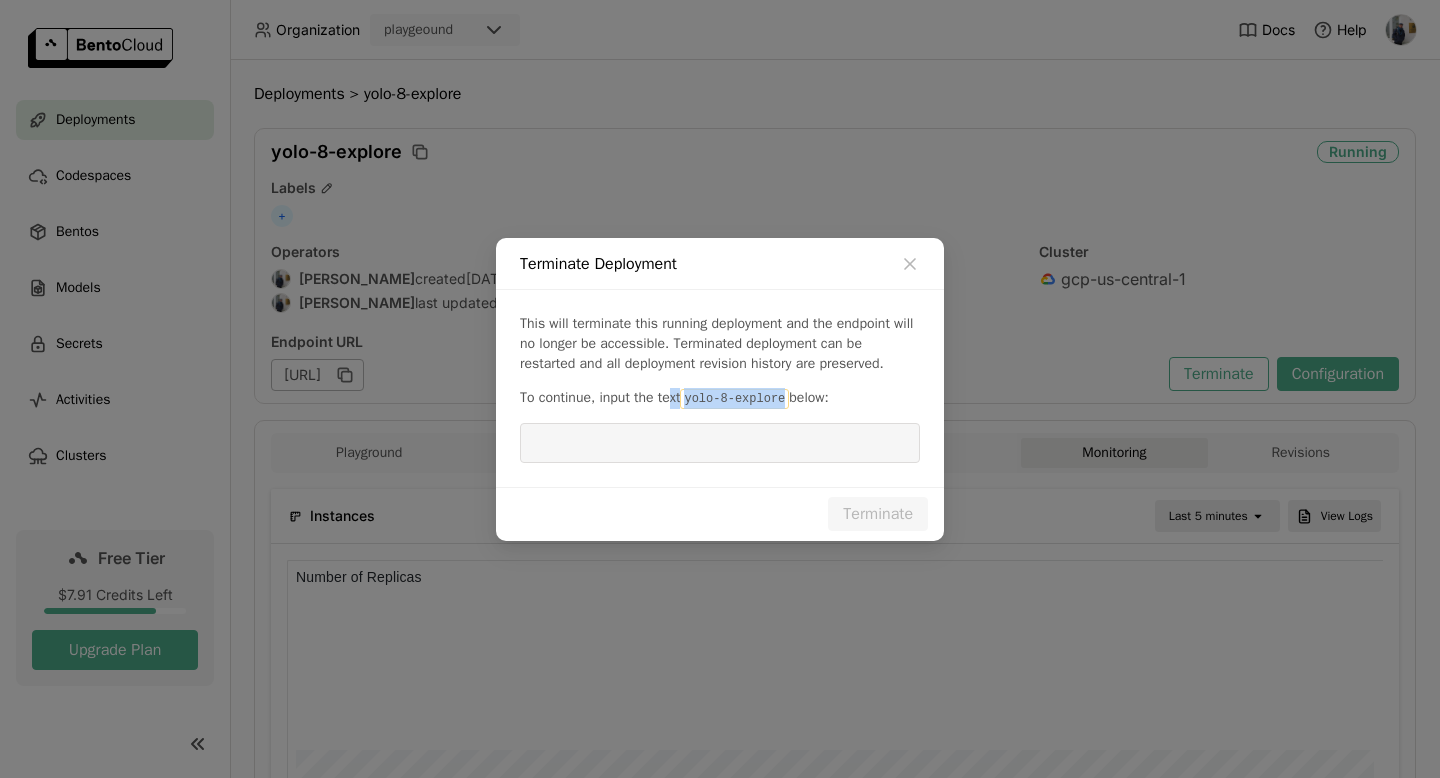 click on "yolo-8-explore" at bounding box center (734, 399) 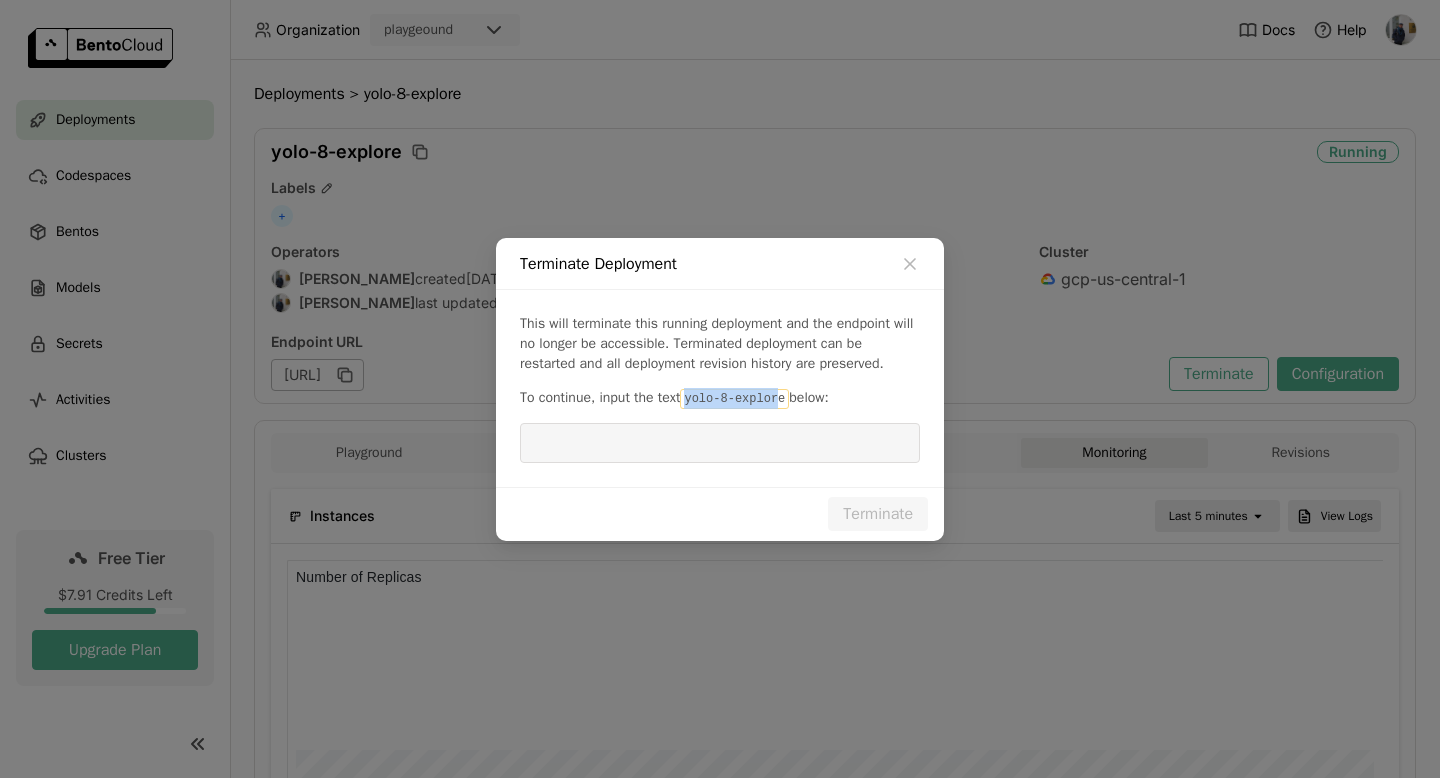 drag, startPoint x: 700, startPoint y: 397, endPoint x: 792, endPoint y: 399, distance: 92.021736 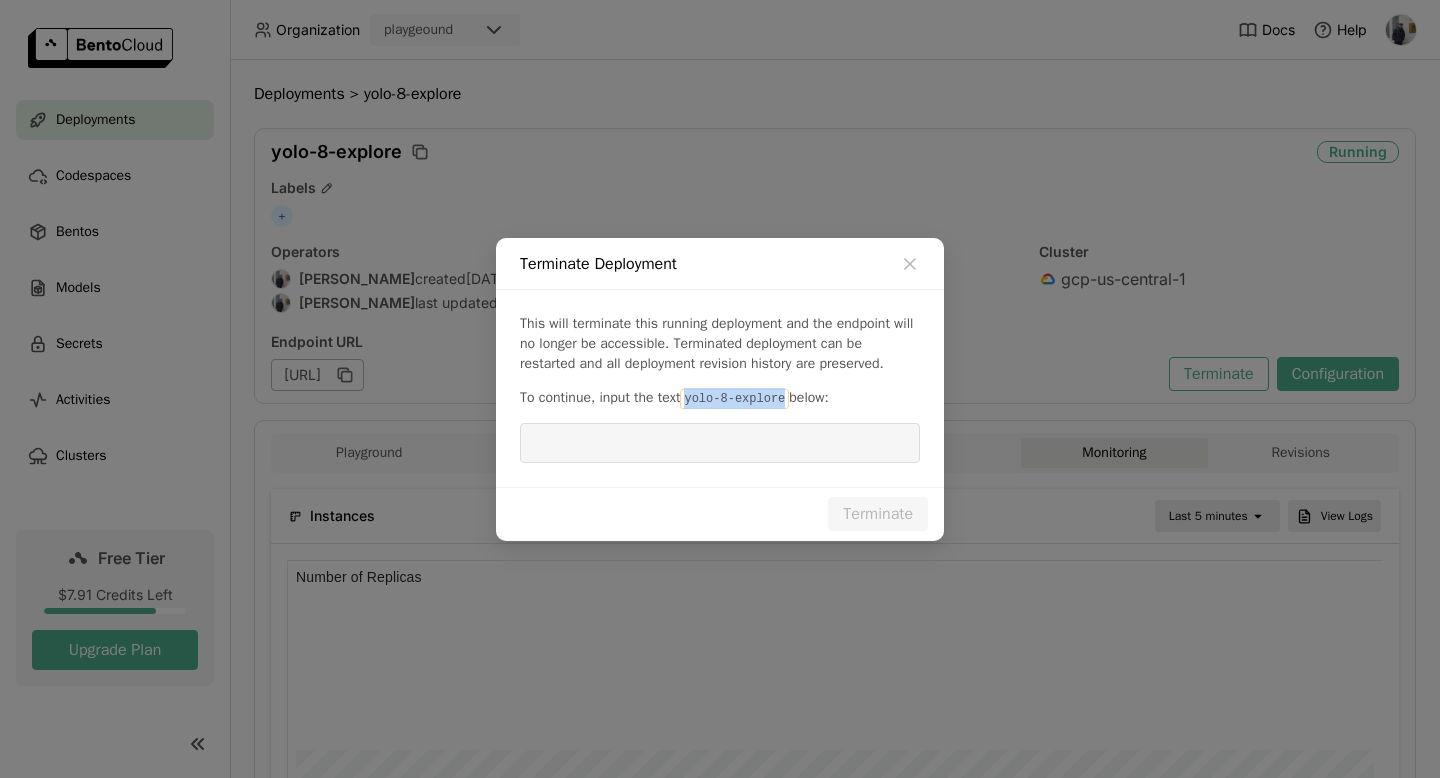 copy on "yolo-8-explore" 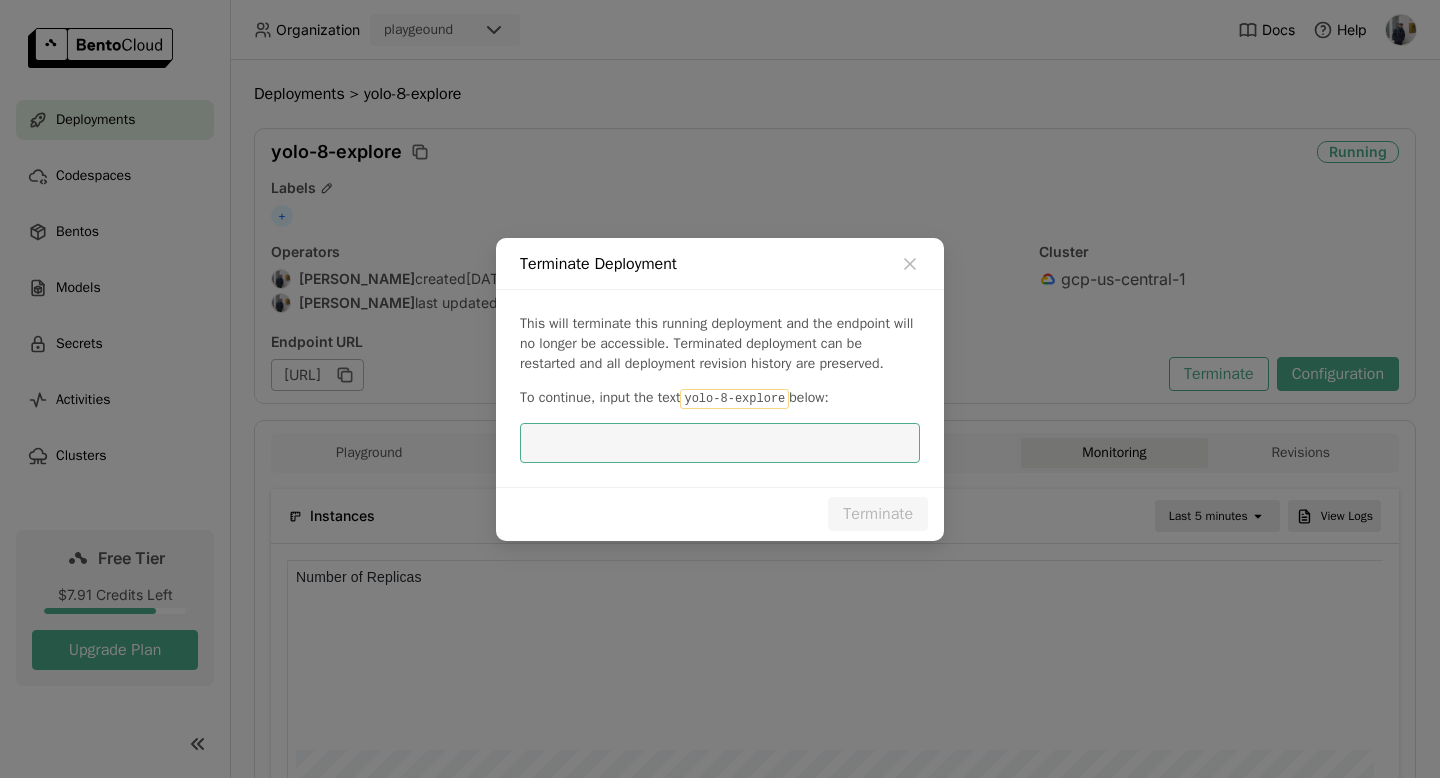 click at bounding box center [720, 443] 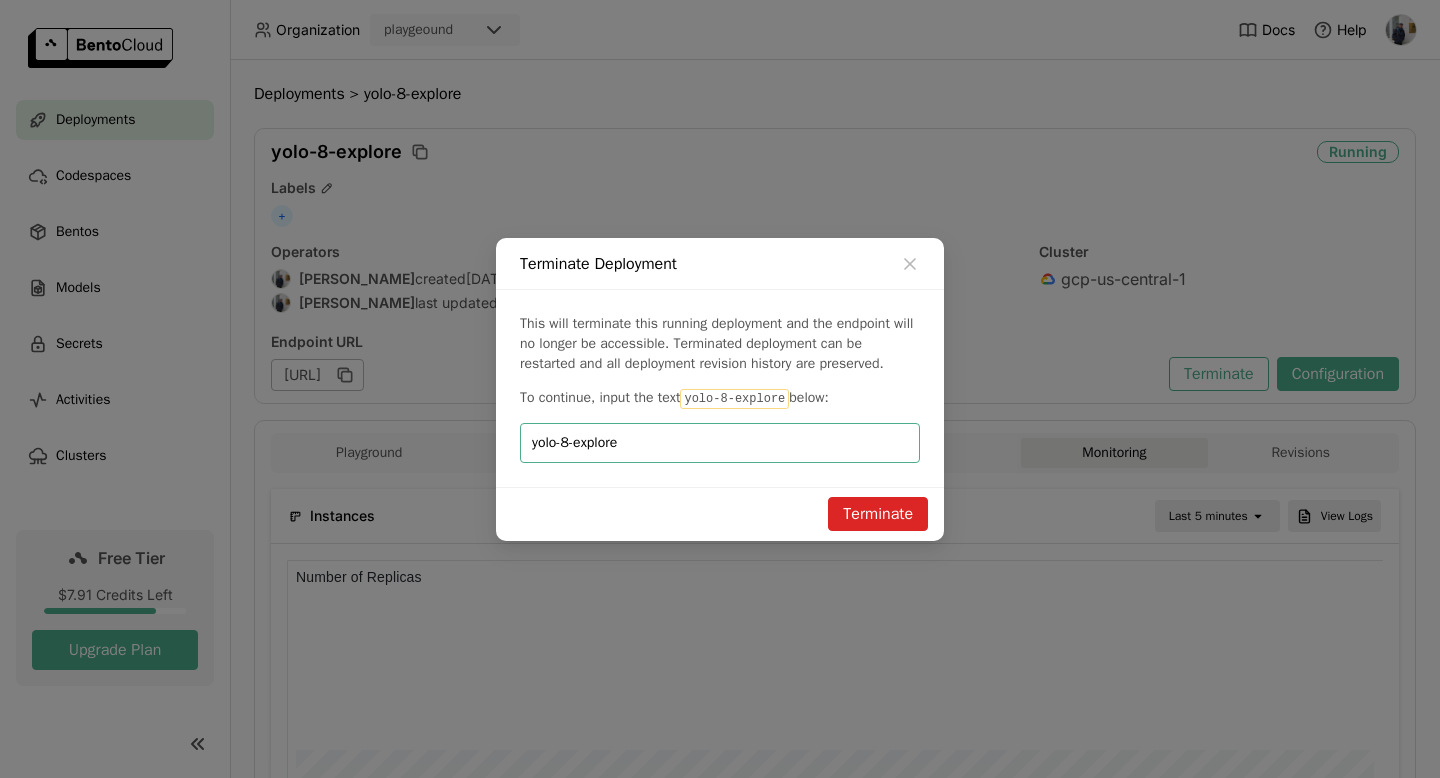 type on "yolo-8-explore" 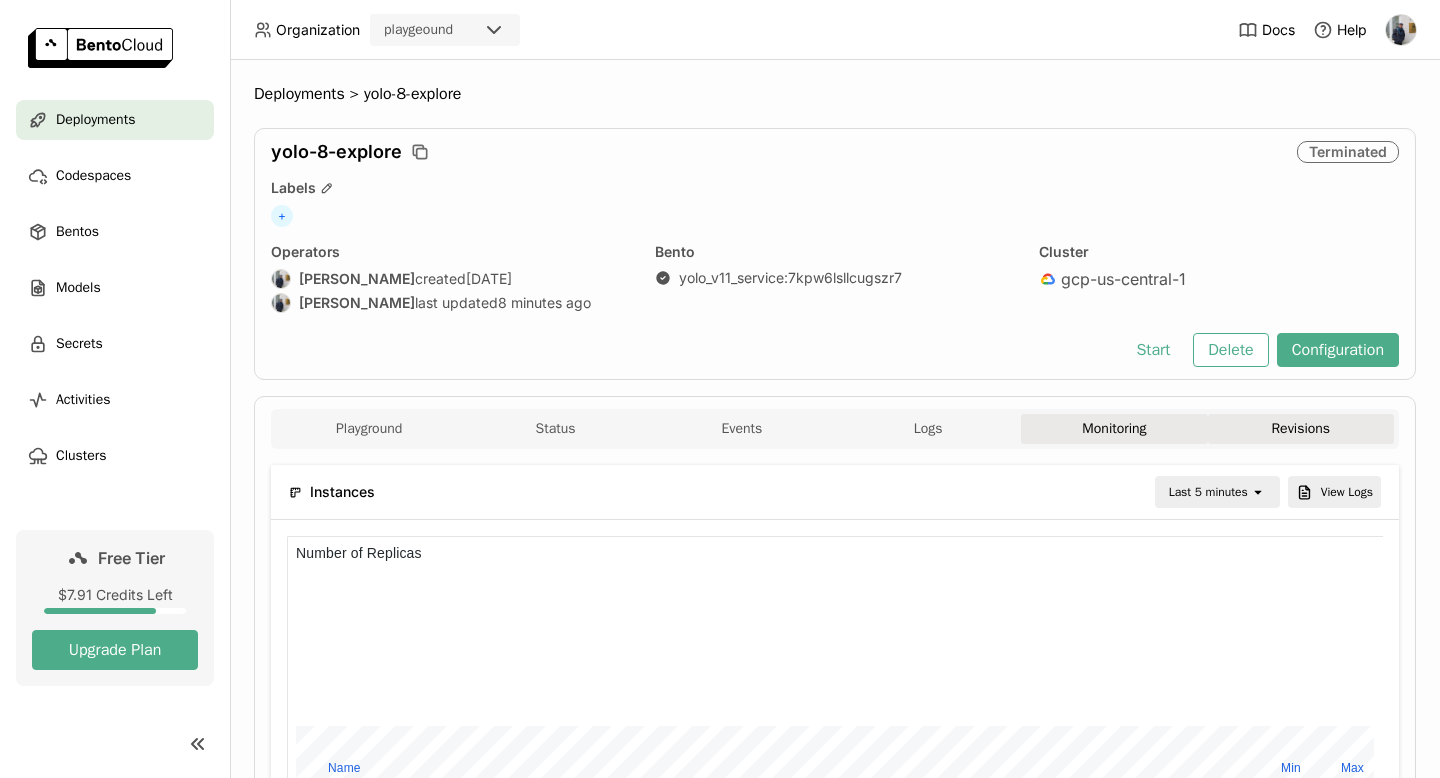 click on "Revisions" at bounding box center [1301, 429] 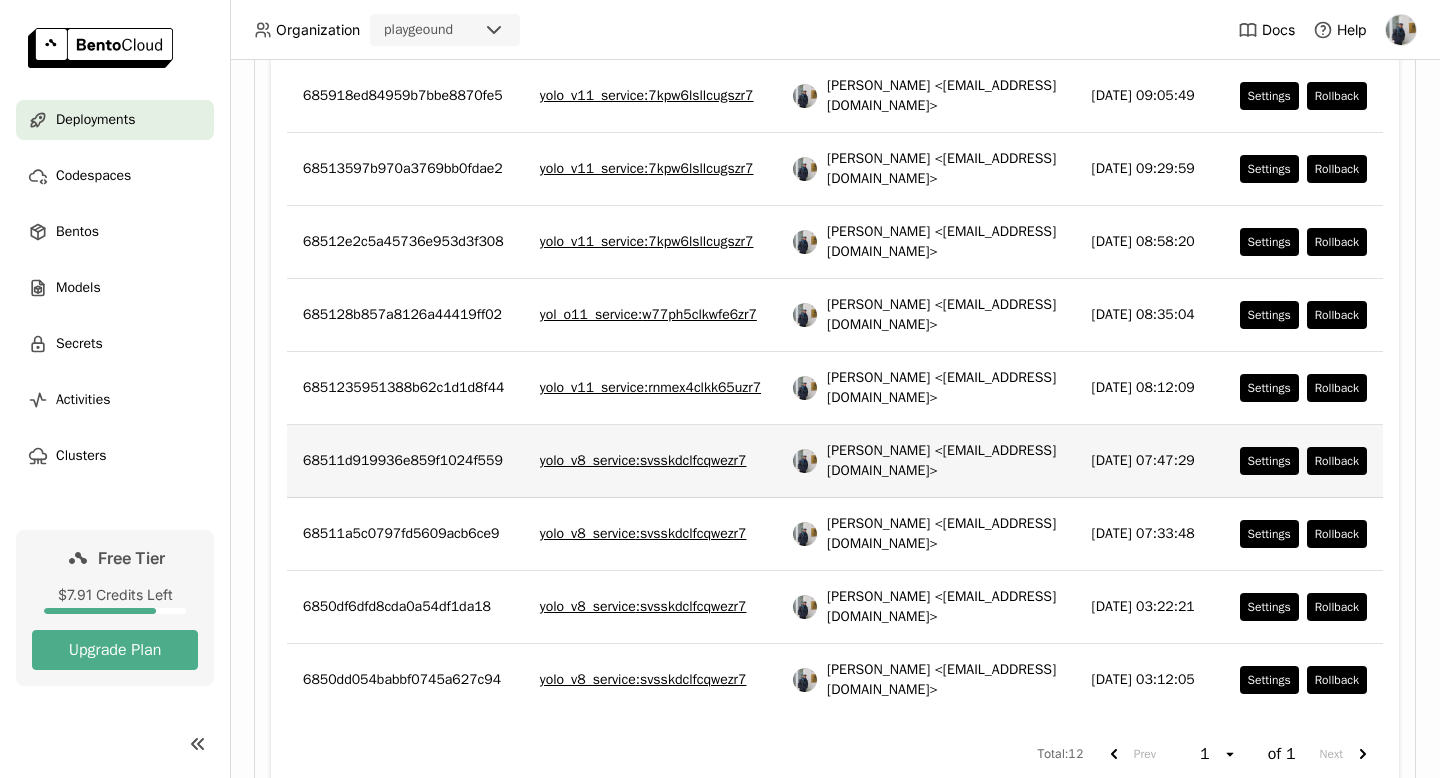 scroll, scrollTop: 857, scrollLeft: 0, axis: vertical 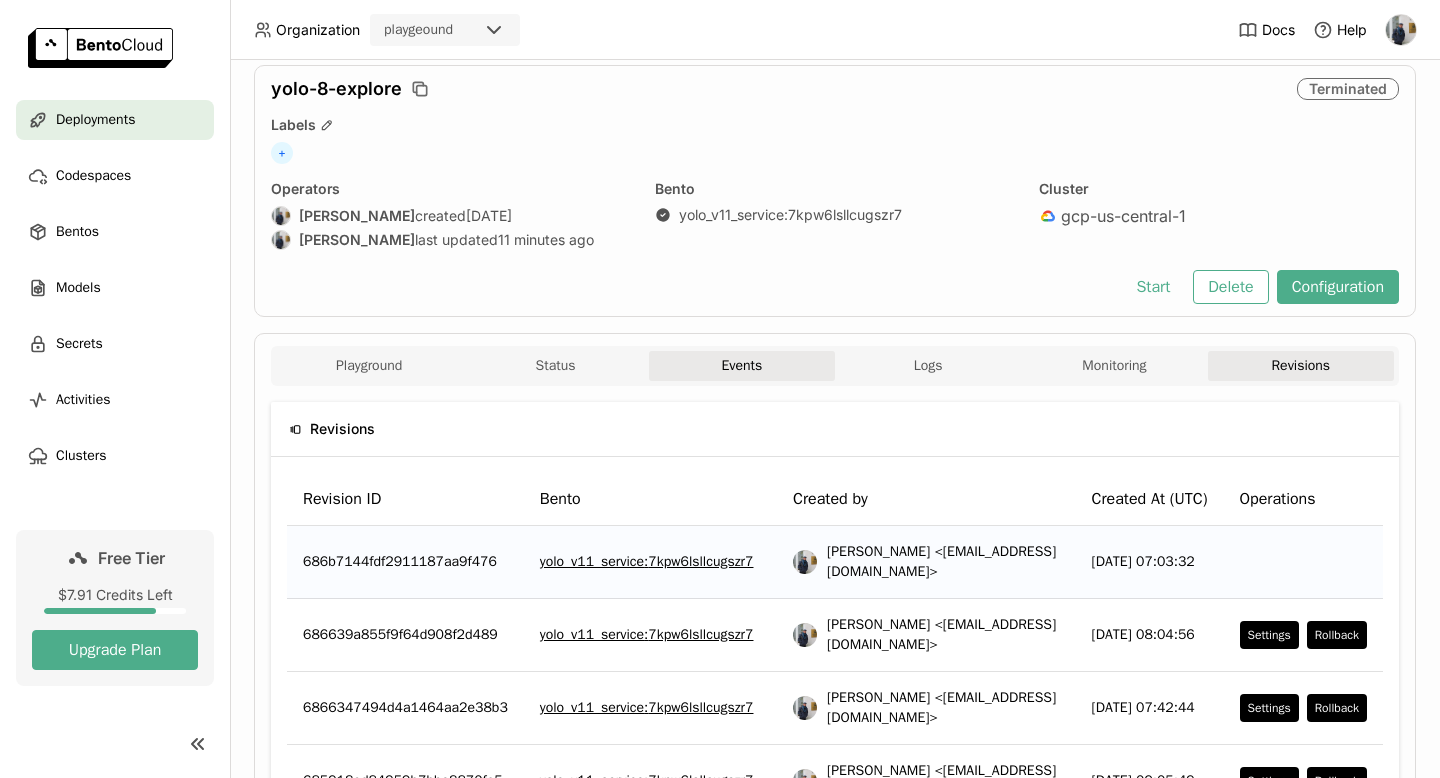 click on "Events" at bounding box center [742, 366] 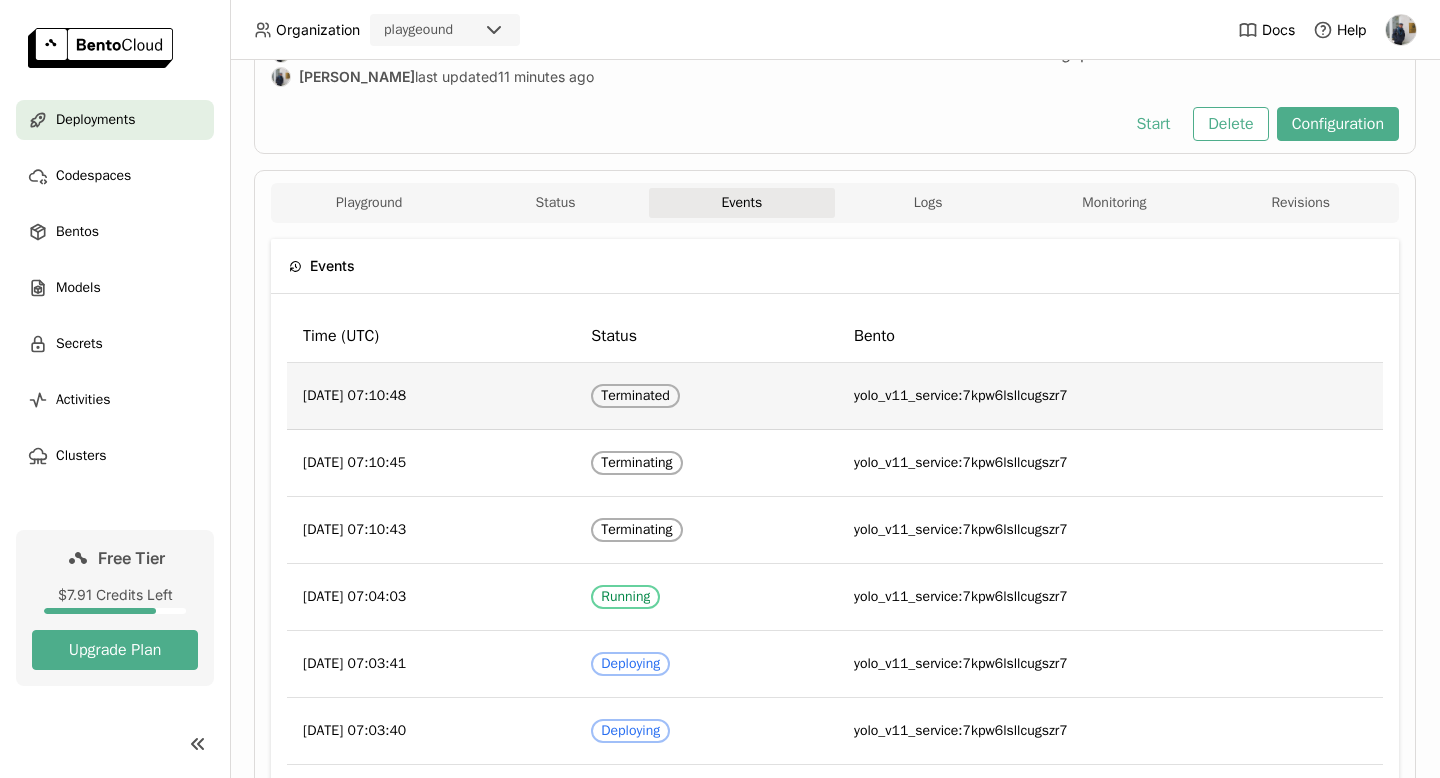 type 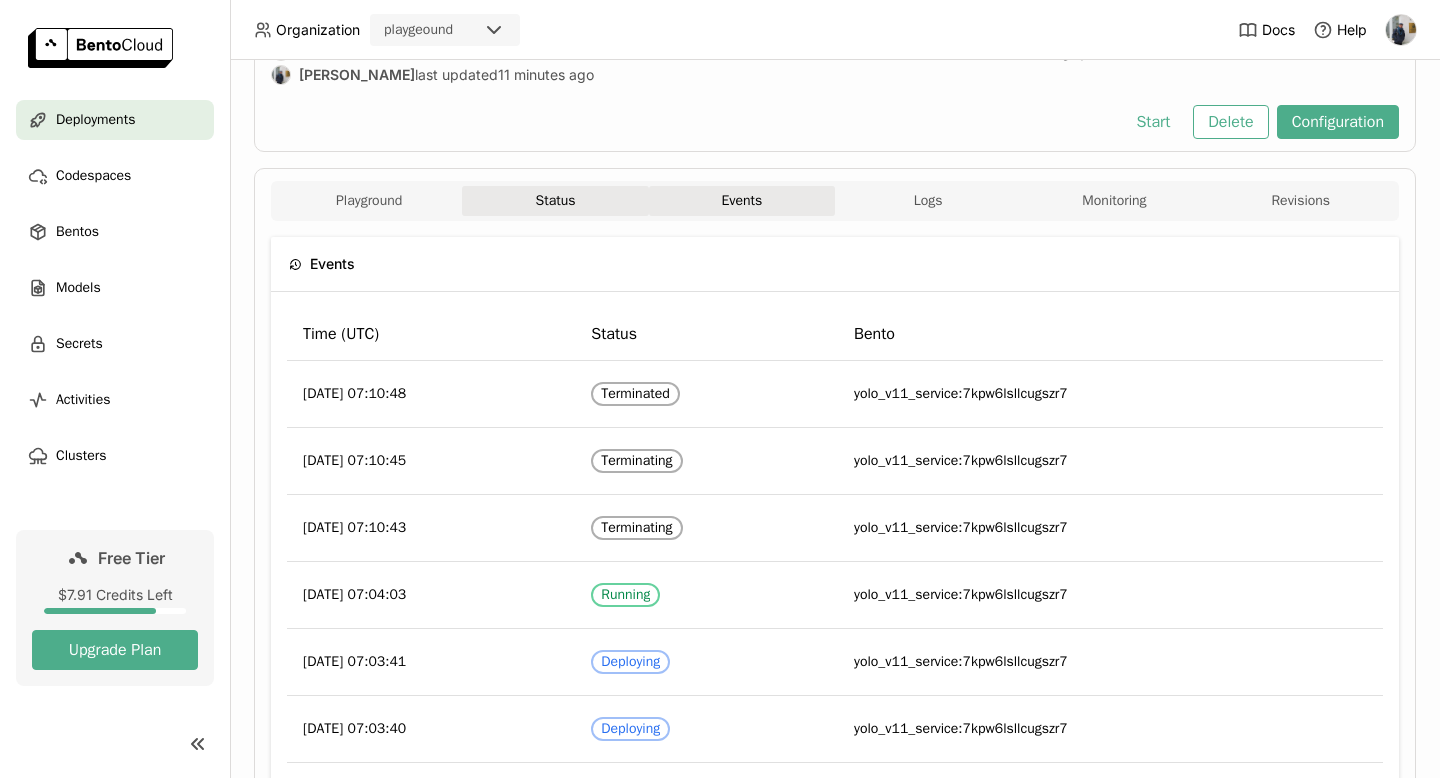 scroll, scrollTop: 0, scrollLeft: 0, axis: both 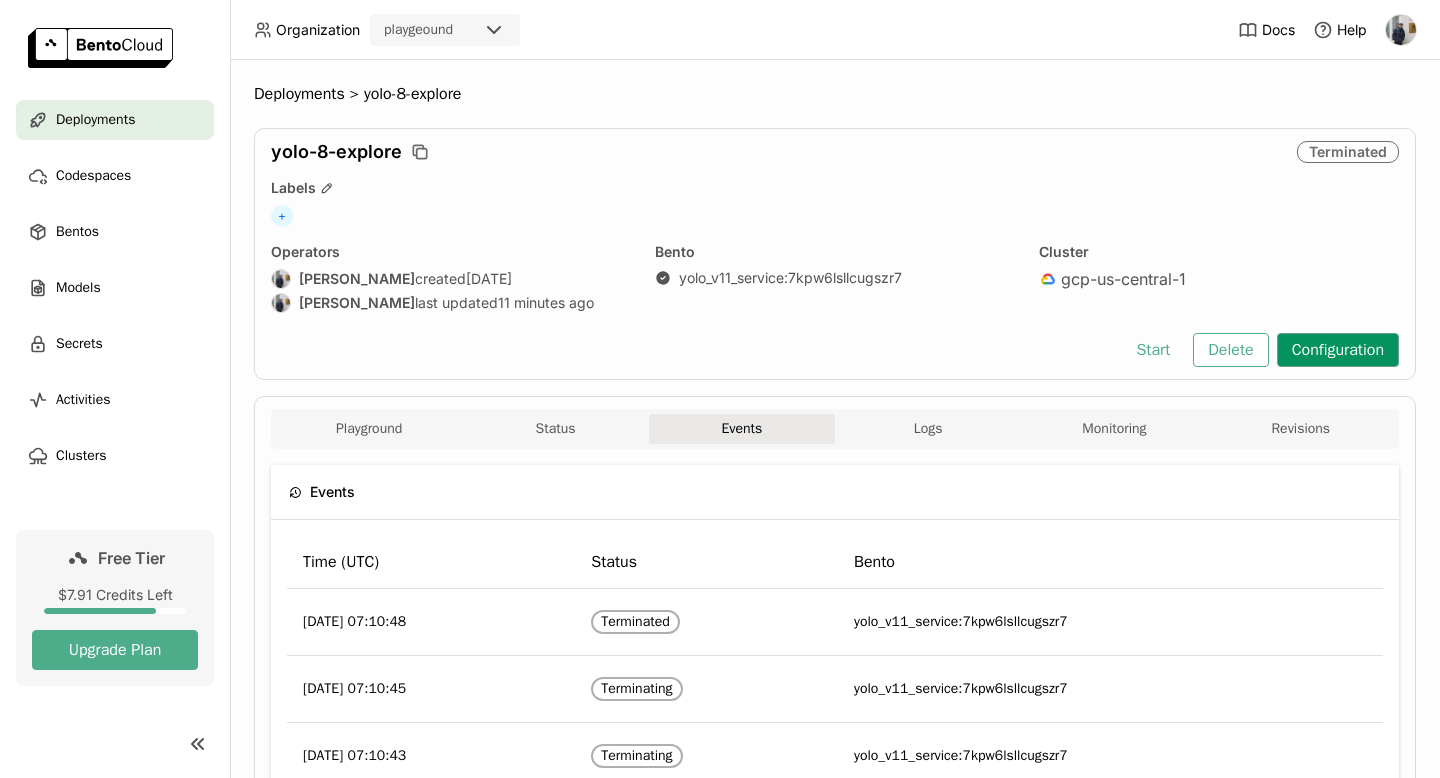 click on "Configuration" at bounding box center [1338, 350] 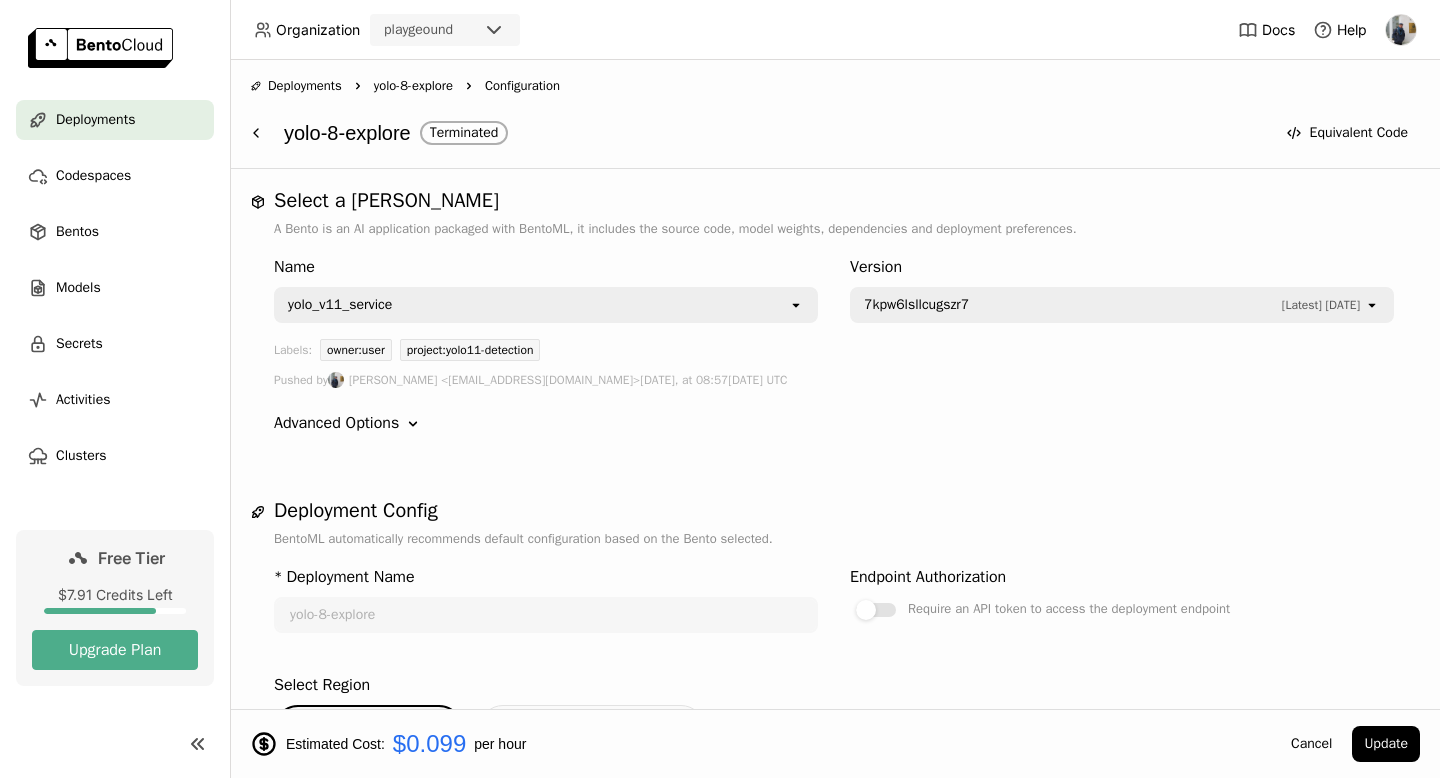 click on "yolo_v11_service" at bounding box center (532, 305) 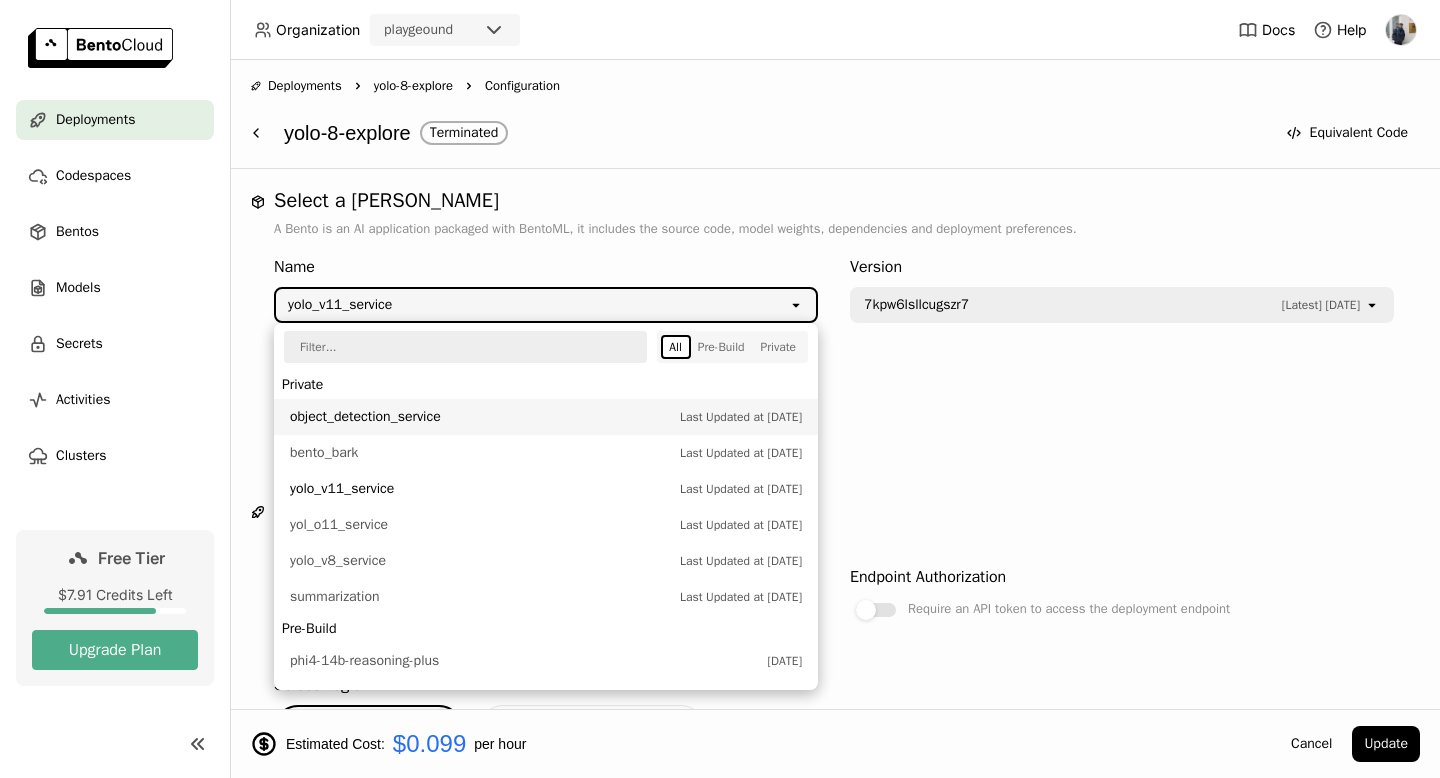 click on "object_detection_service" at bounding box center [480, 417] 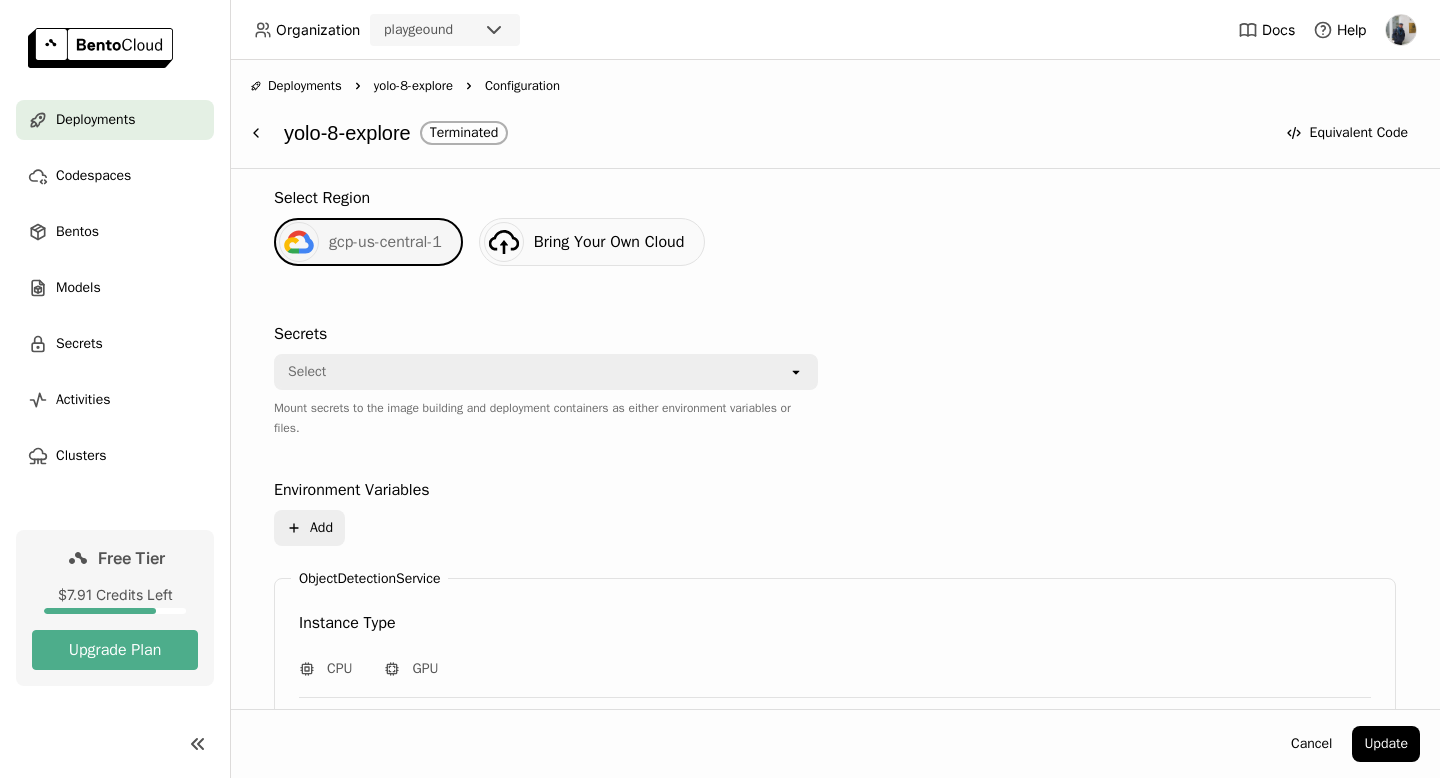 scroll, scrollTop: 451, scrollLeft: 0, axis: vertical 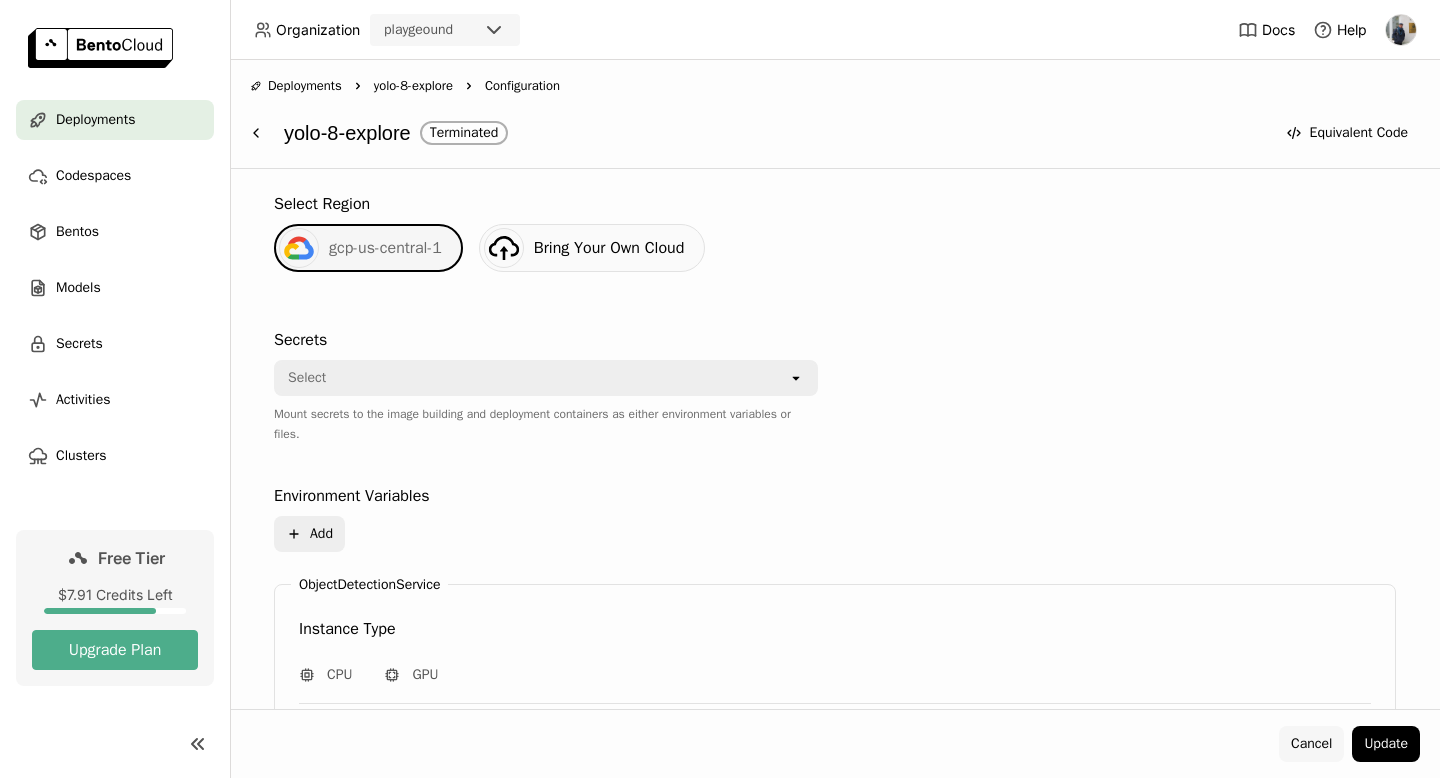 click on "Cancel" at bounding box center (1311, 744) 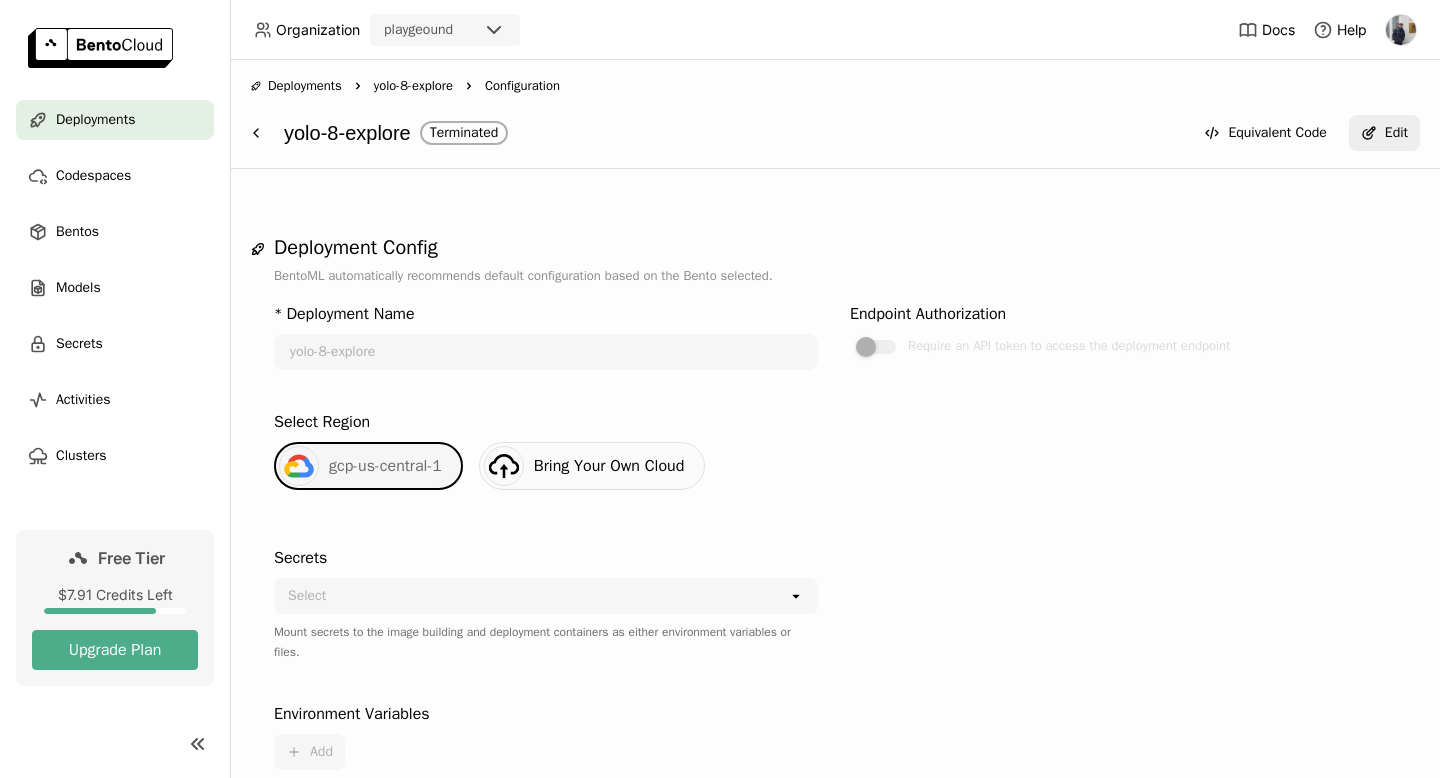 scroll, scrollTop: 0, scrollLeft: 0, axis: both 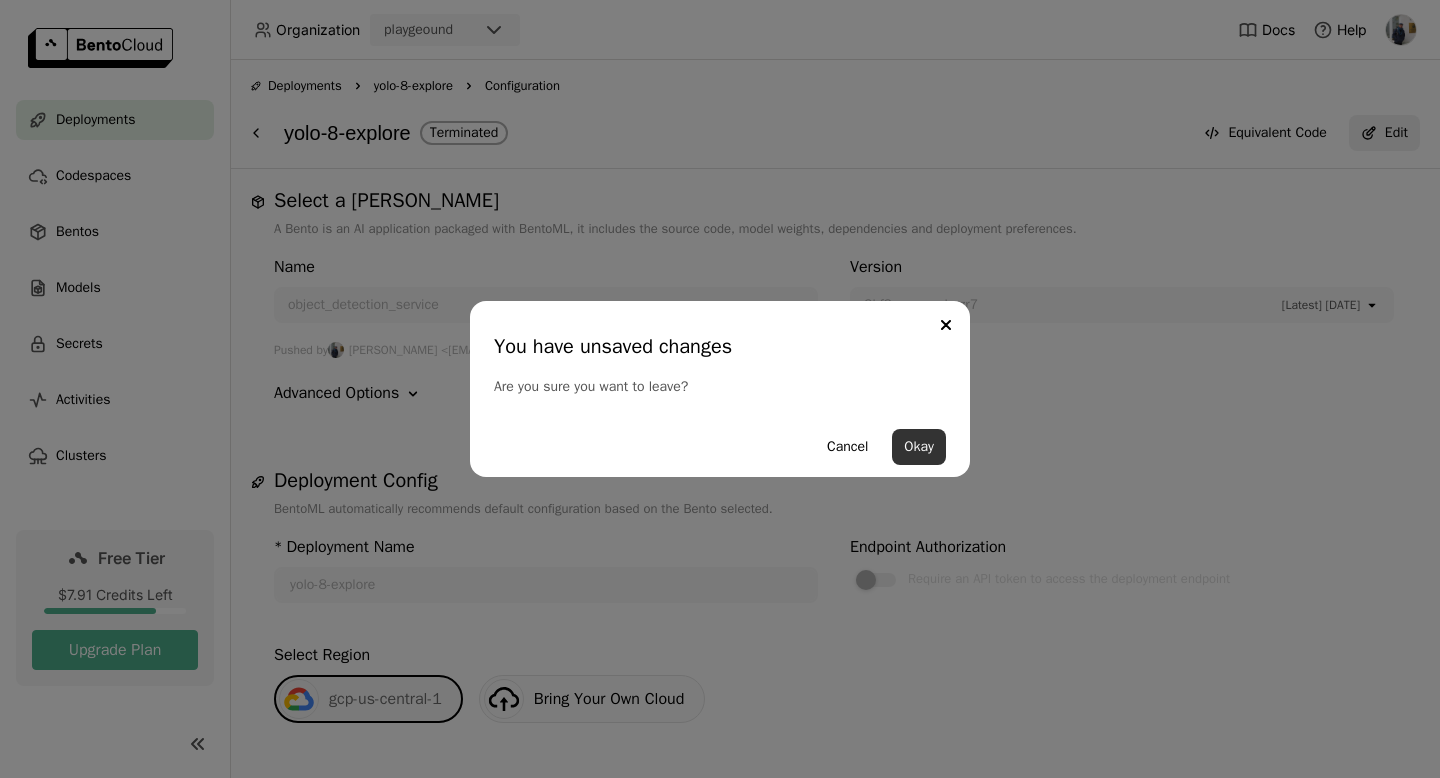 click on "Okay" at bounding box center [919, 447] 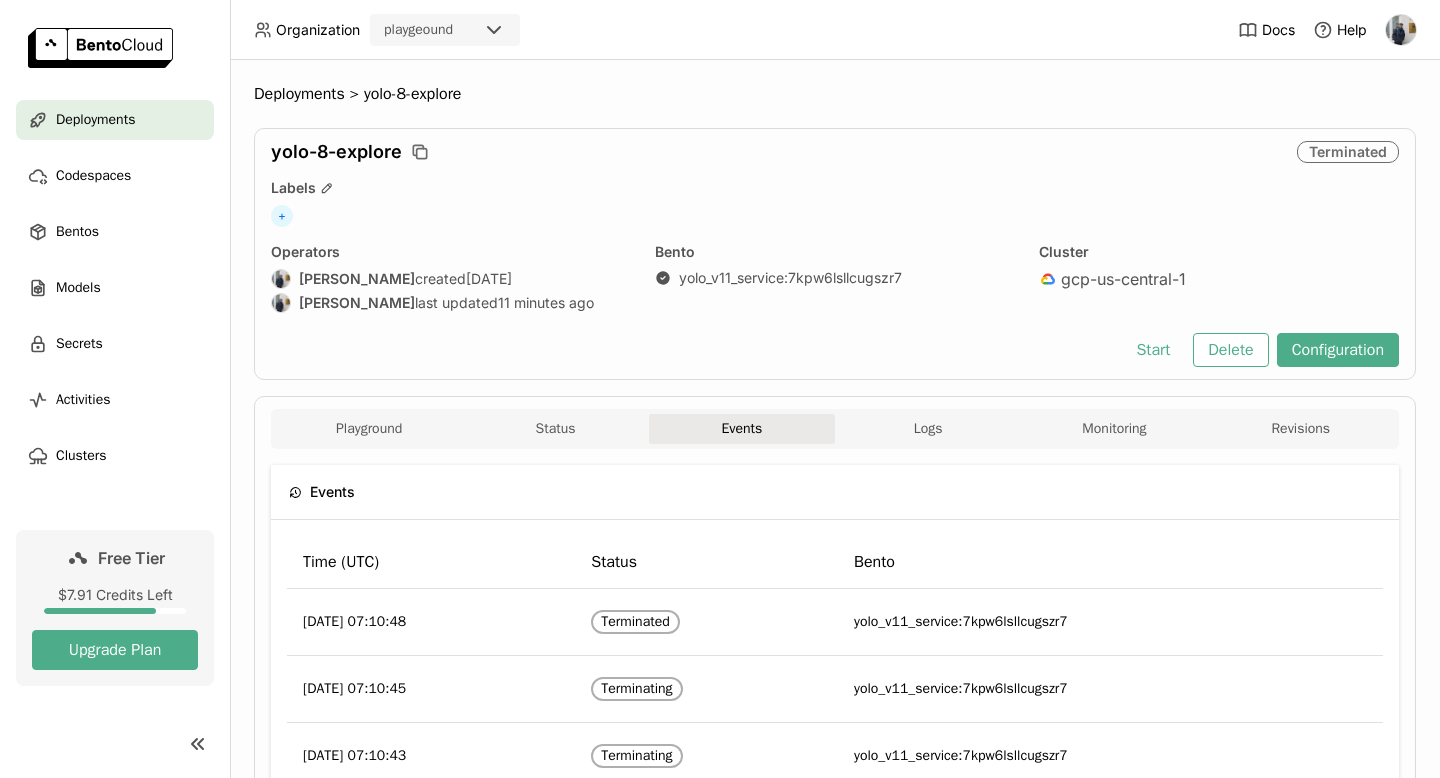 scroll, scrollTop: 0, scrollLeft: 0, axis: both 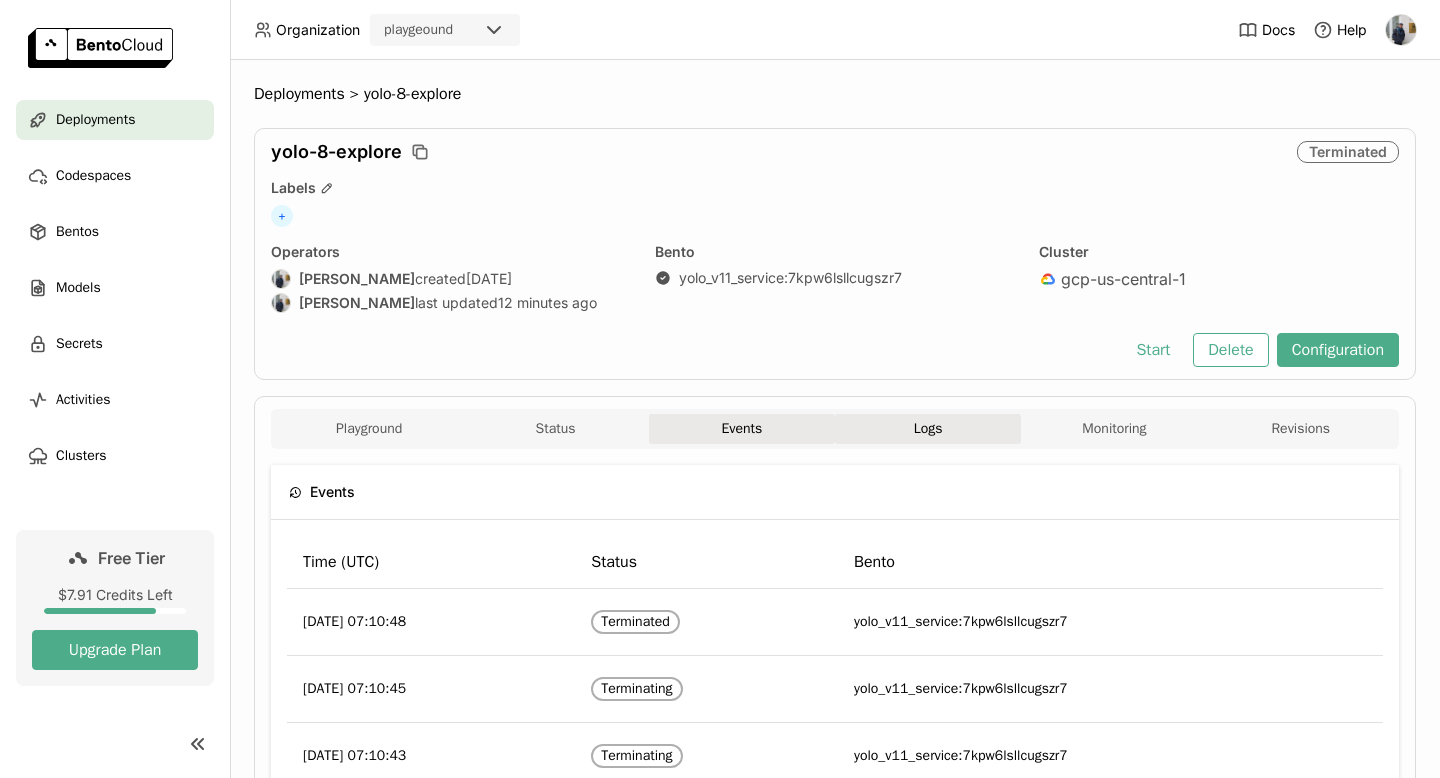 click on "Logs" at bounding box center [928, 429] 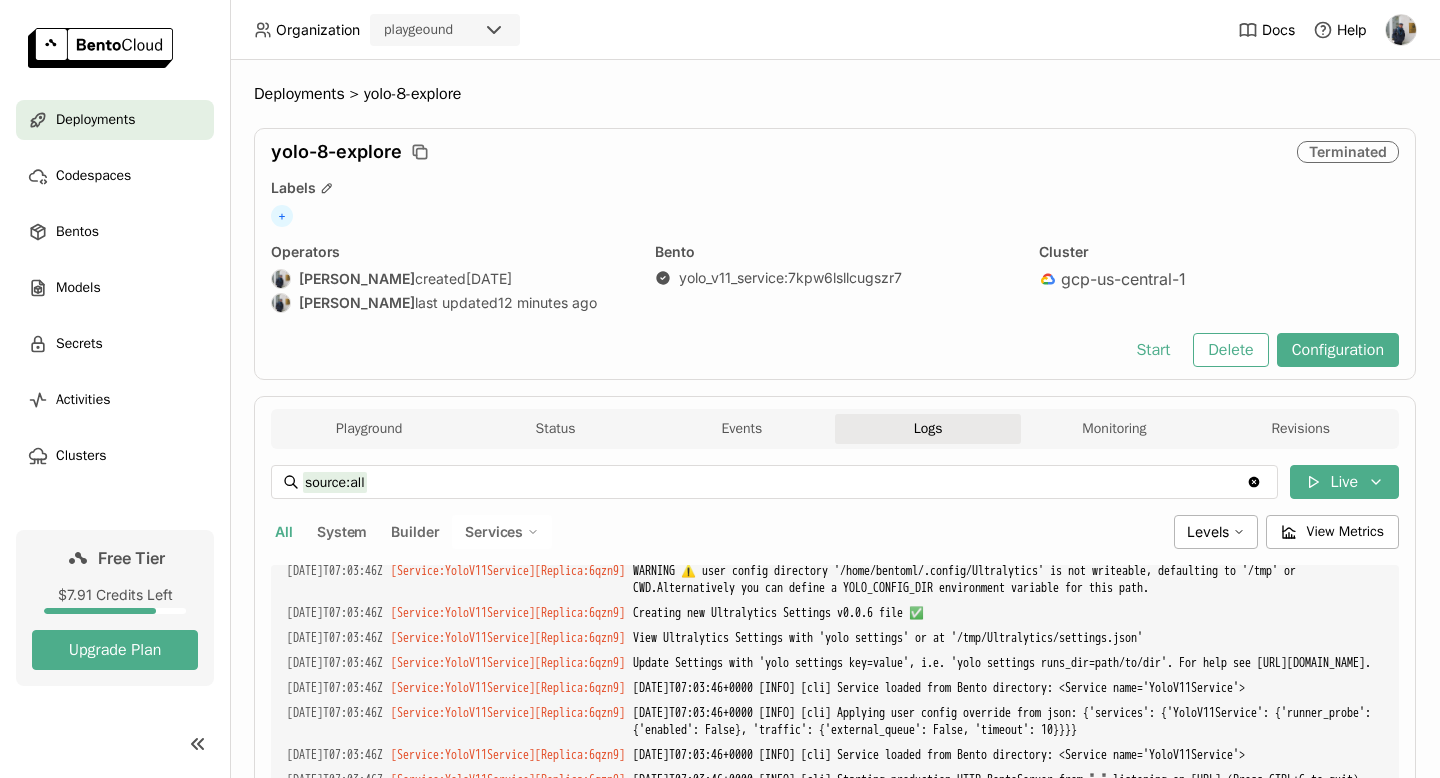 scroll, scrollTop: 1763, scrollLeft: 0, axis: vertical 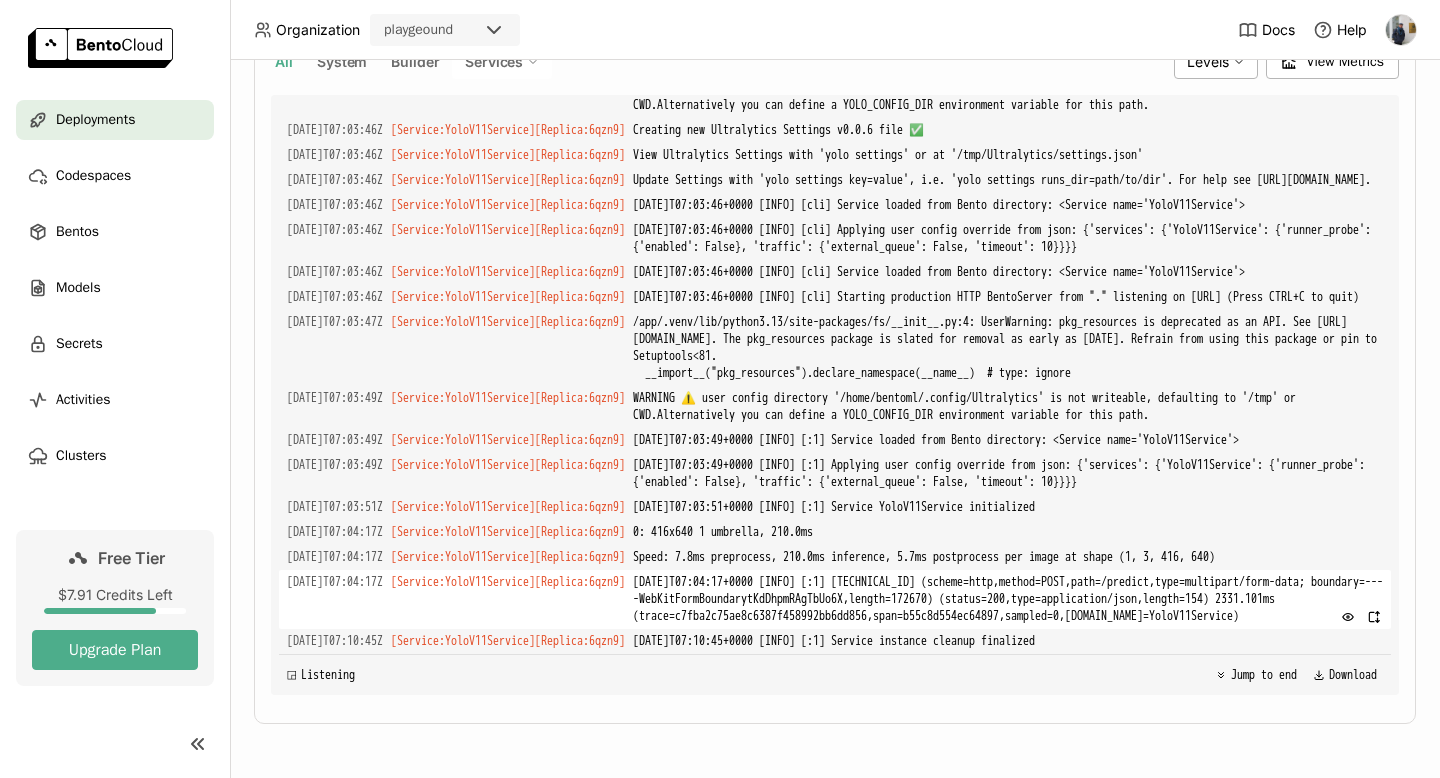 click on "[DATE]T07:04:17+0000 [INFO] [:1] [TECHNICAL_ID] (scheme=http,method=POST,path=/predict,type=multipart/form-data; boundary=----WebKitFormBoundarytKdDhpmRAgTbUo6X,length=172670) (status=200,type=application/json,length=154) 2331.101ms (trace=c7fba2c75ae8c6387f458992bb6dd856,span=b55c8d554ec64897,sampled=0,[DOMAIN_NAME]=YoloV11Service)" at bounding box center (1008, 599) 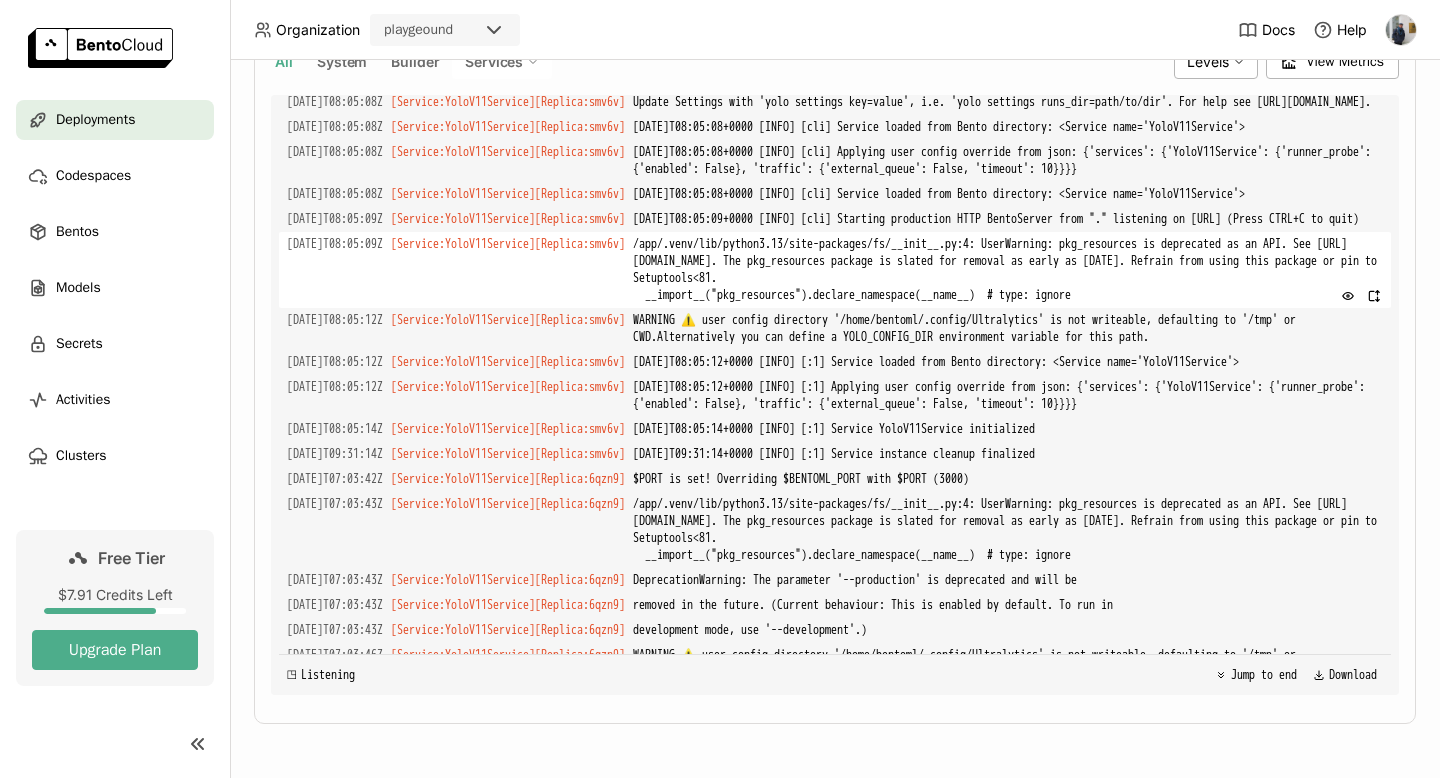 scroll, scrollTop: 657, scrollLeft: 0, axis: vertical 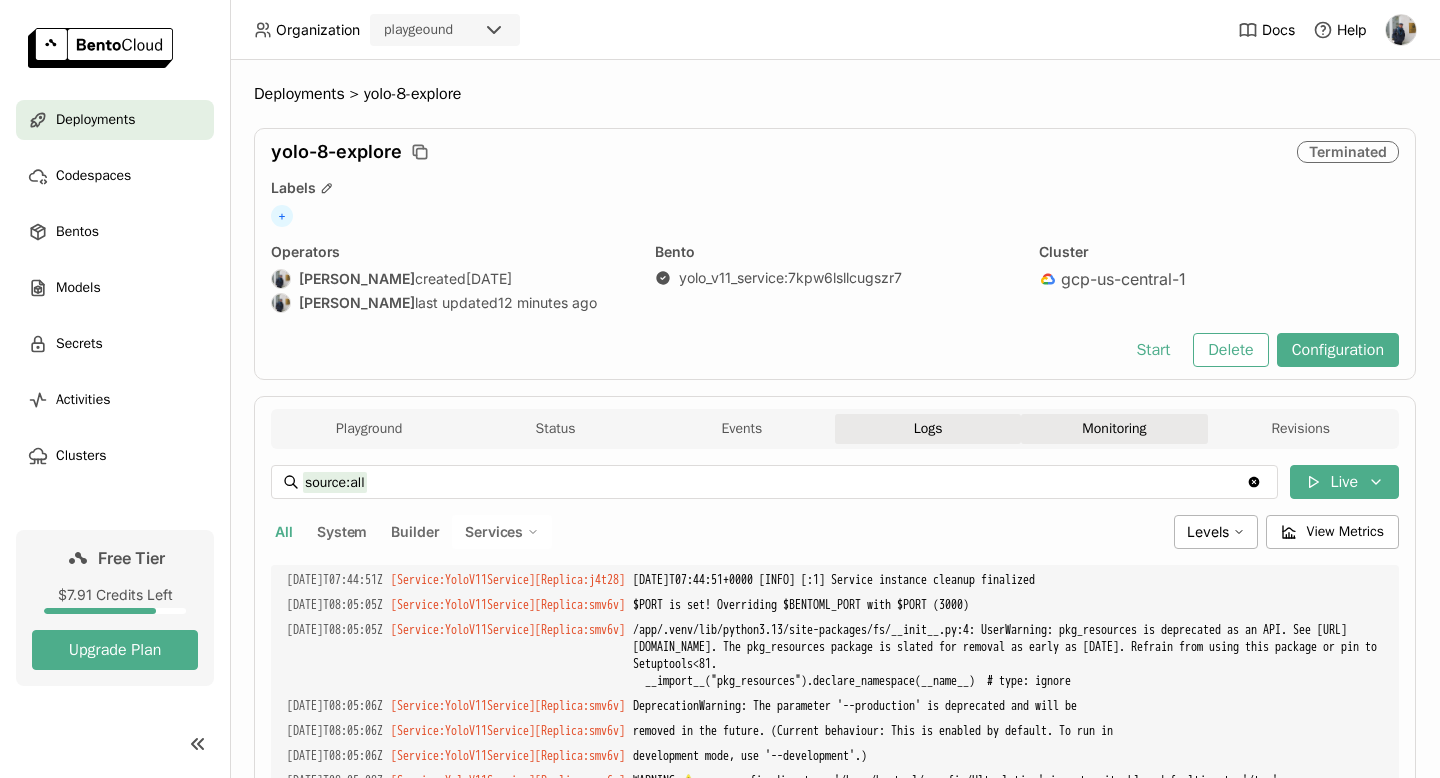 click on "Monitoring" at bounding box center (1114, 429) 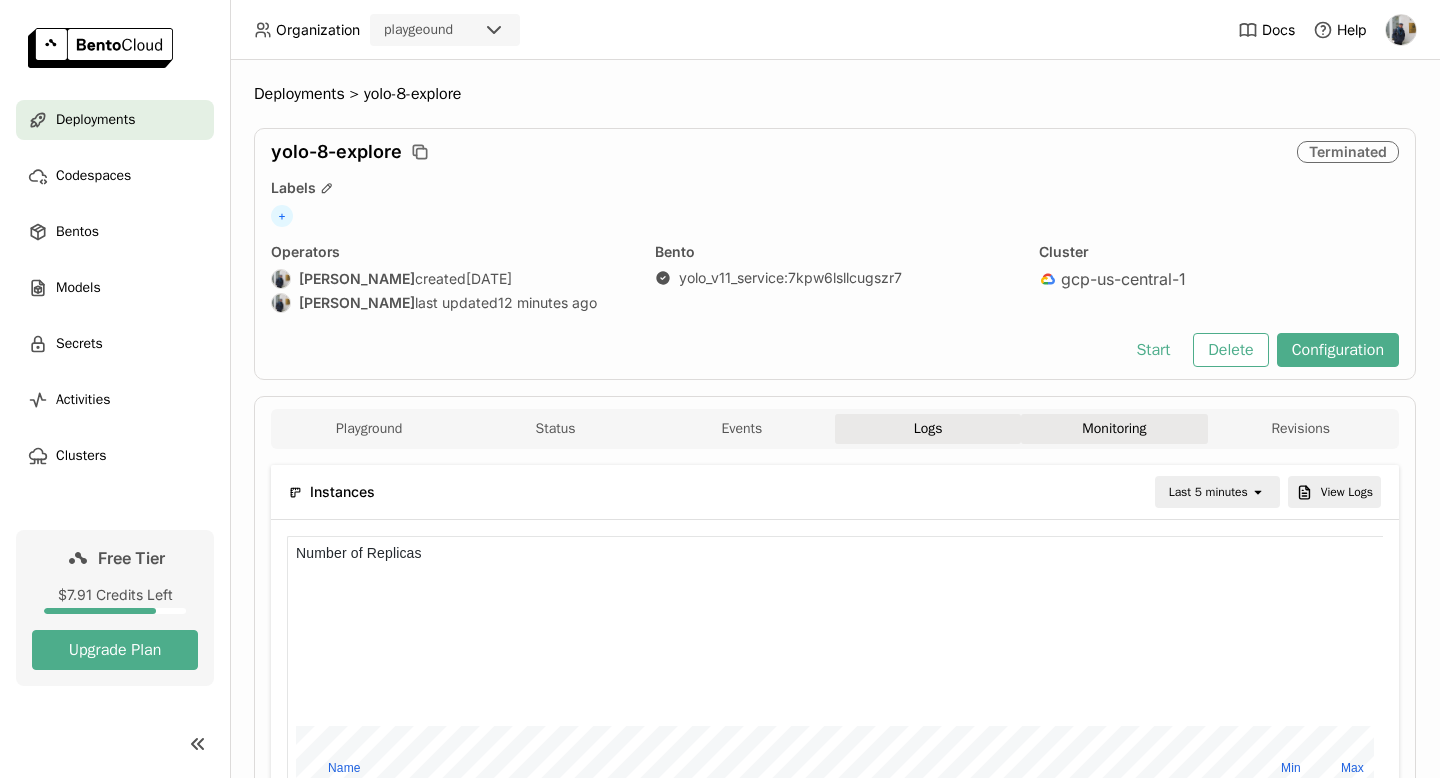 type 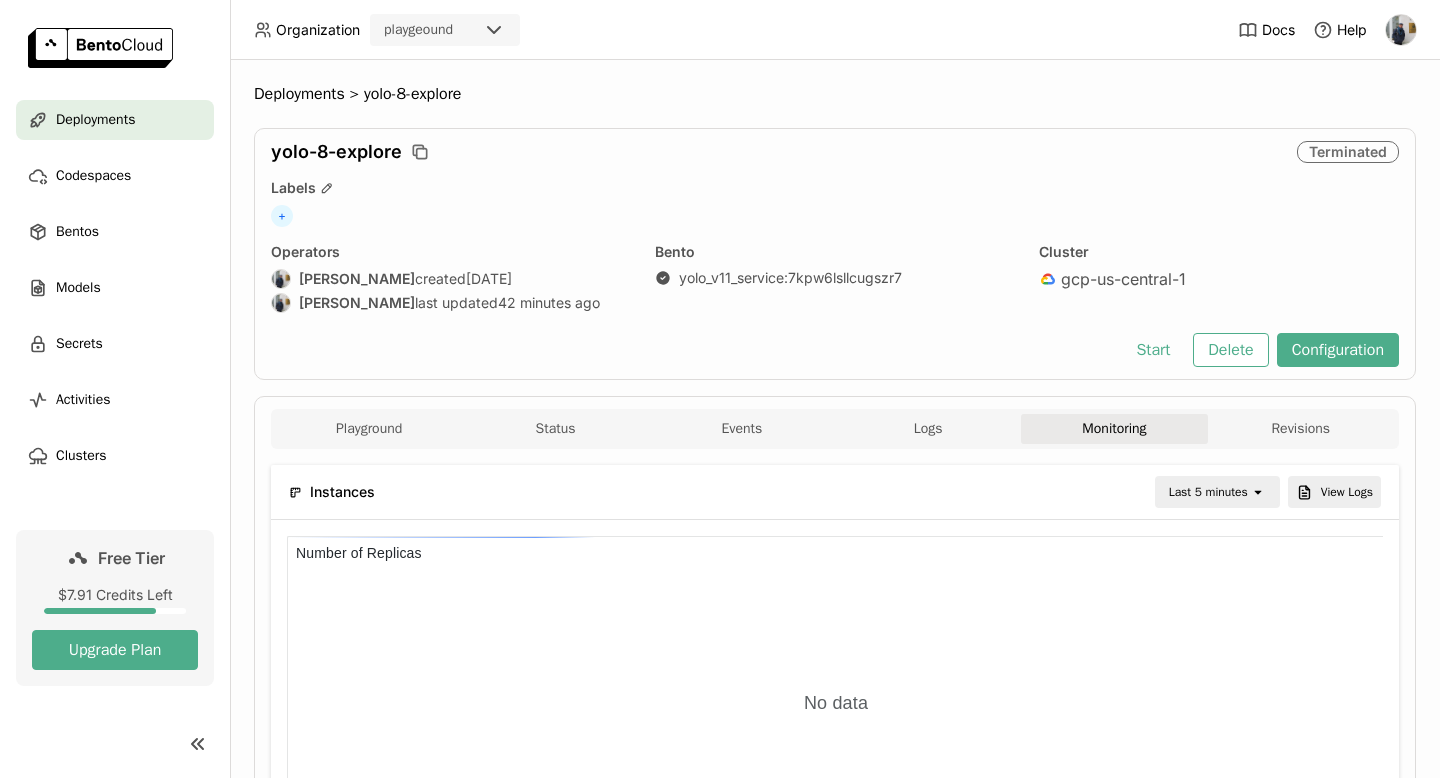 click at bounding box center [1401, 30] 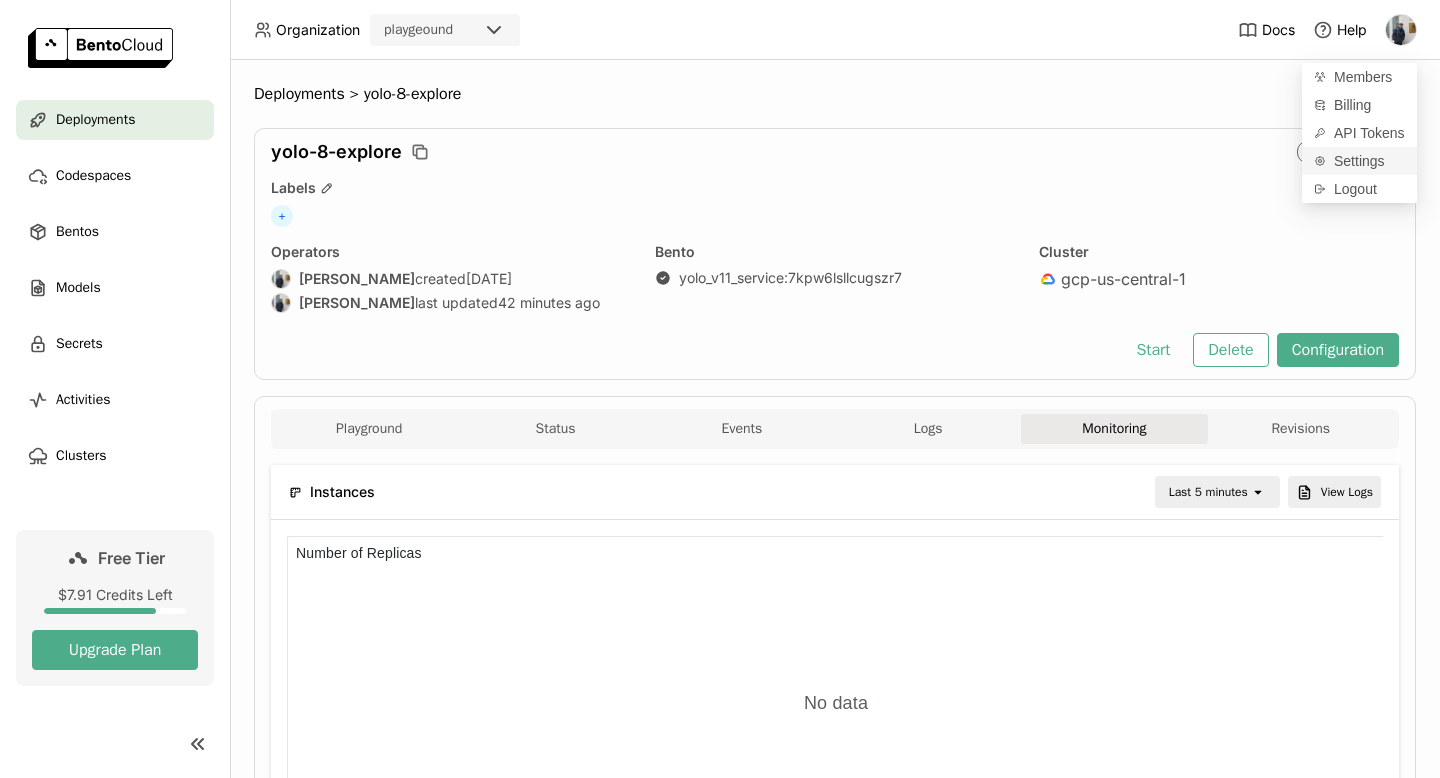 click on "Settings" at bounding box center (1359, 161) 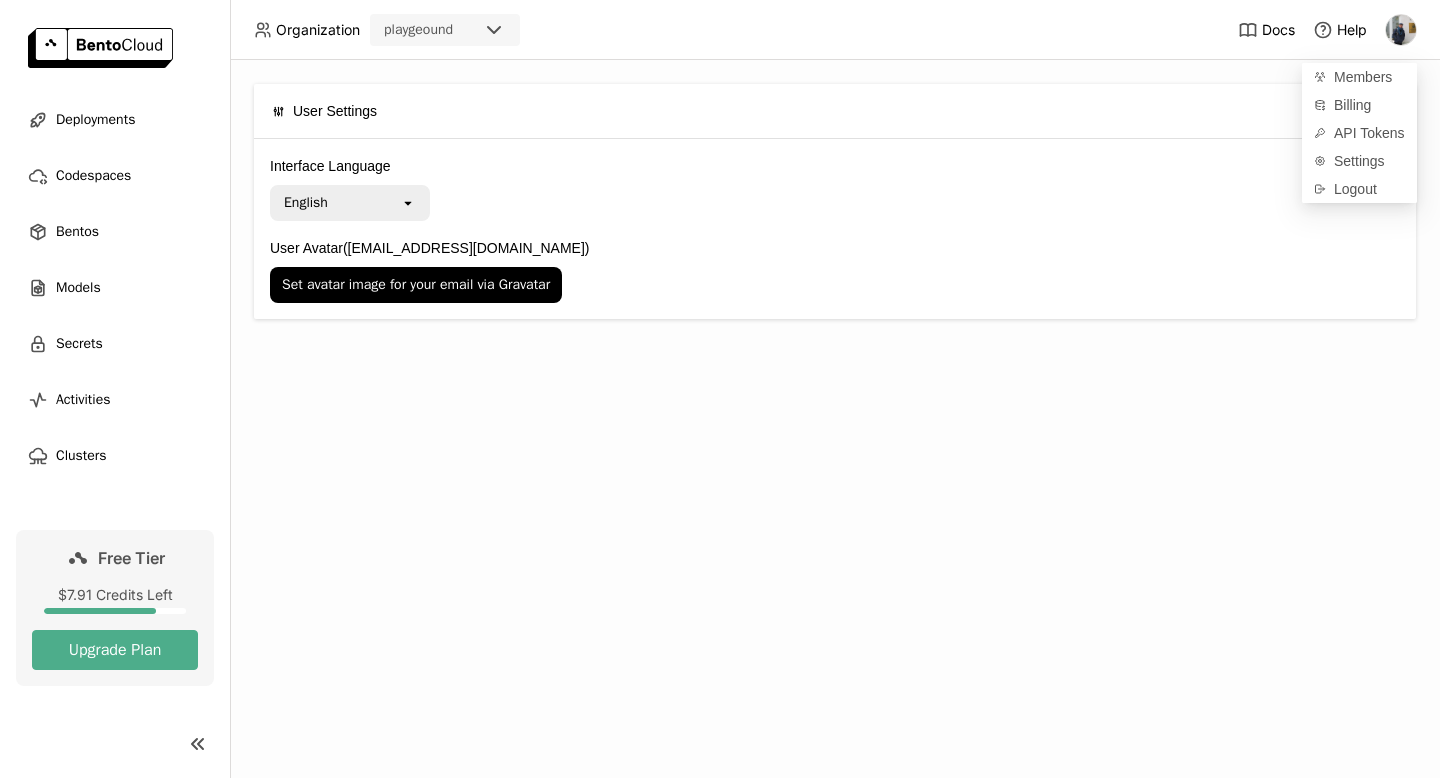 click on "Interface Language English open" at bounding box center (835, 188) 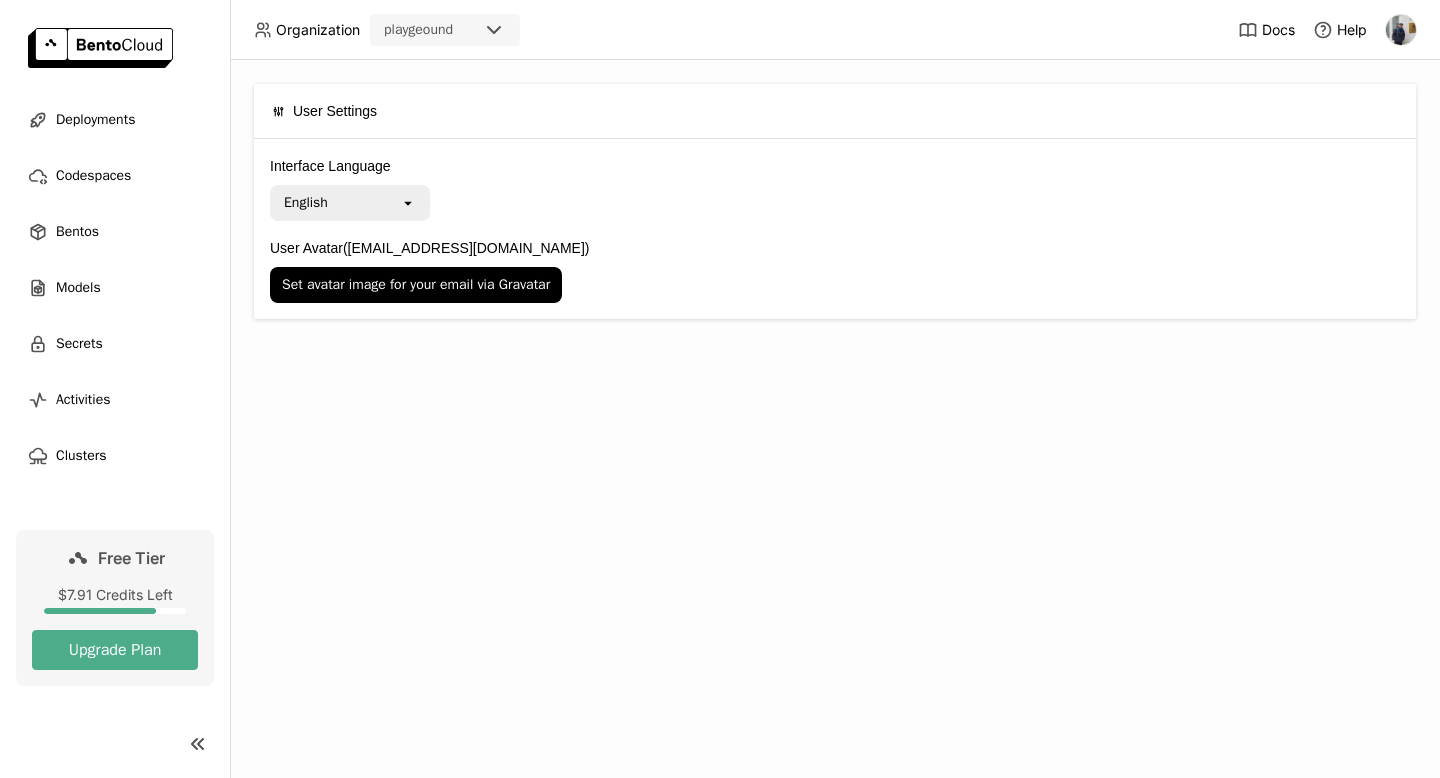 click at bounding box center [1401, 30] 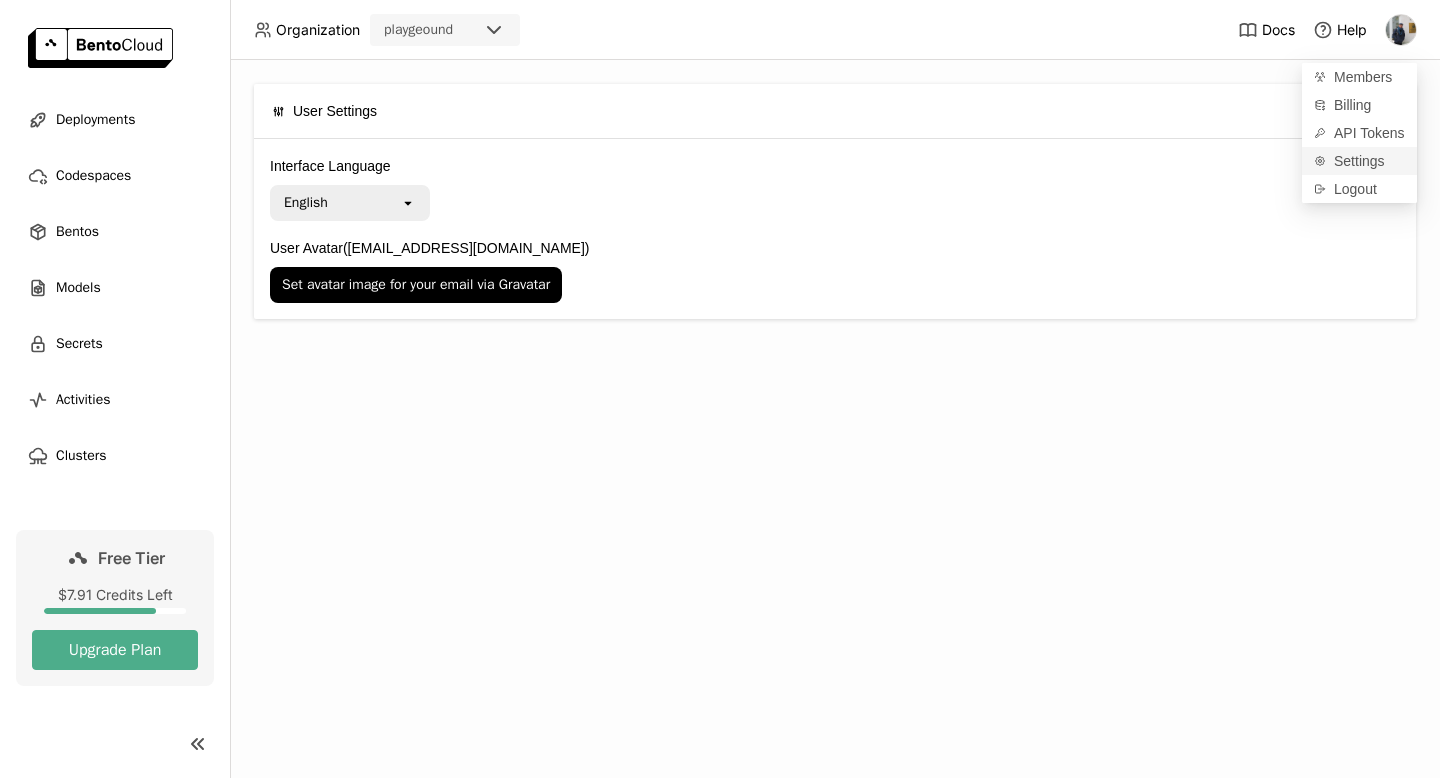 click on "Settings" at bounding box center [1359, 161] 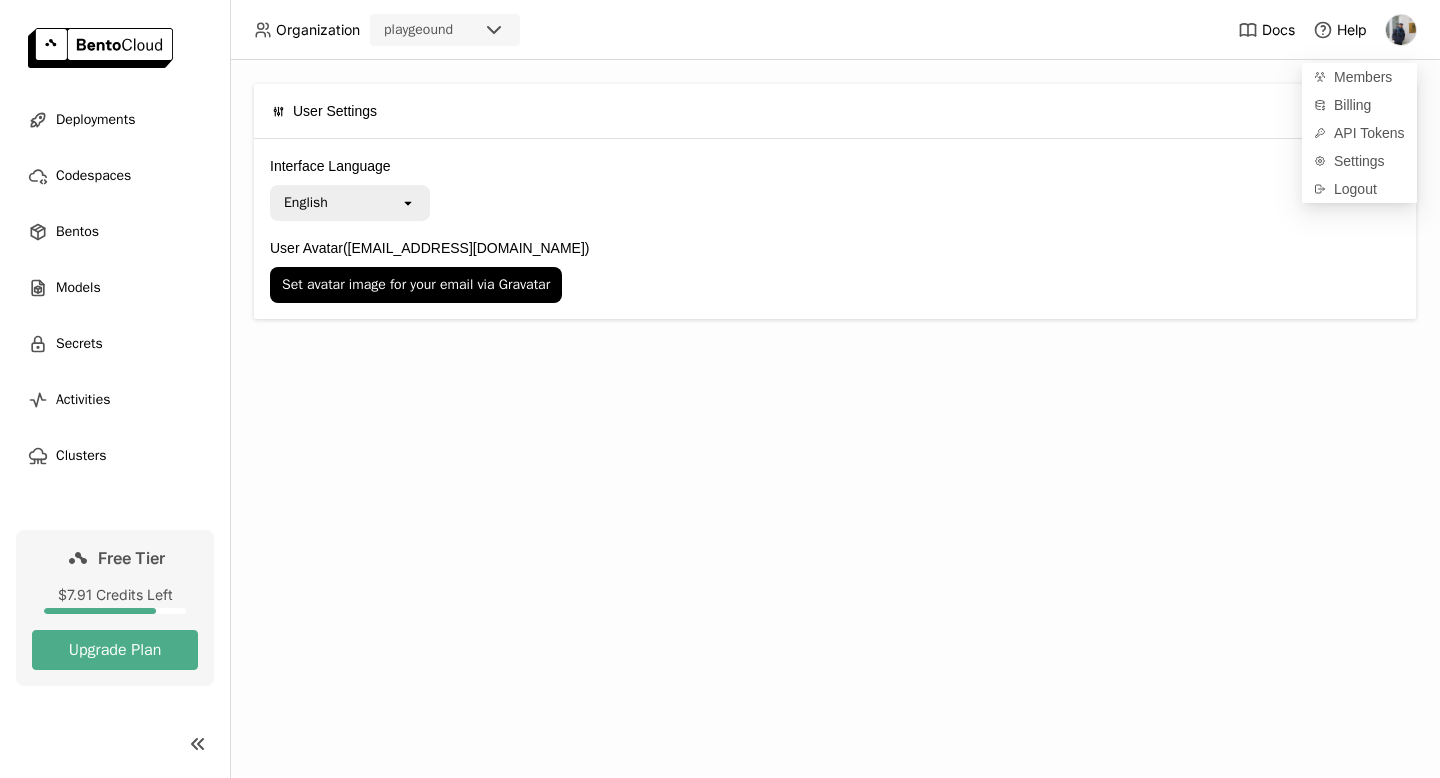 click on "Interface Language English open User Avatar  (galihwiseso@gmail.com) Set avatar image for your email via Gravatar" at bounding box center [835, 229] 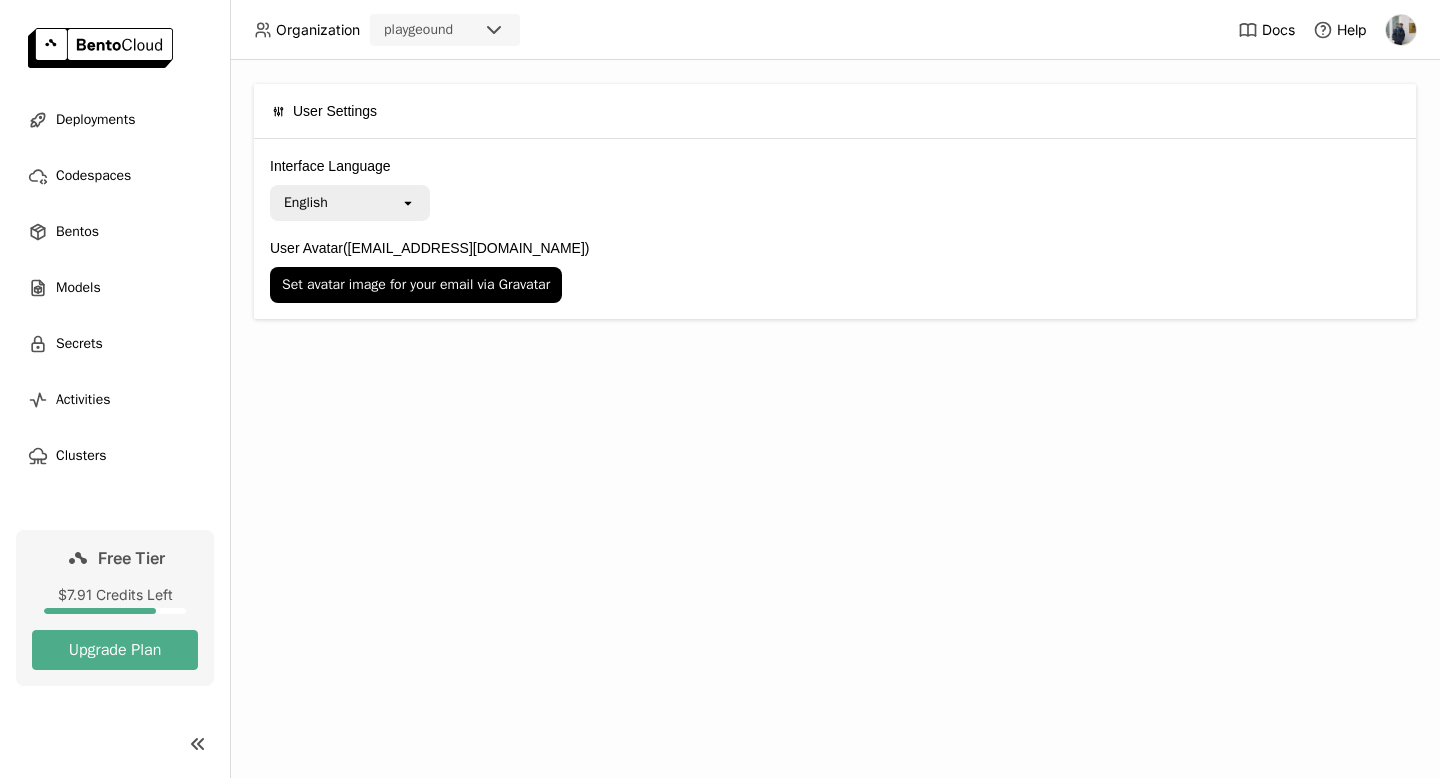 click on "Docs Help" at bounding box center [1327, 29] 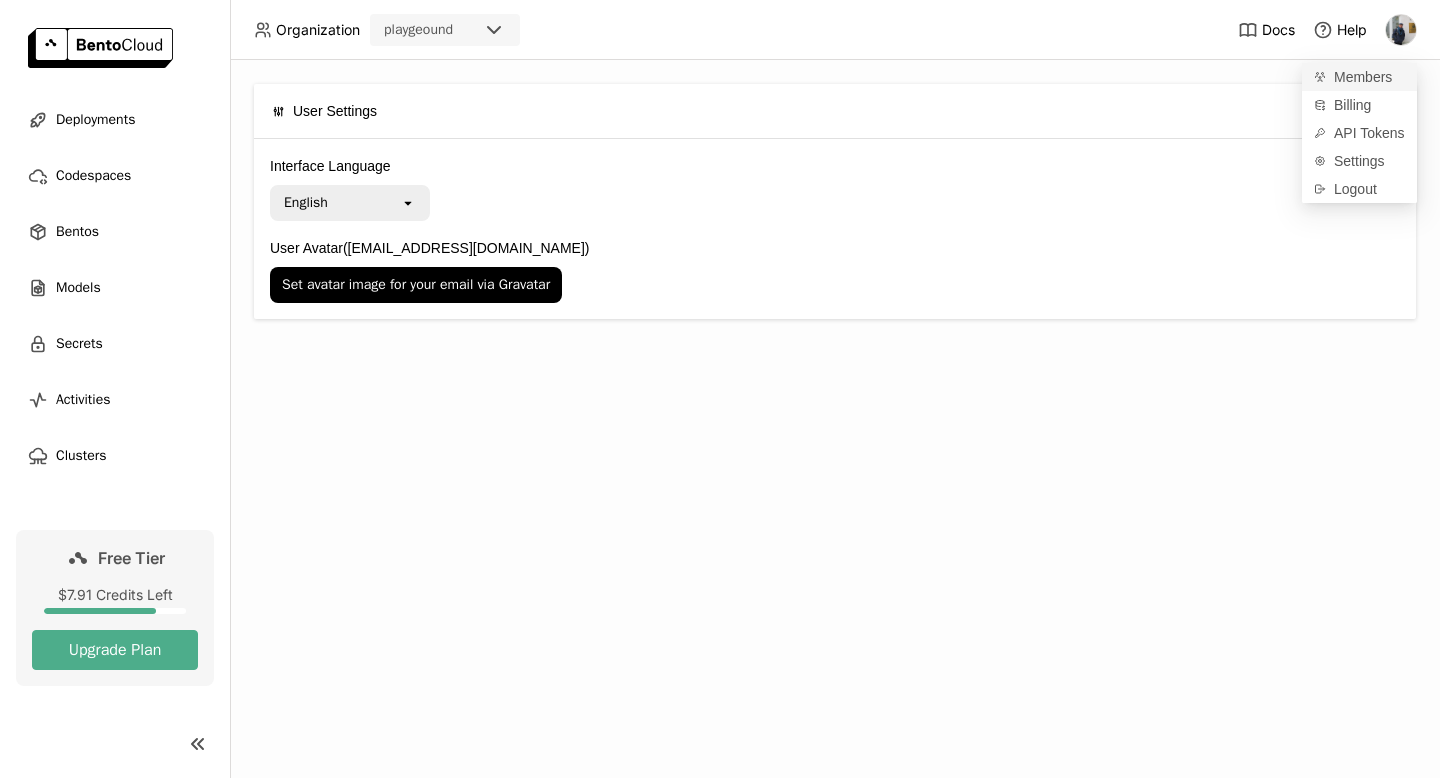 click on "Members" at bounding box center [1363, 77] 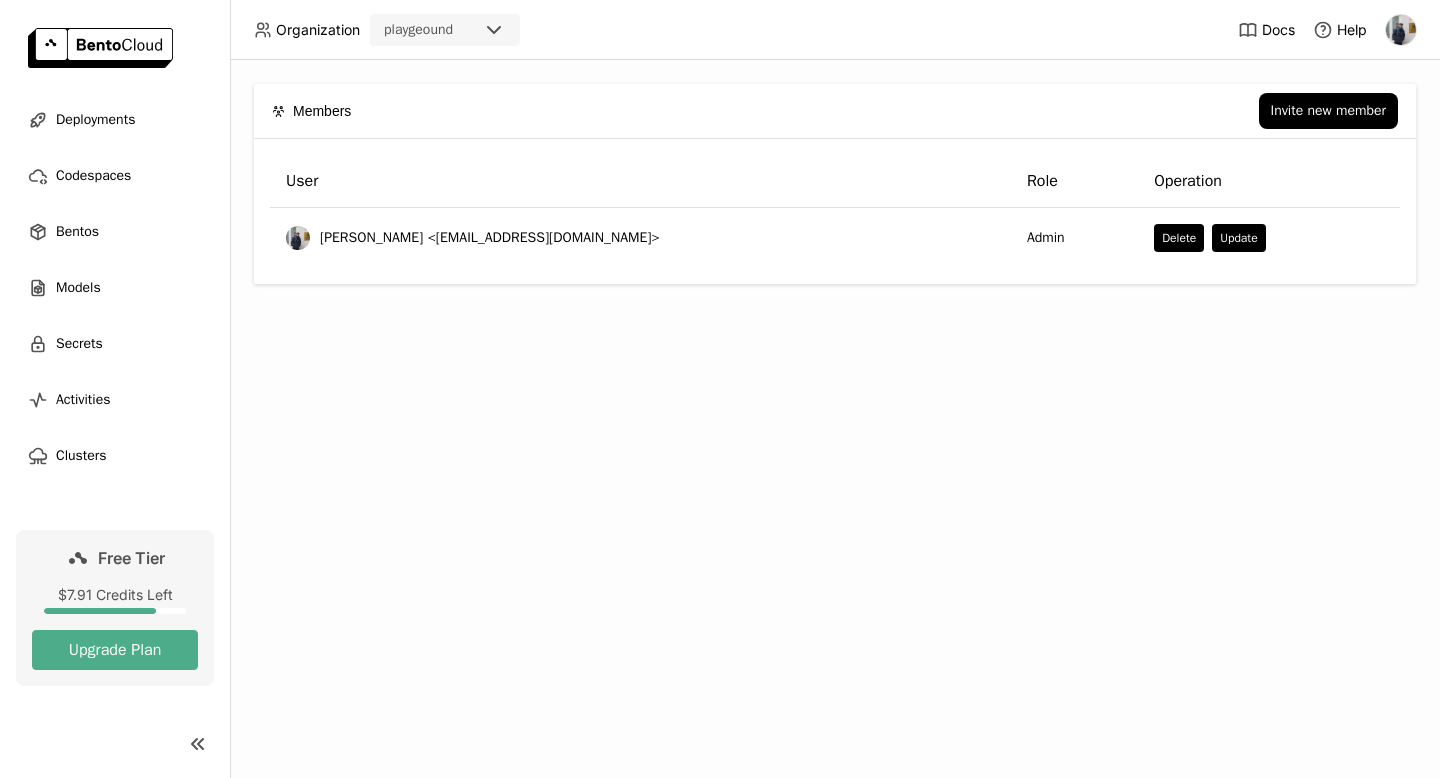 click on "Members Invite new member User Role Operation Linggis Galih <galihwiseso@gmail.com> Admin Delete Update" at bounding box center (835, 419) 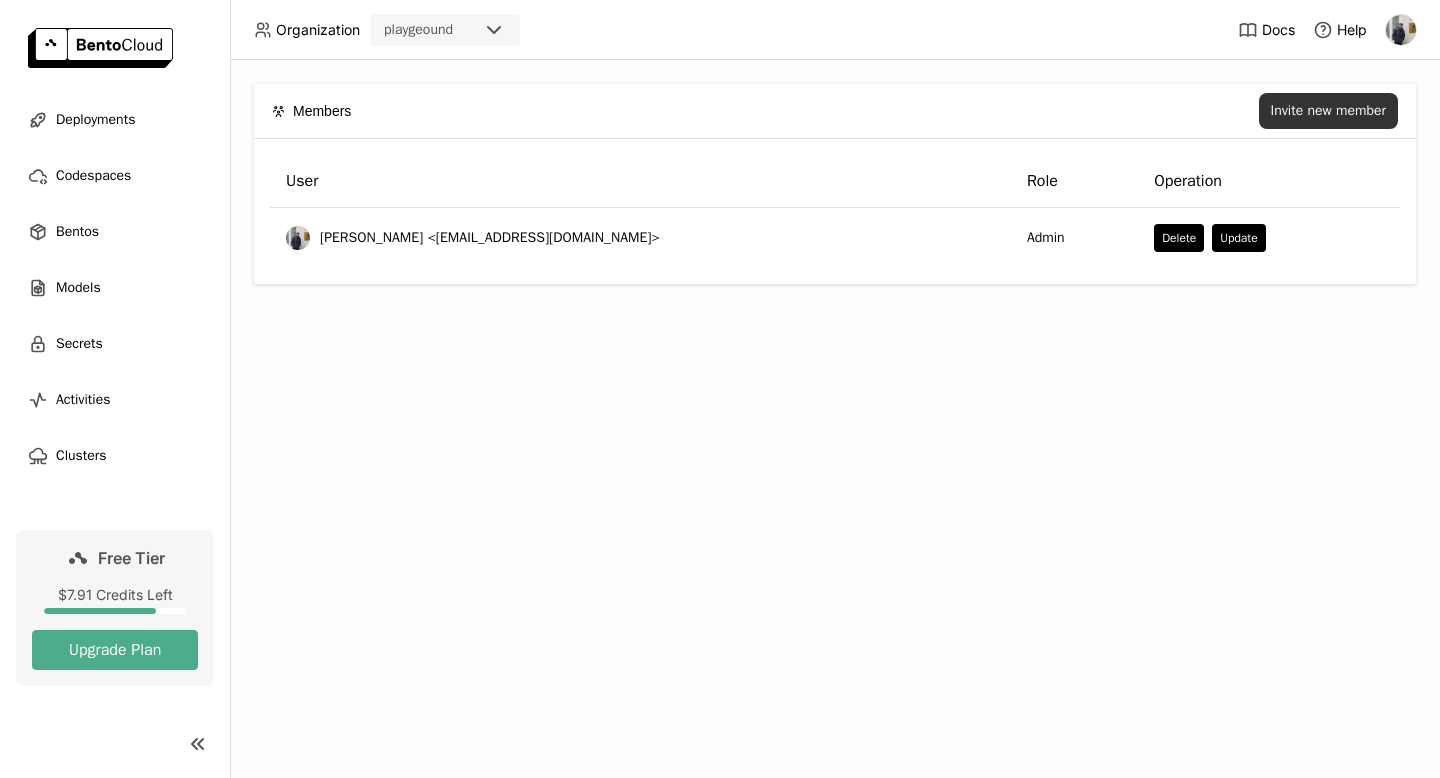 click on "Invite new member" at bounding box center [1328, 111] 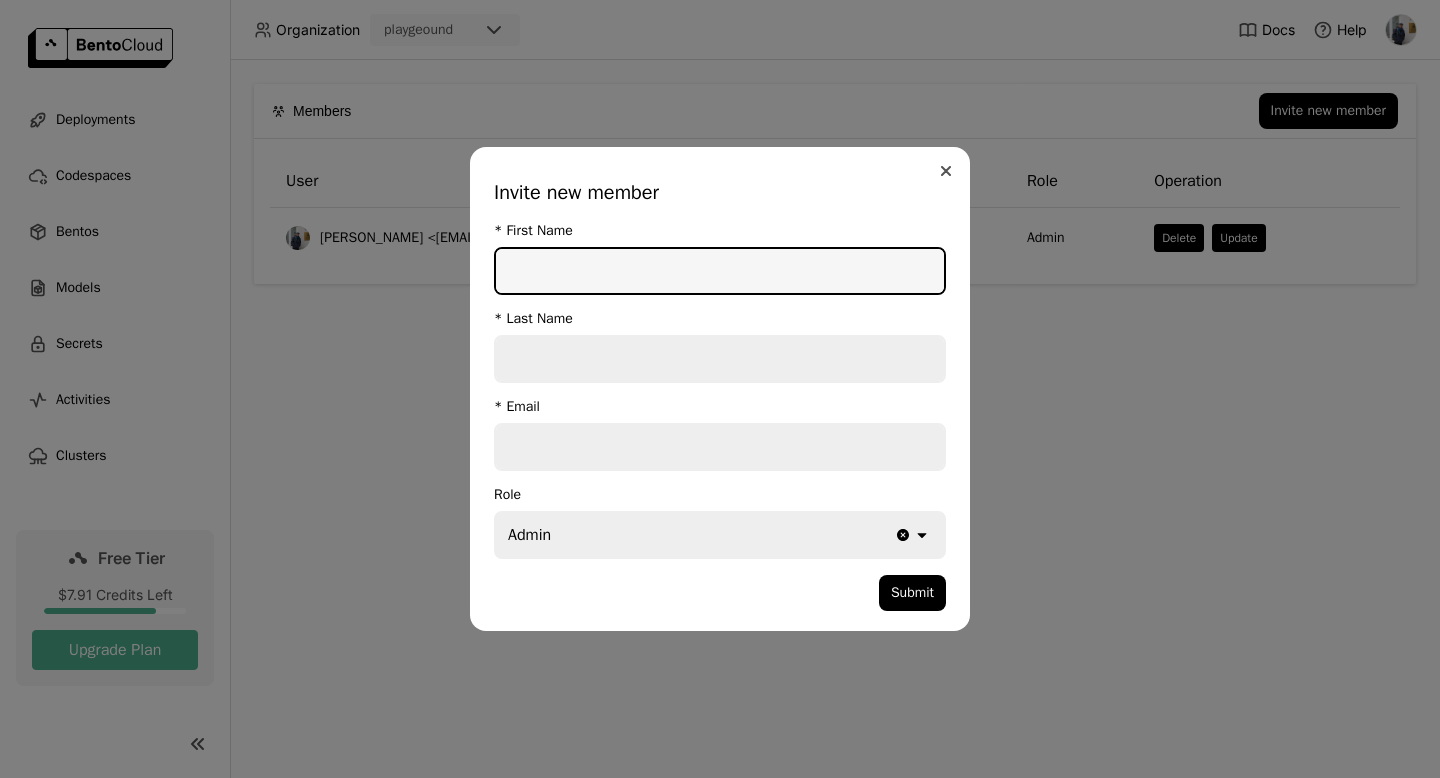 click 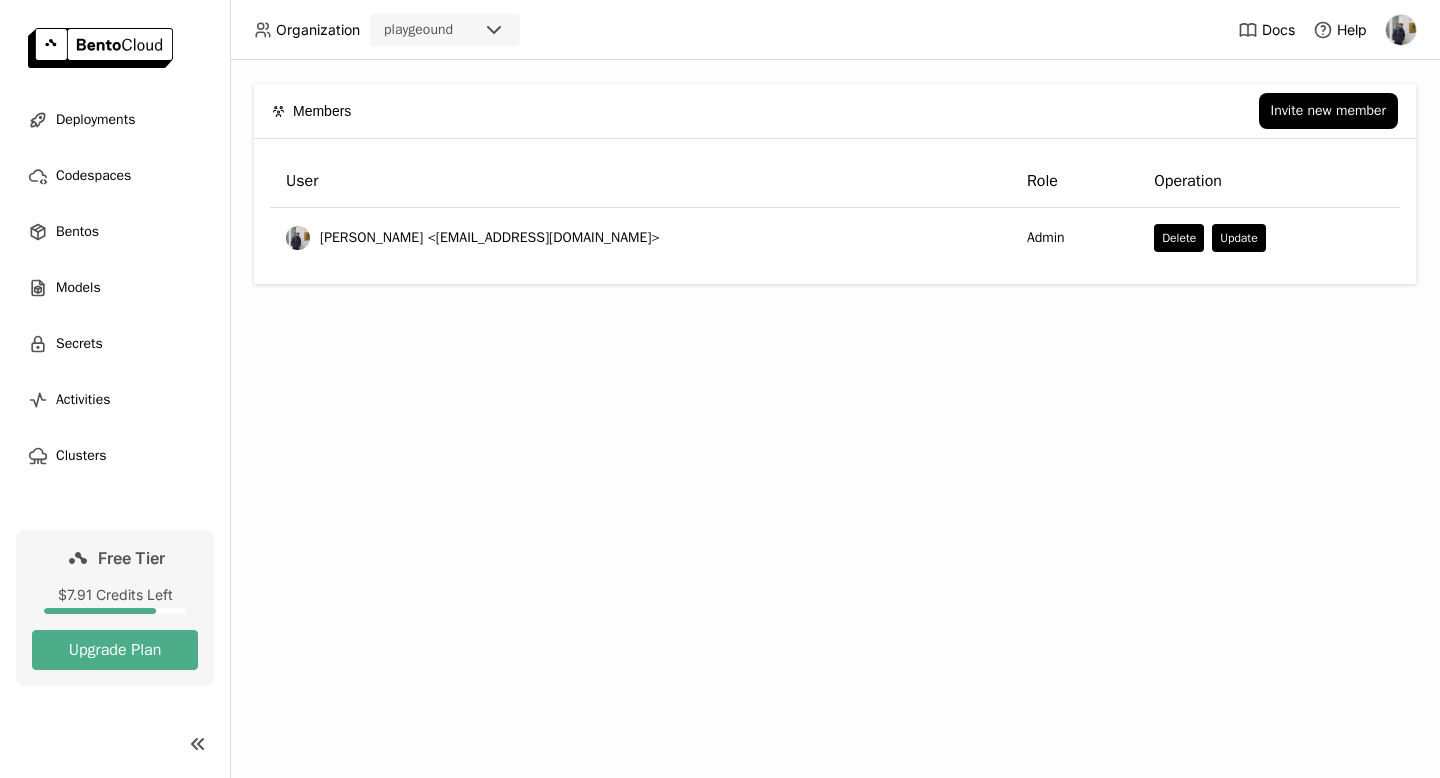 click on "Role" at bounding box center [1074, 181] 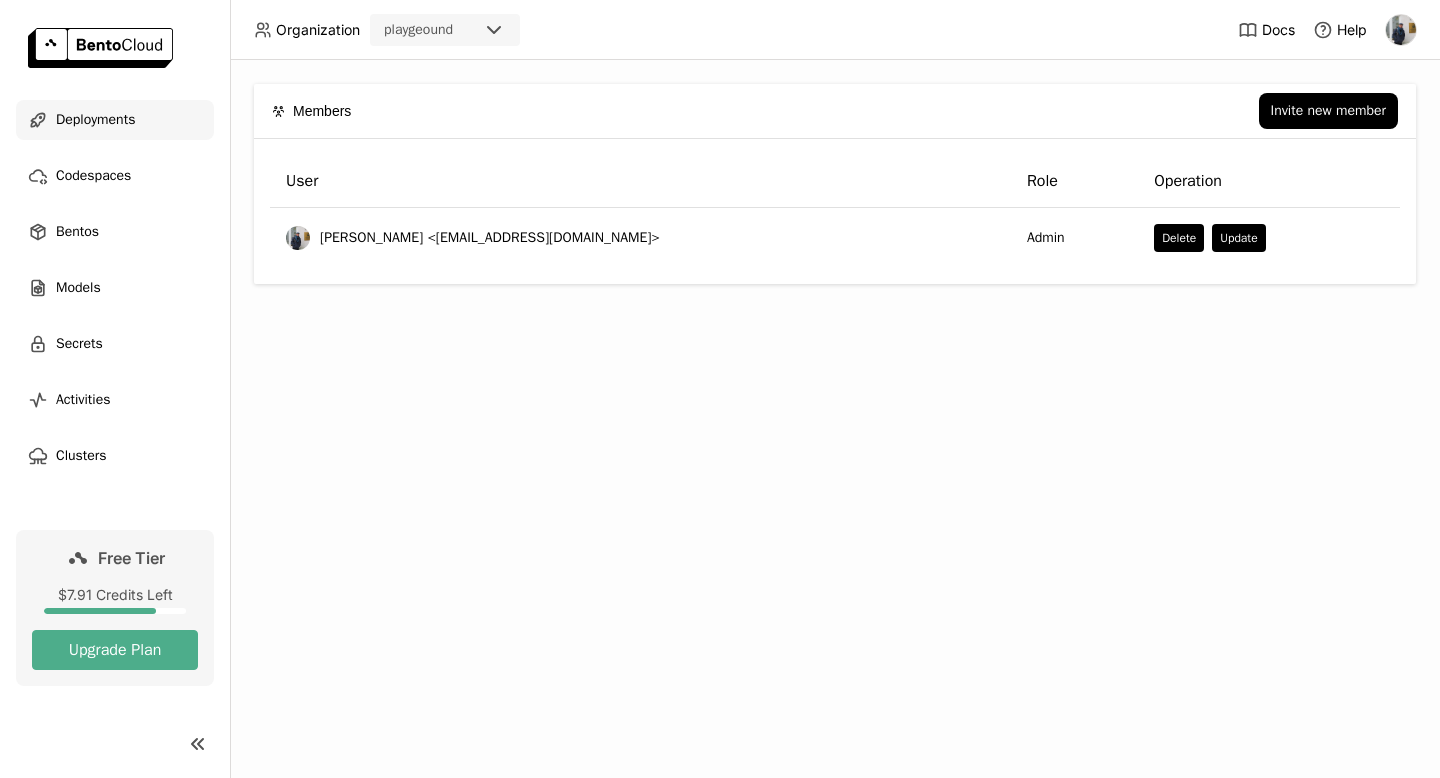 click on "Deployments" at bounding box center [95, 120] 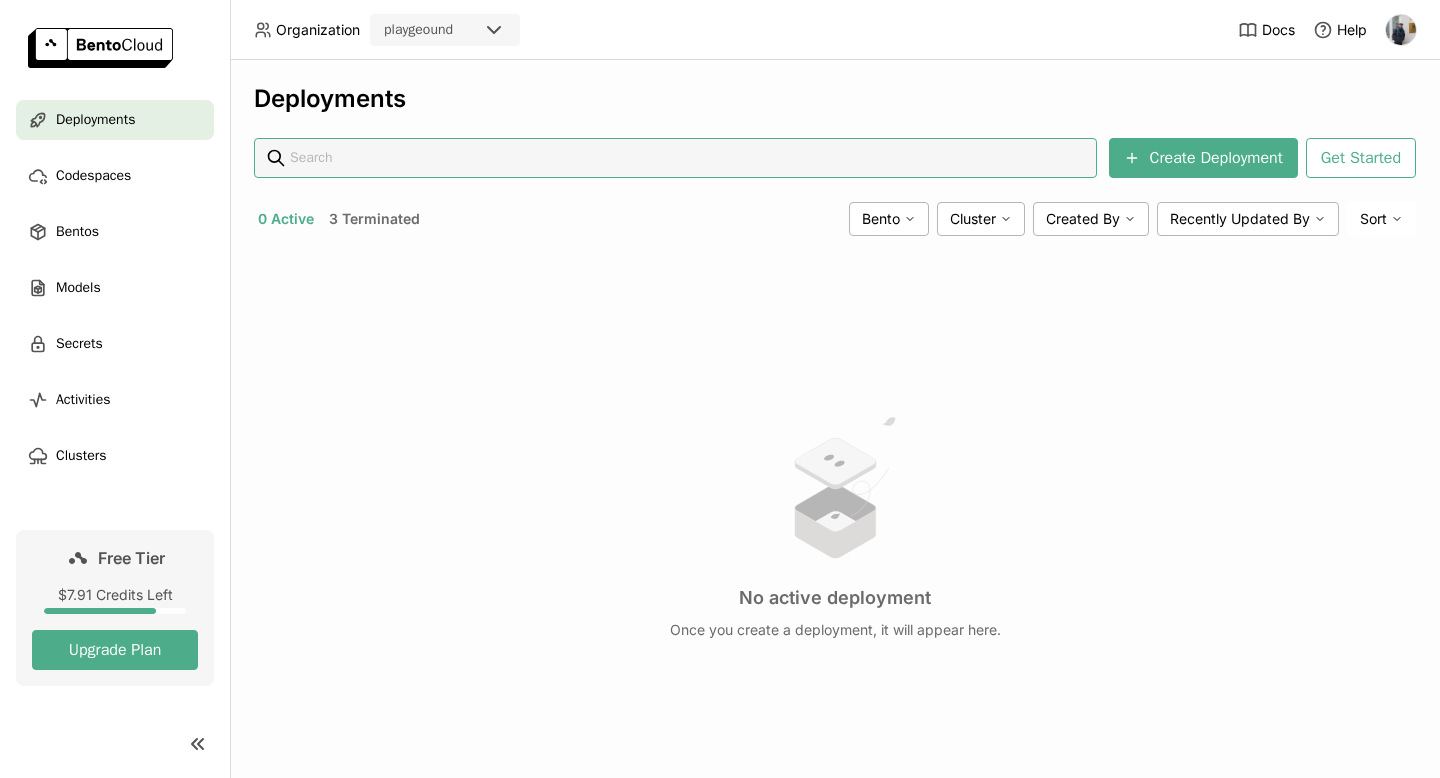 click on "3   Terminated" at bounding box center (374, 219) 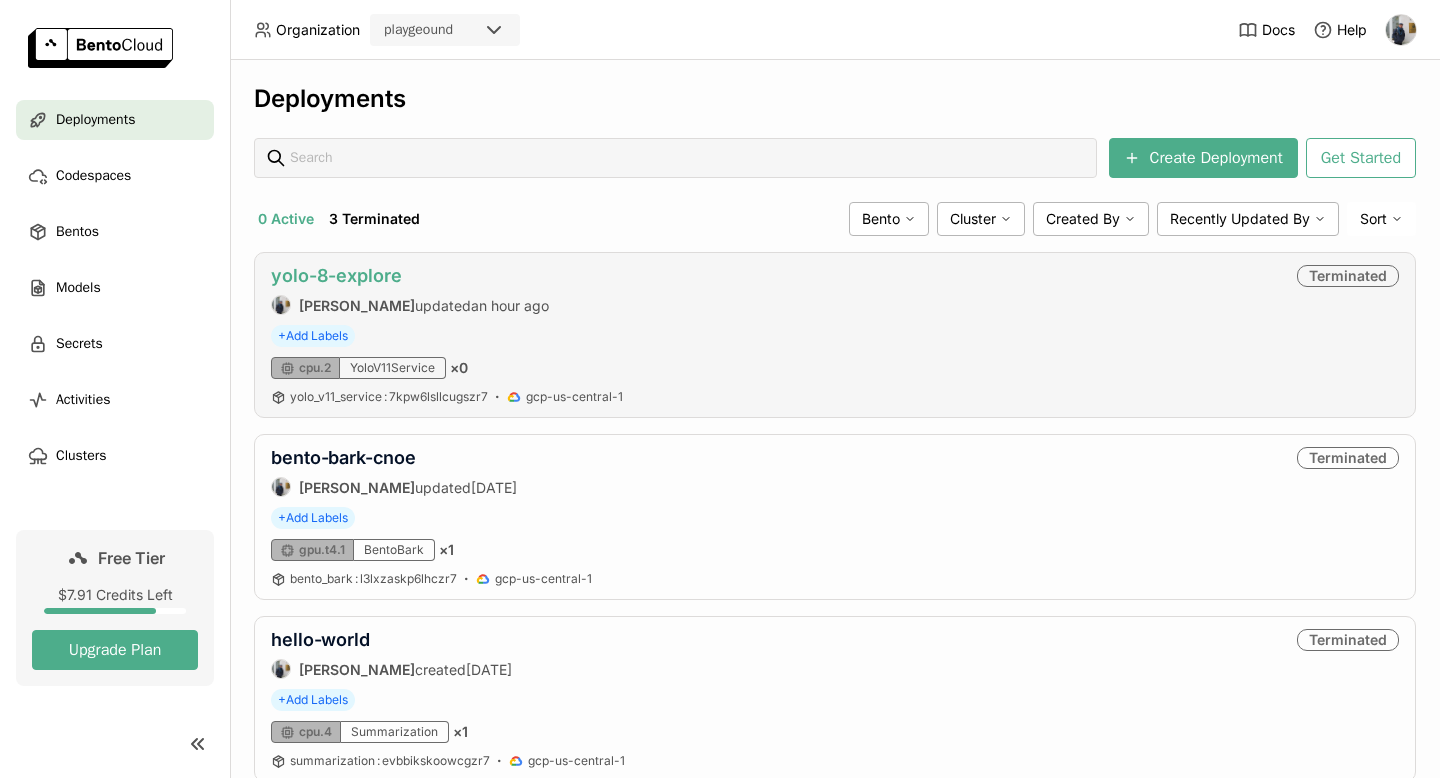 click on "yolo-8-explore" at bounding box center (336, 275) 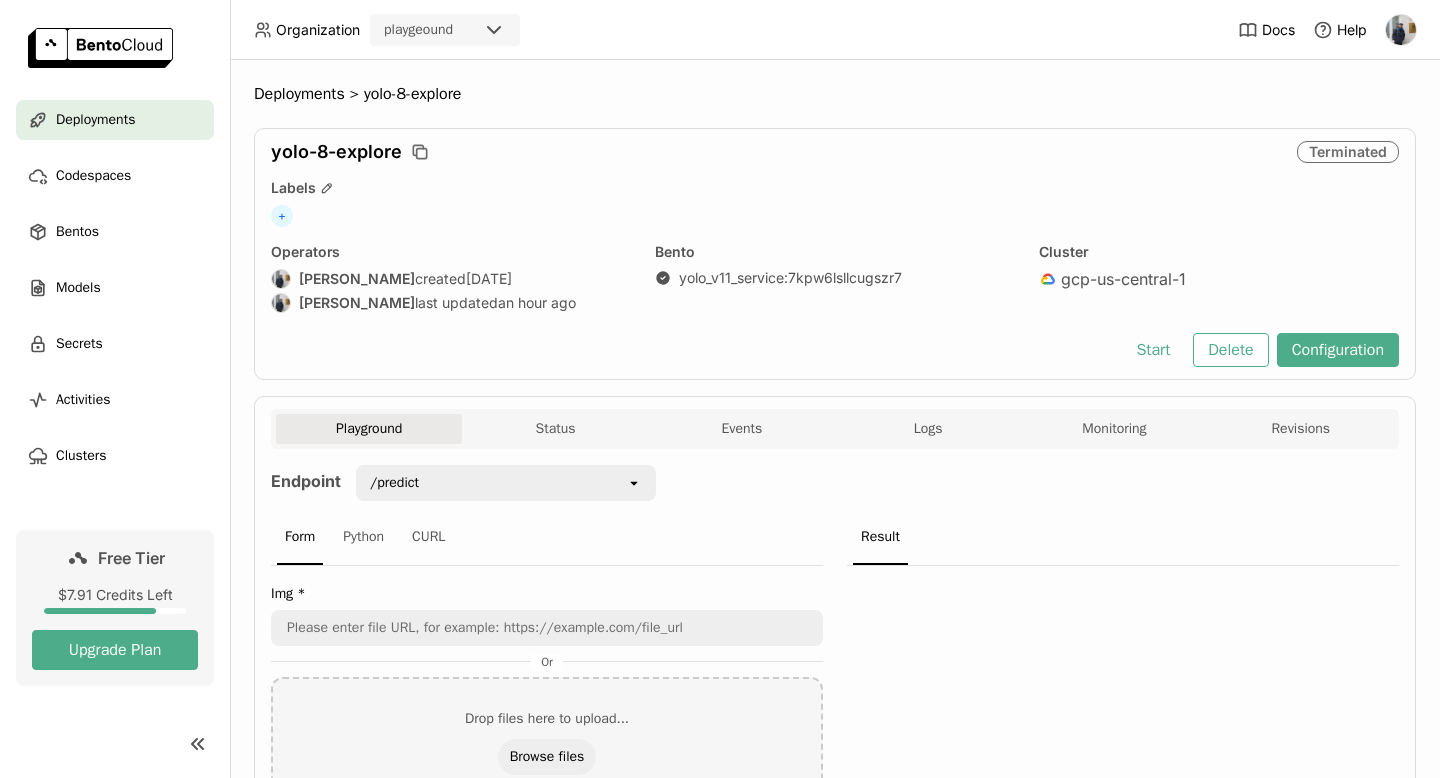 scroll, scrollTop: 0, scrollLeft: 0, axis: both 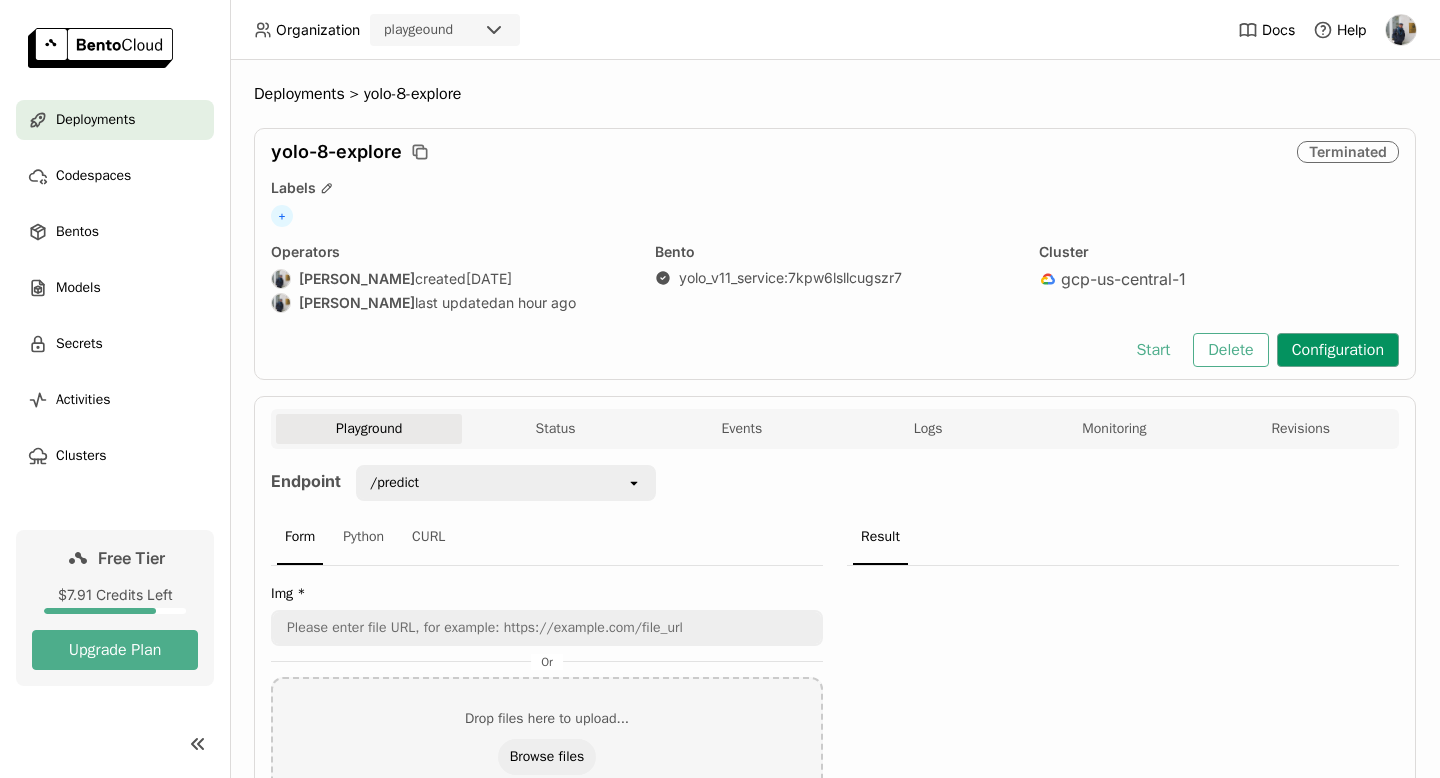 click on "Configuration" at bounding box center (1338, 350) 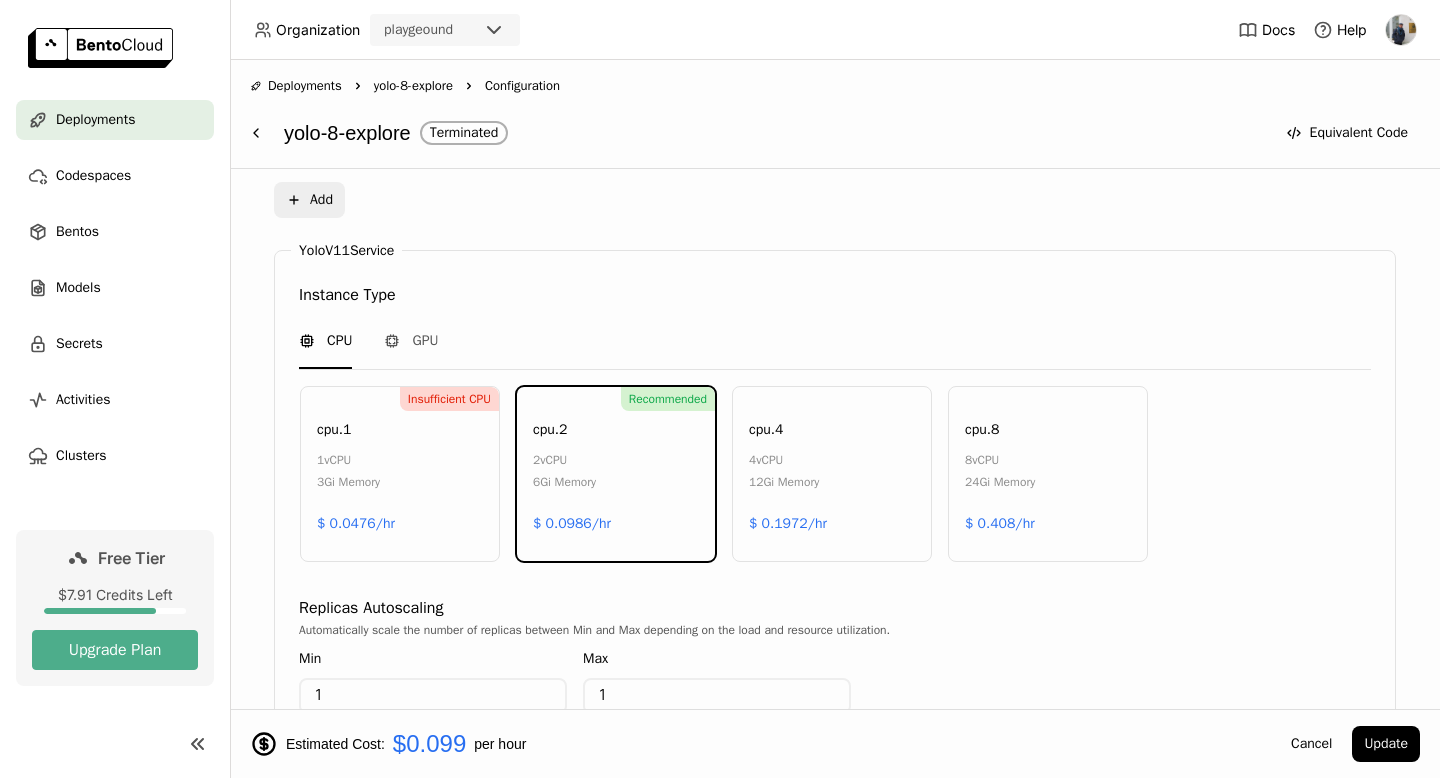 scroll, scrollTop: 816, scrollLeft: 0, axis: vertical 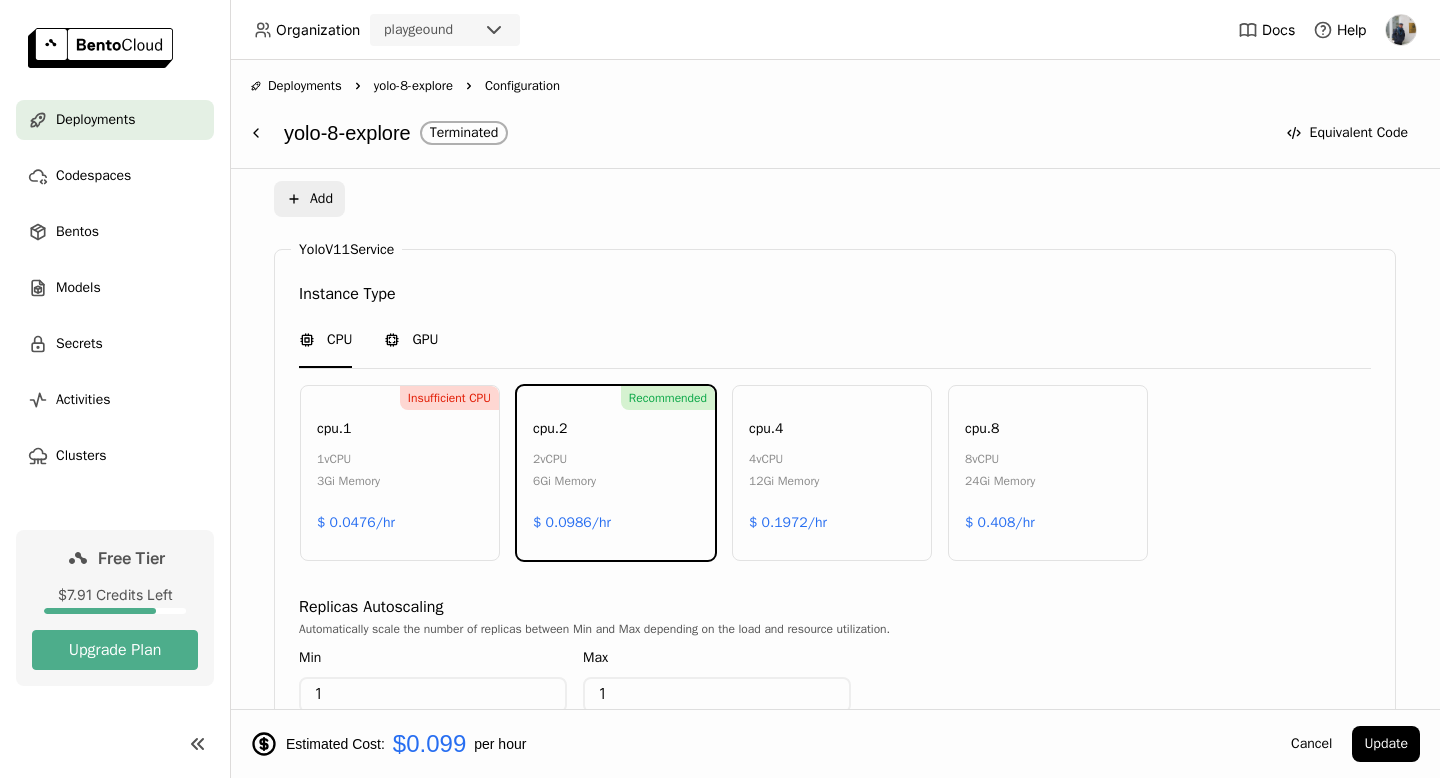 click on "GPU" at bounding box center [425, 340] 